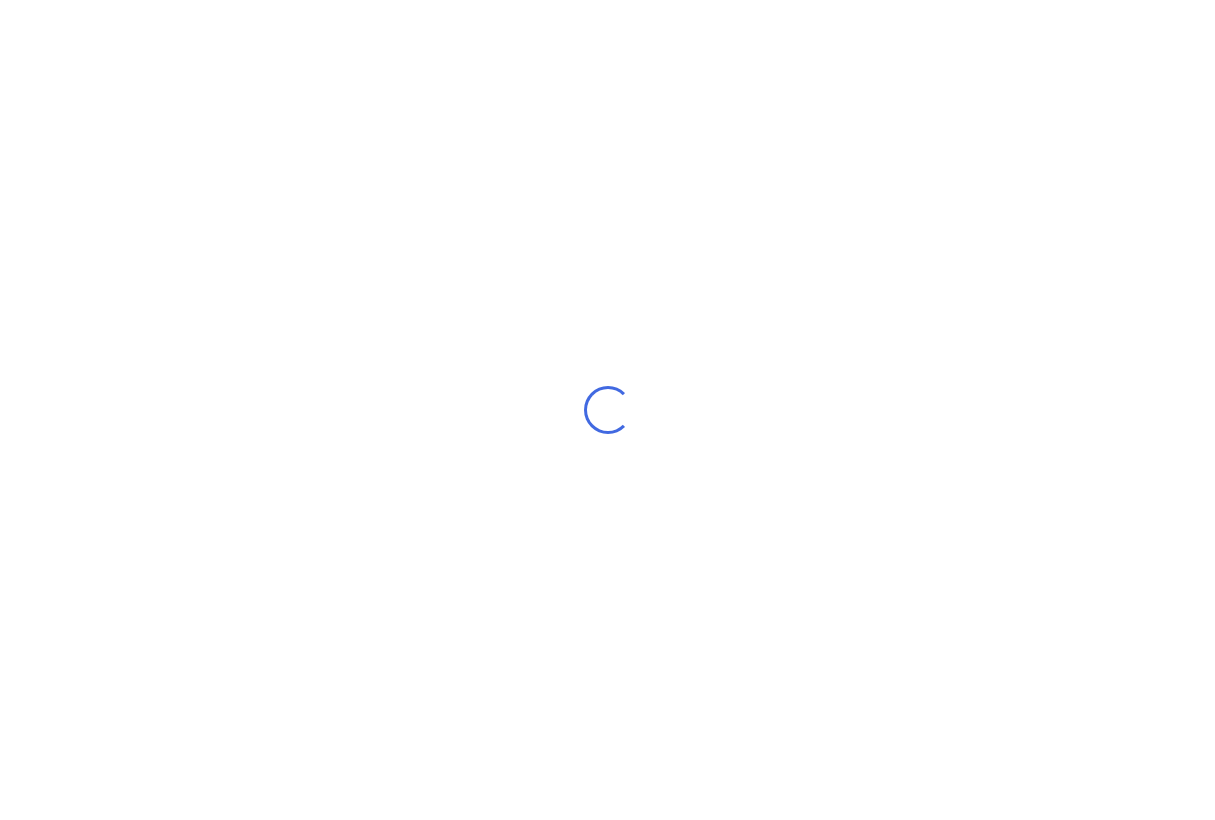 scroll, scrollTop: 0, scrollLeft: 0, axis: both 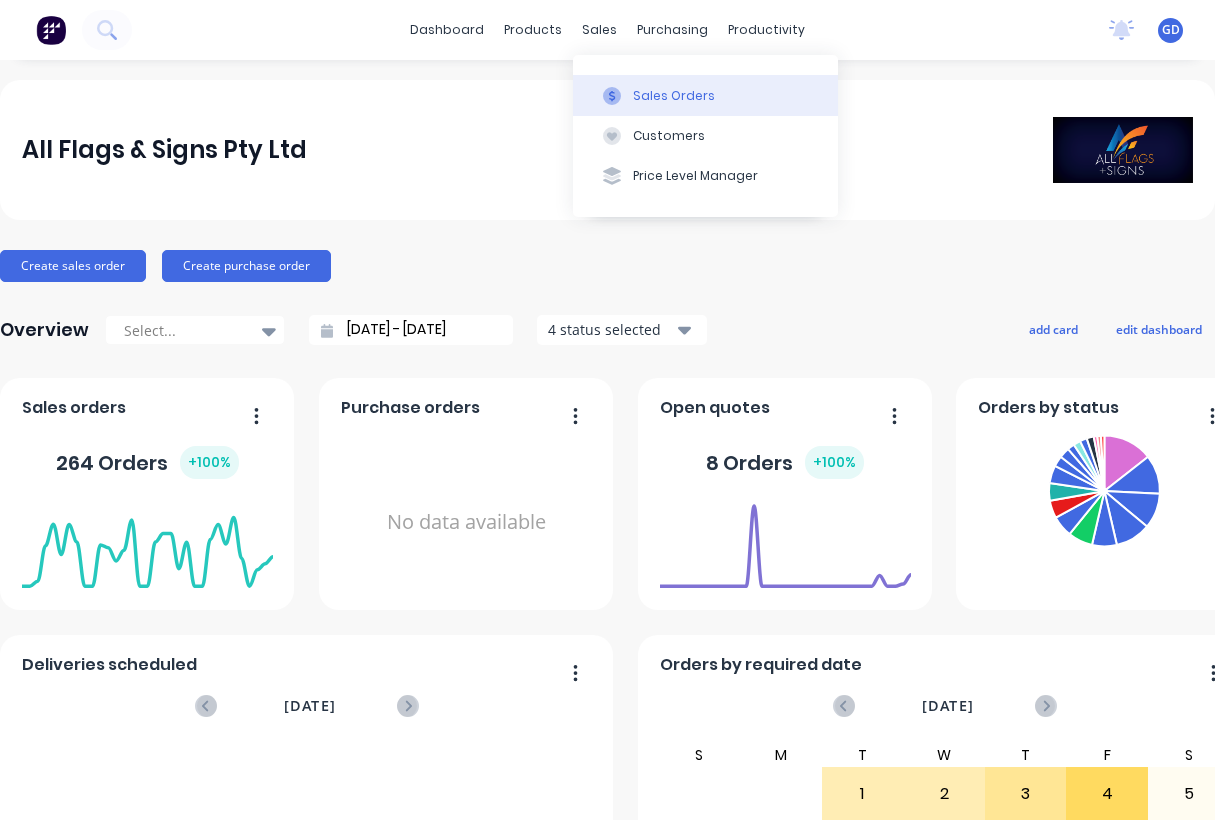 click on "Sales Orders" at bounding box center [674, 96] 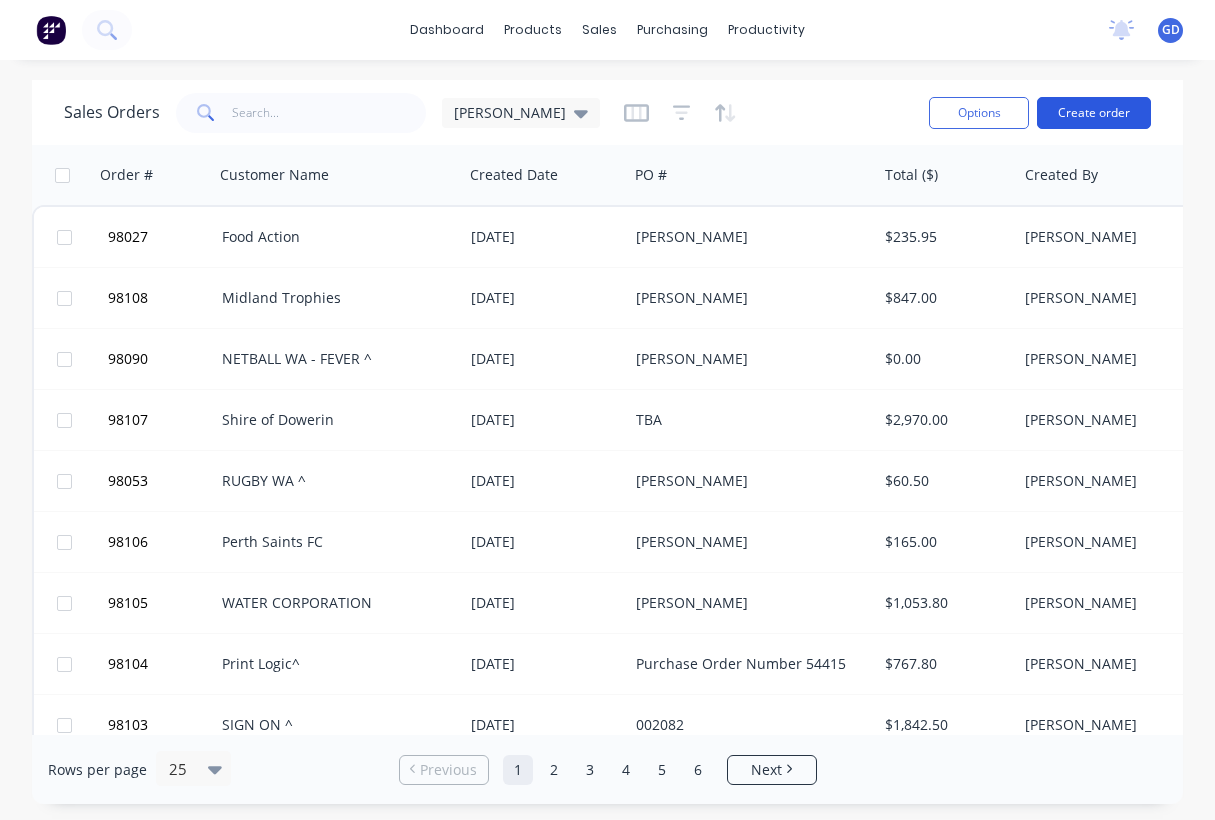 click on "Create order" at bounding box center (1094, 113) 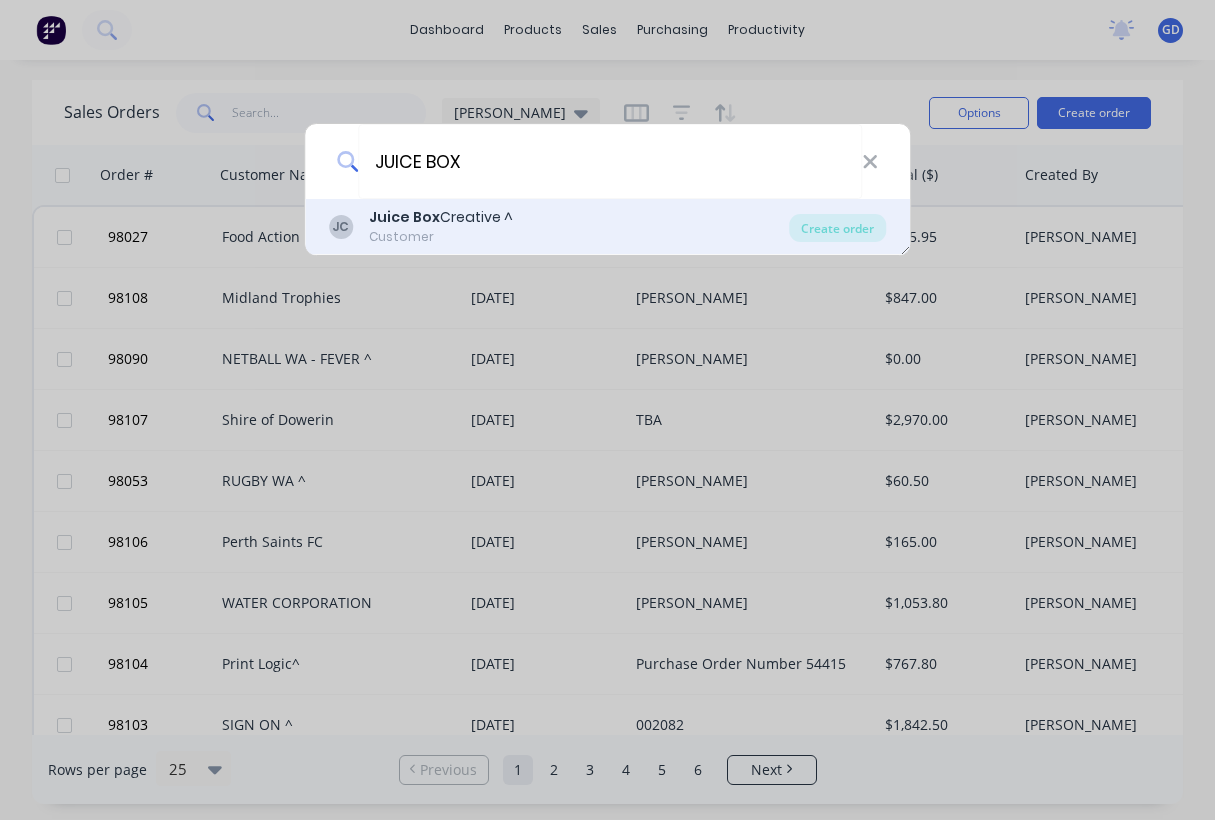 type on "JUICE BOX" 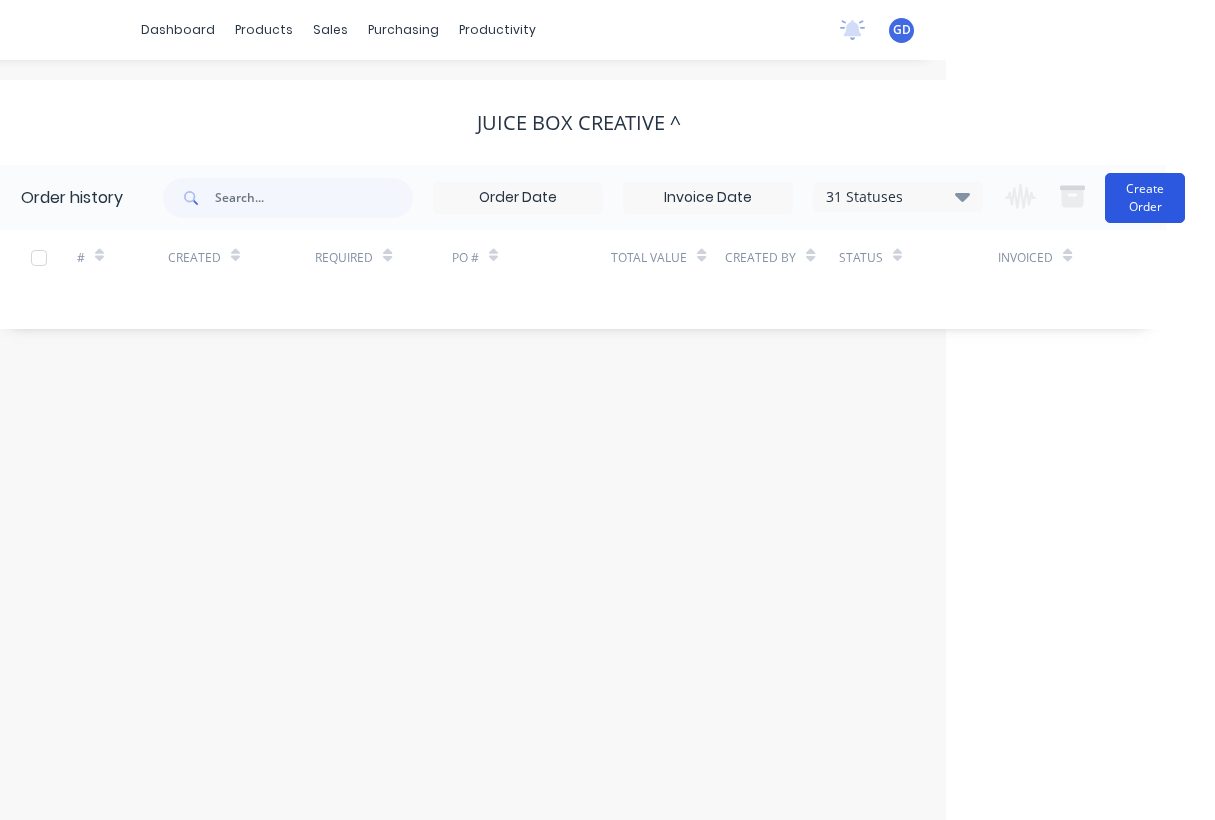 scroll, scrollTop: 0, scrollLeft: 269, axis: horizontal 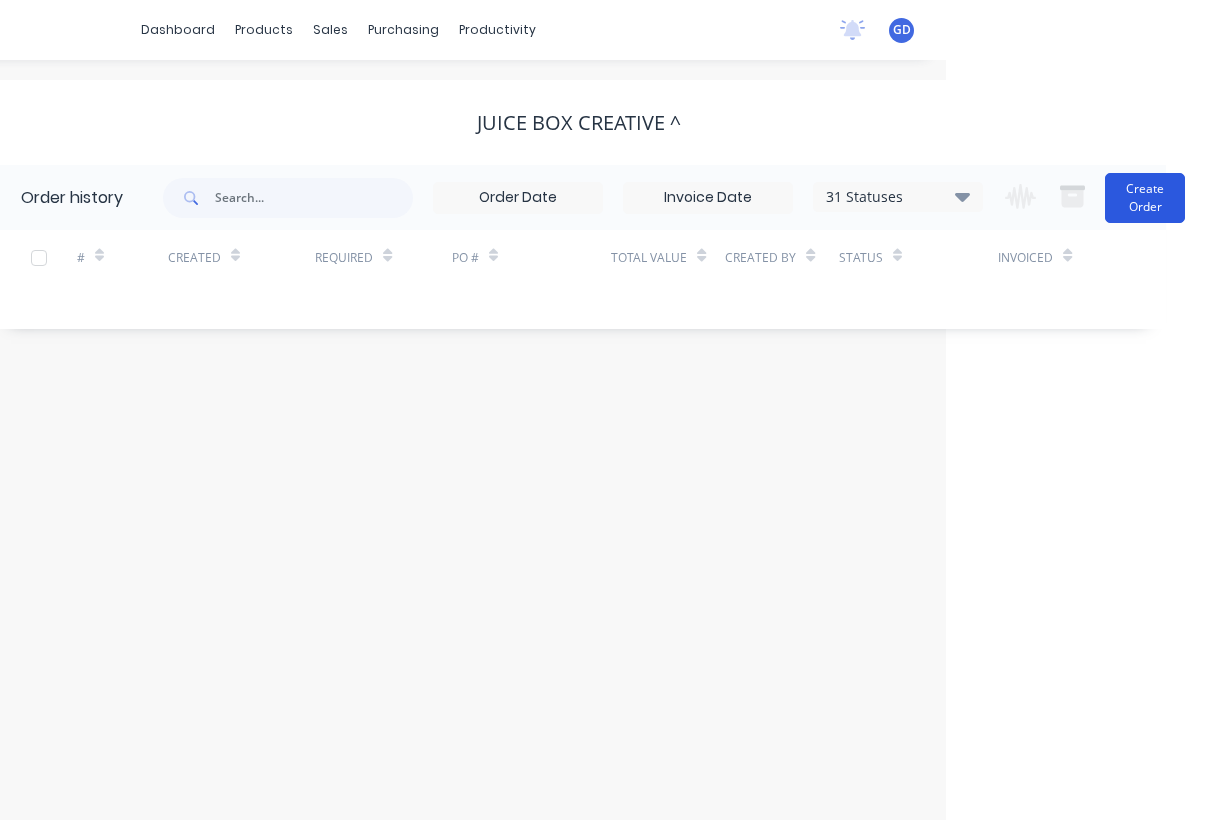 click on "Create Order" at bounding box center (1145, 198) 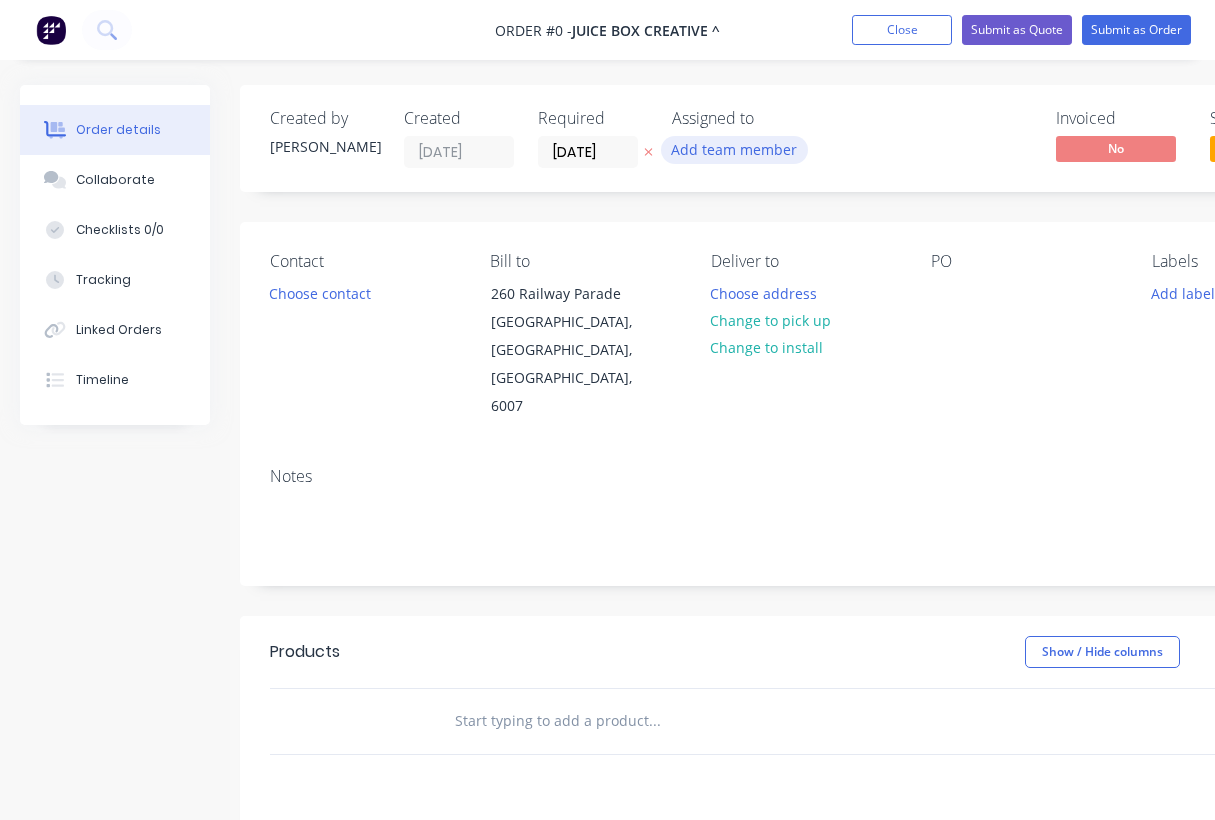click on "Add team member" at bounding box center (734, 149) 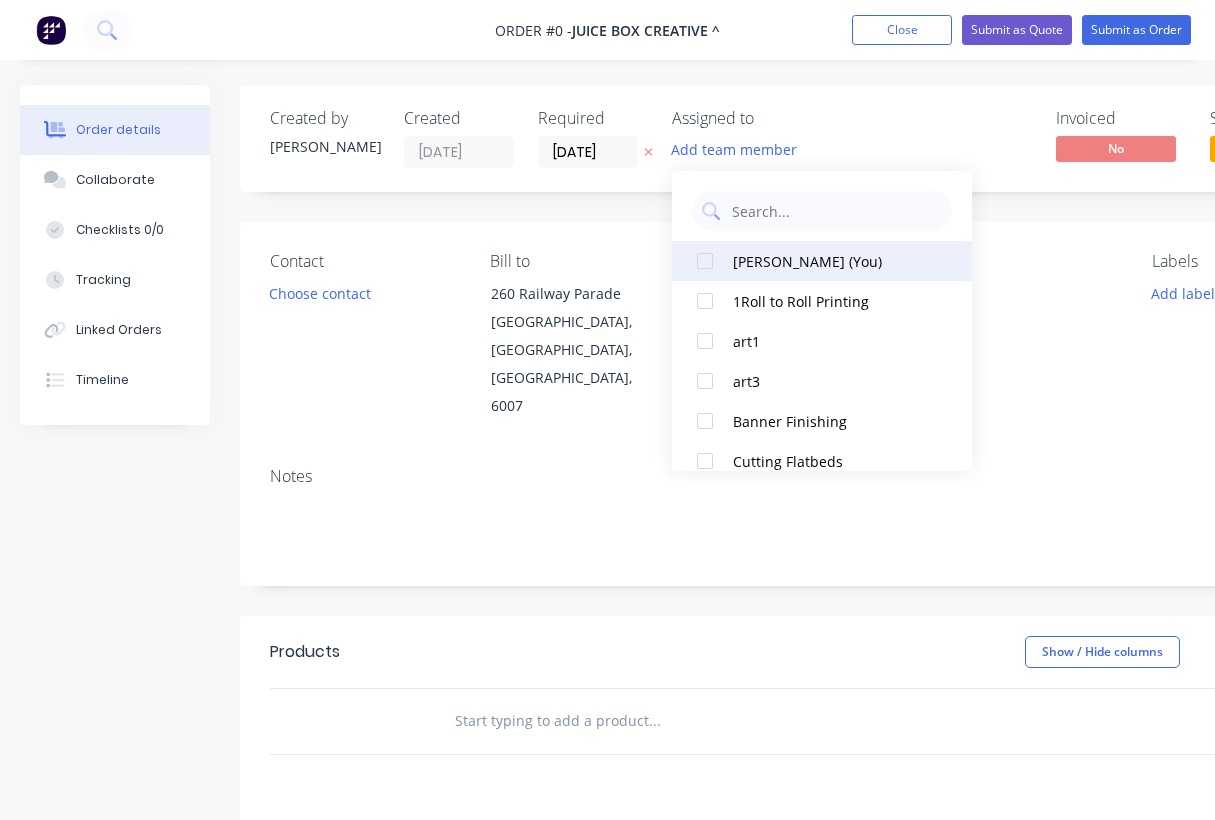 click at bounding box center (705, 261) 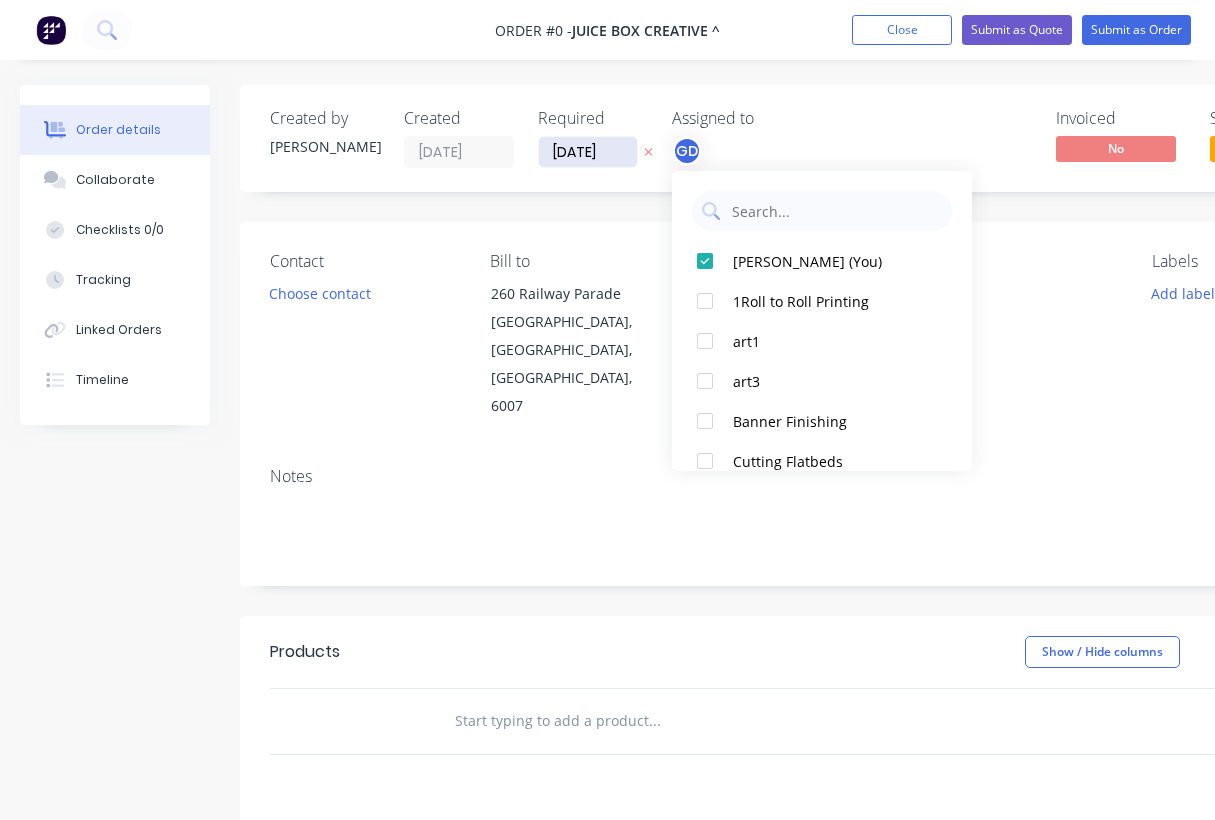 click on "Order details Collaborate Checklists 0/0 Tracking Linked Orders Timeline   Order details   Collaborate   Checklists   Tracking   Linked Orders   Timeline Created by Gino Created 29/07/25 Required 29/07/25 Assigned to GD Invoiced No Status Draft Contact Choose contact Bill to 260 Railway Parade  West Leederville, Western Australia, Australia, 6007 Deliver to Choose address Change to pick up Change to install PO Labels Add labels Notes Products Show / Hide columns Add product     add delivery fee add markup add discount Labour $0.00 Sub total $0.00 Margin $0.00  ( 0 %) Tax $0.00 Total $0.00" at bounding box center [695, 675] 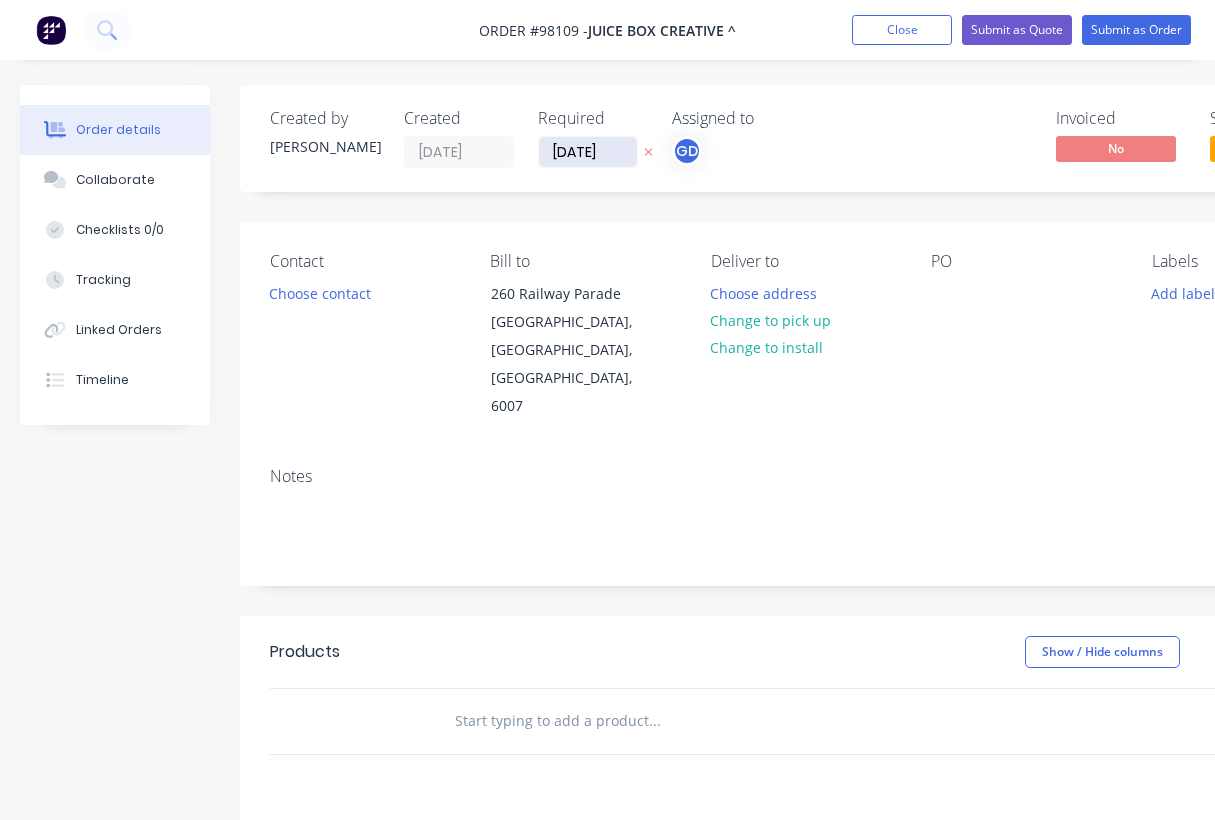 click on "29/07/25" at bounding box center [588, 152] 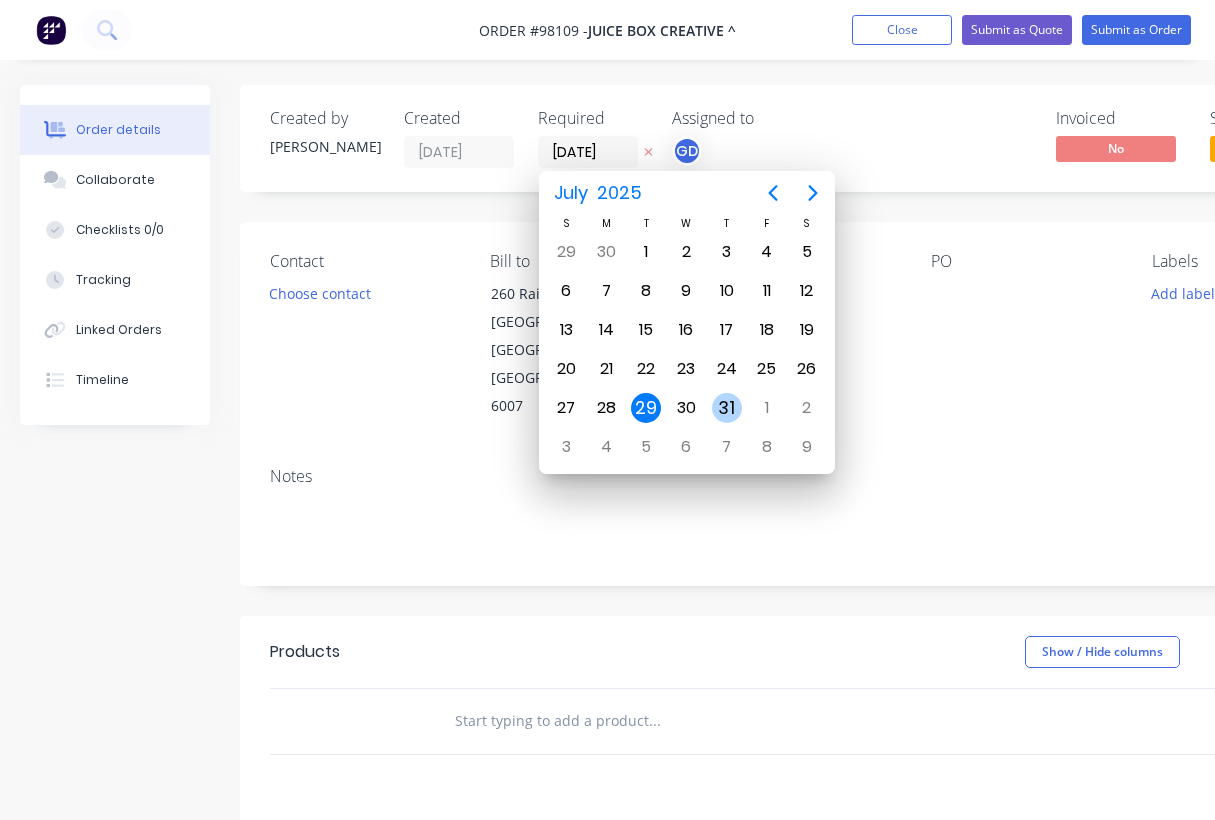 click on "31" at bounding box center [727, 408] 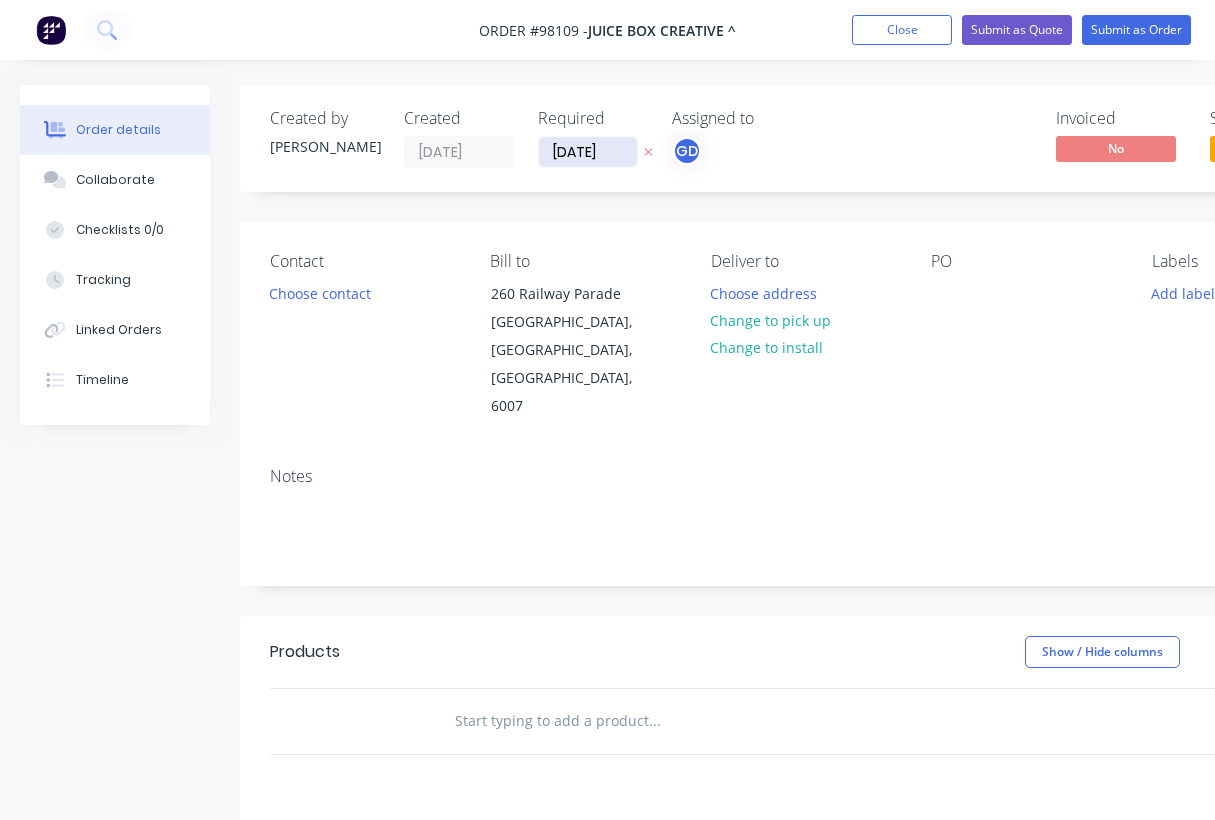 click on "31/07/25" at bounding box center (588, 152) 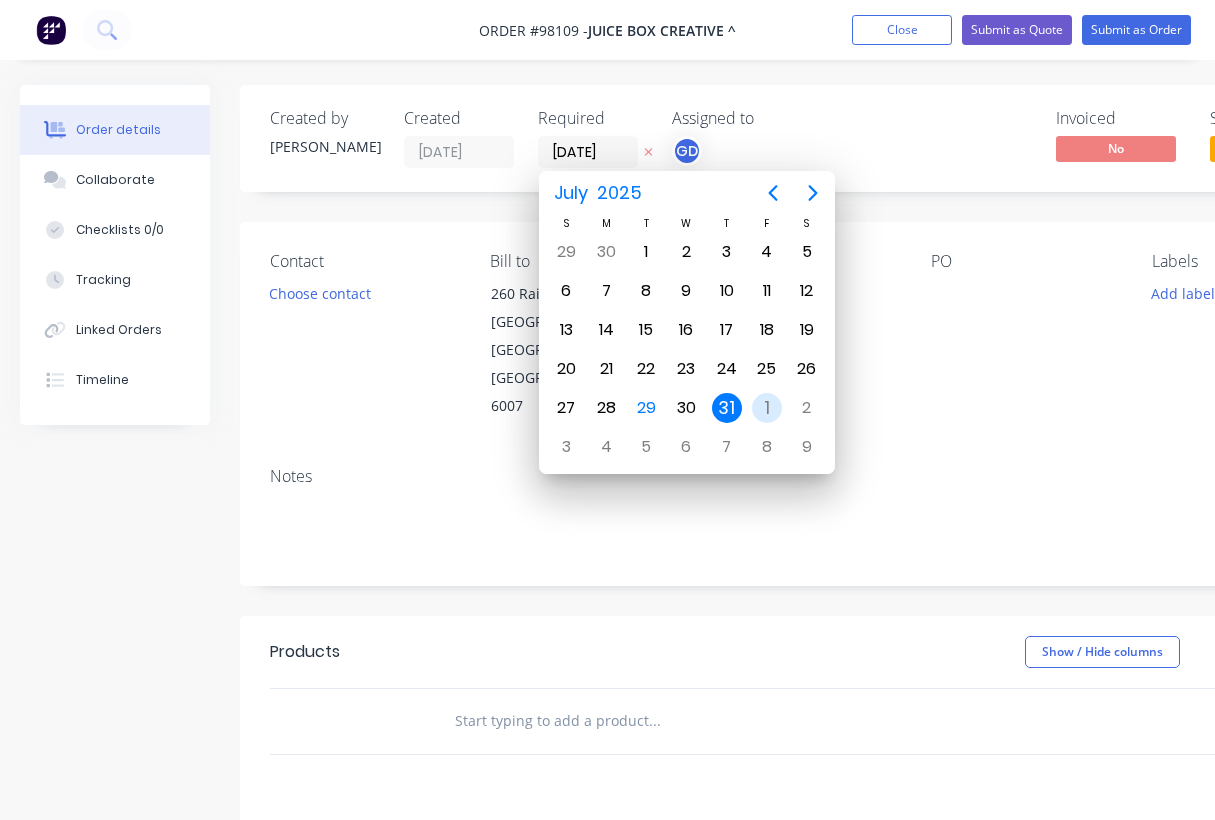 click on "1" at bounding box center (767, 408) 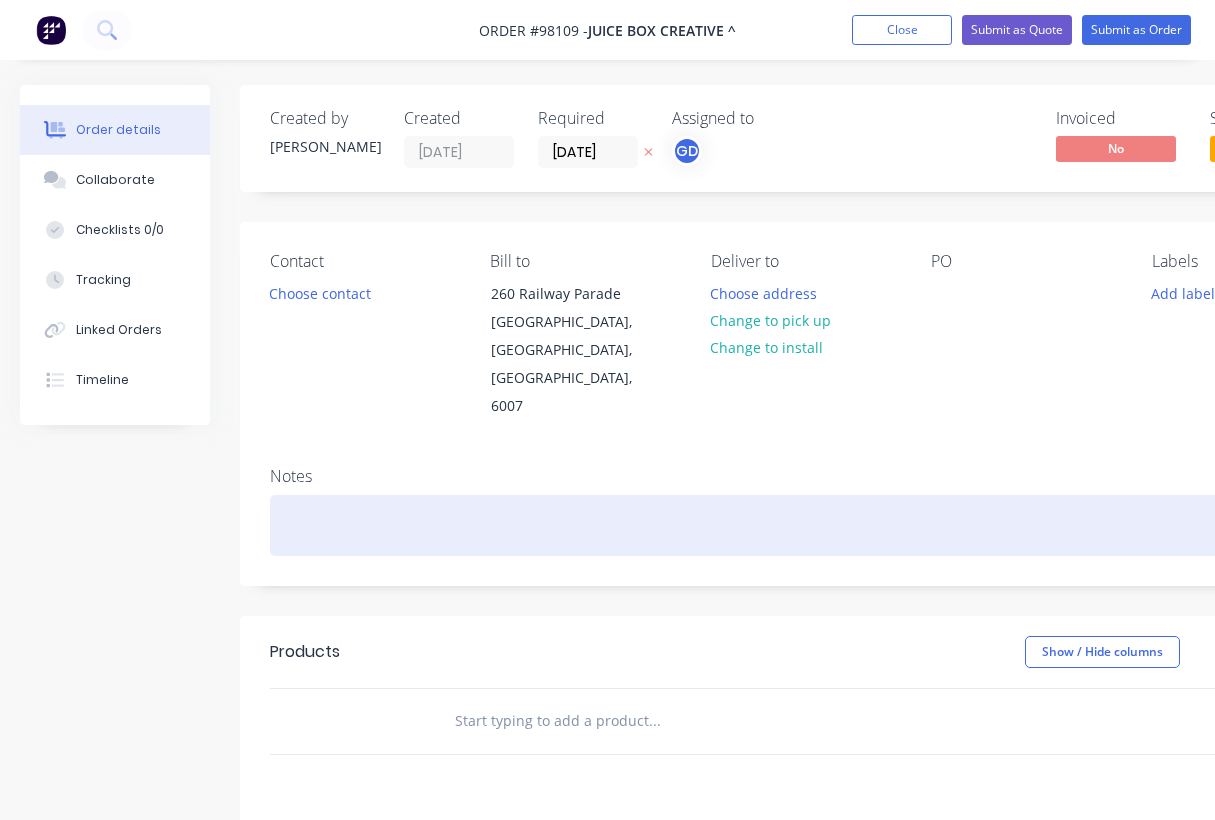 click at bounding box center [805, 525] 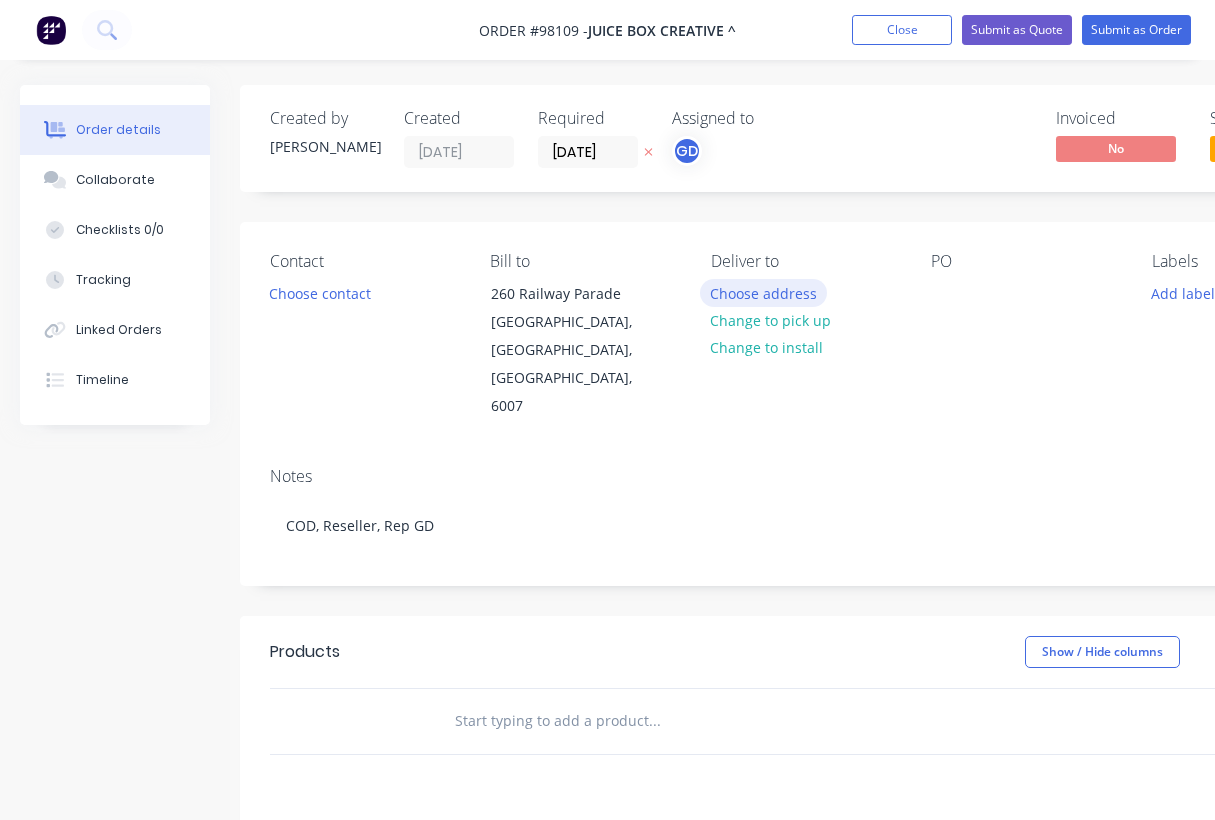 click on "Choose address" at bounding box center [764, 292] 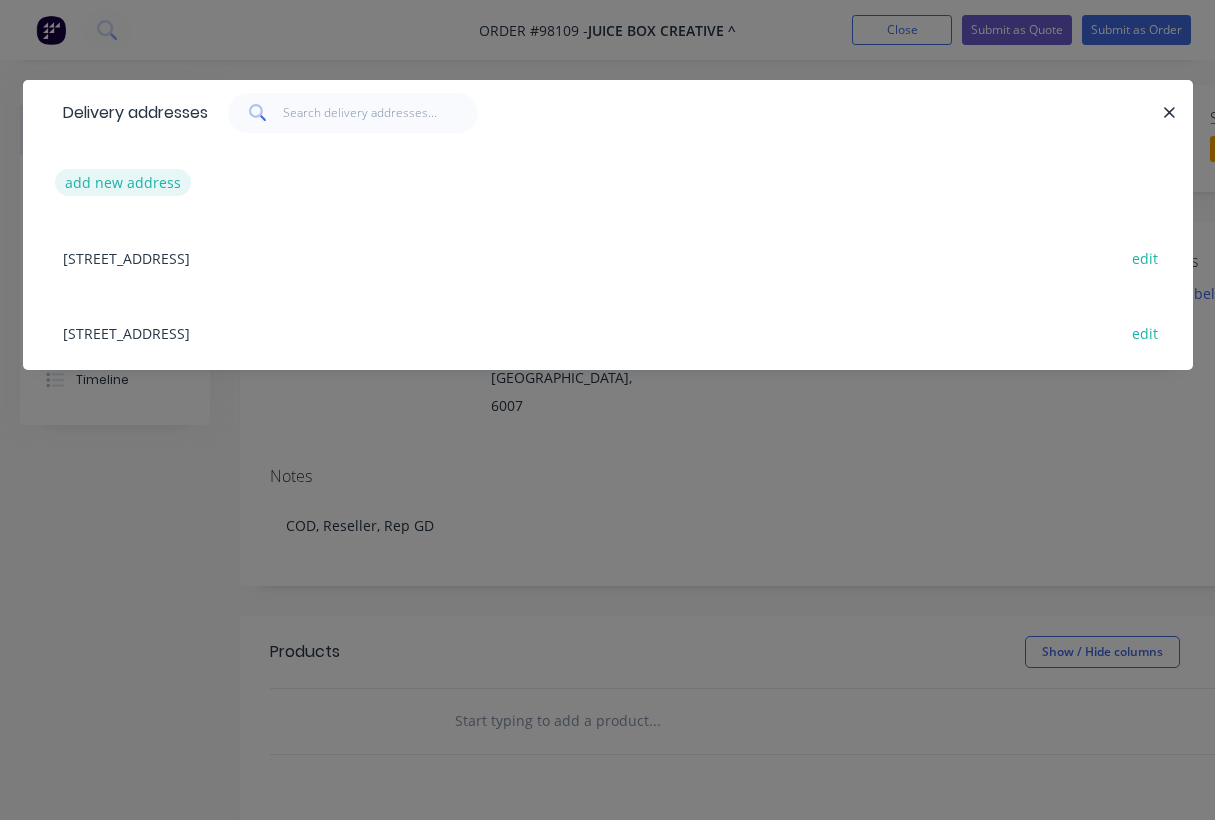 click on "add new address" at bounding box center [123, 182] 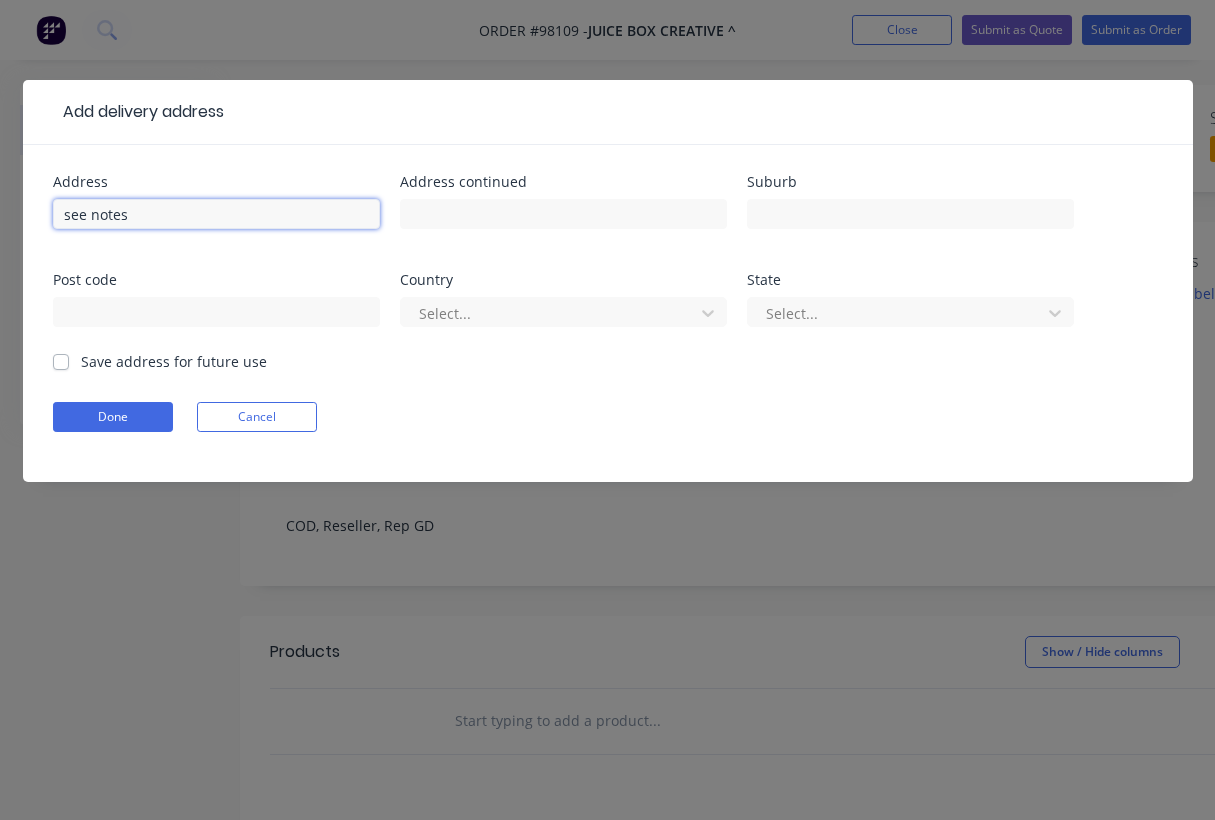 type on "see notes" 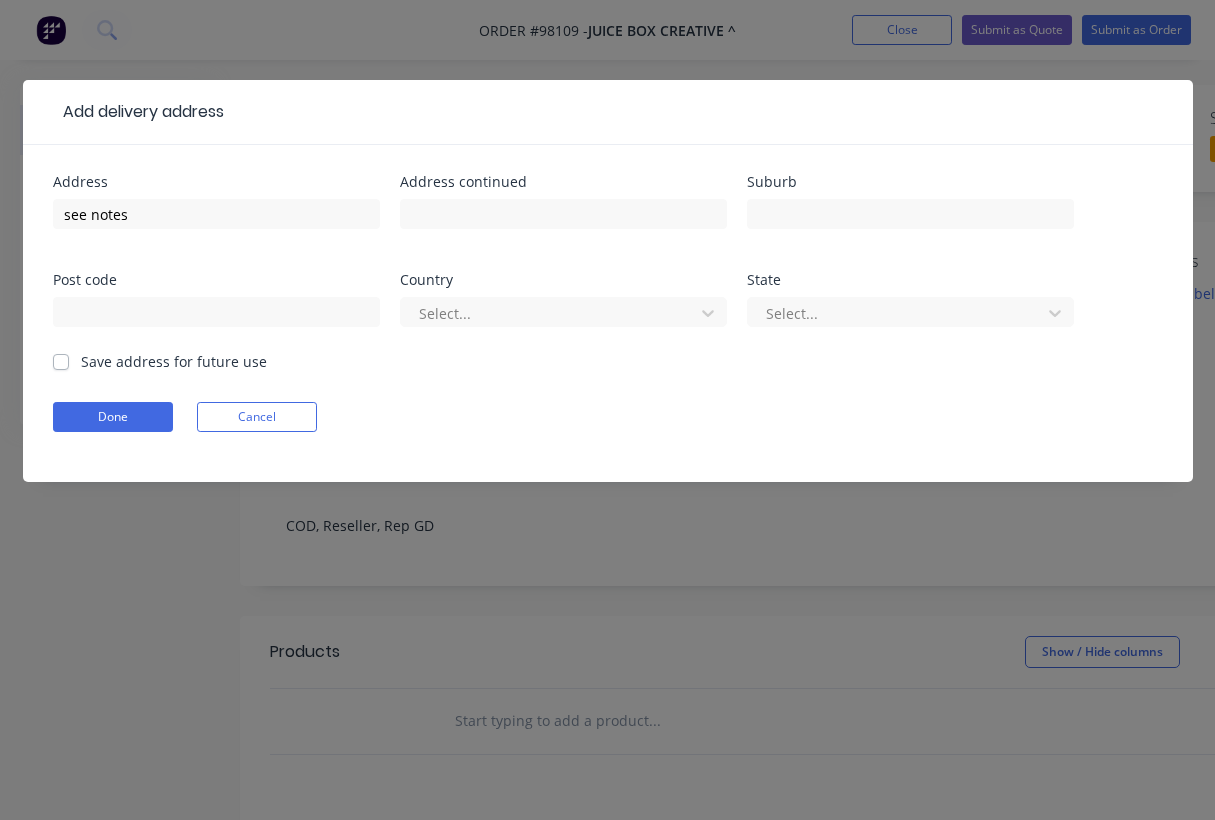 click on "Save address for future use" at bounding box center (174, 361) 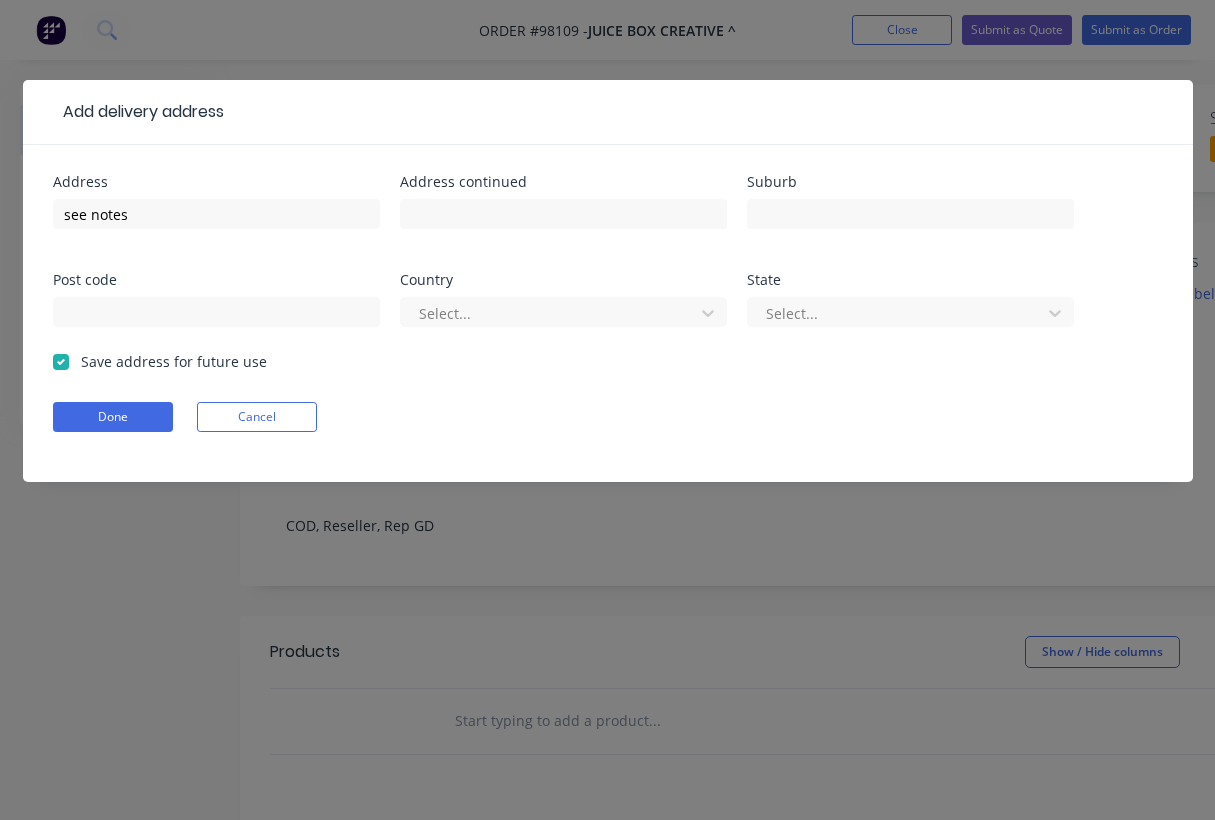 checkbox on "true" 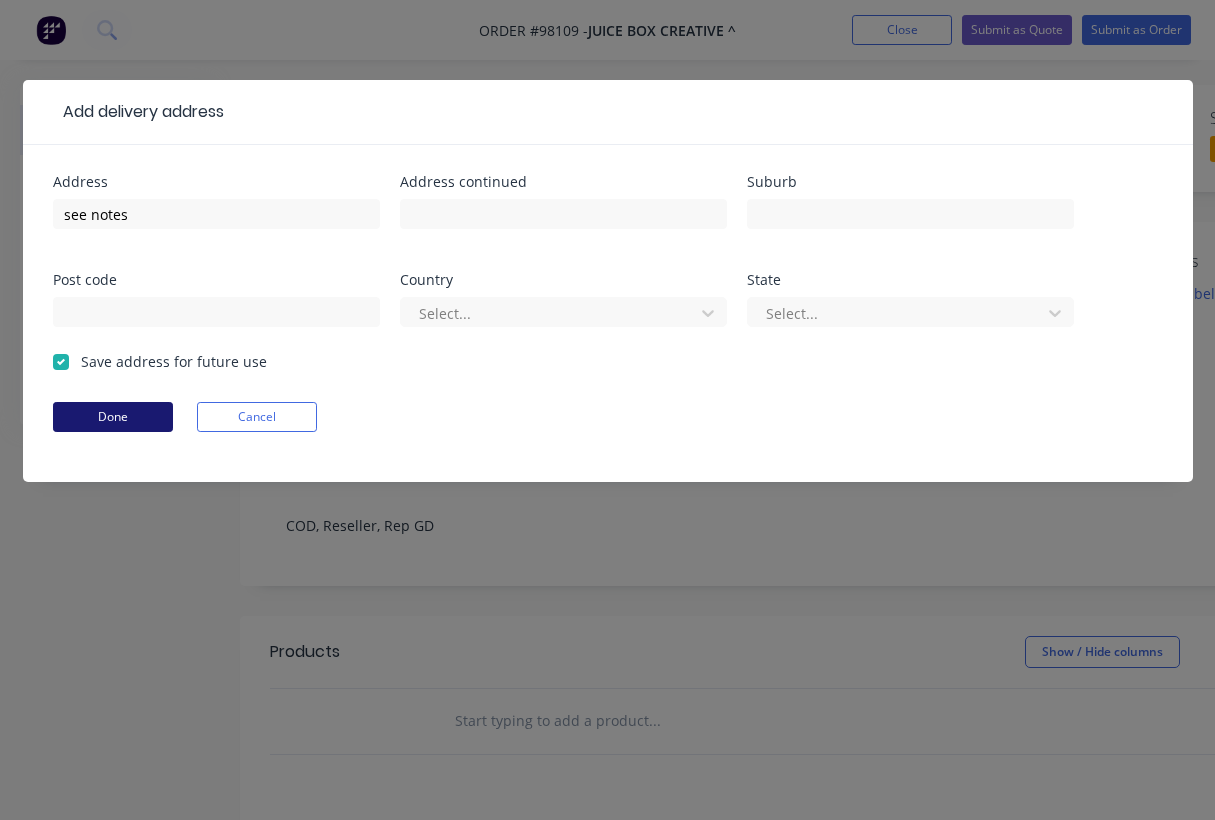 click on "Done" at bounding box center [113, 417] 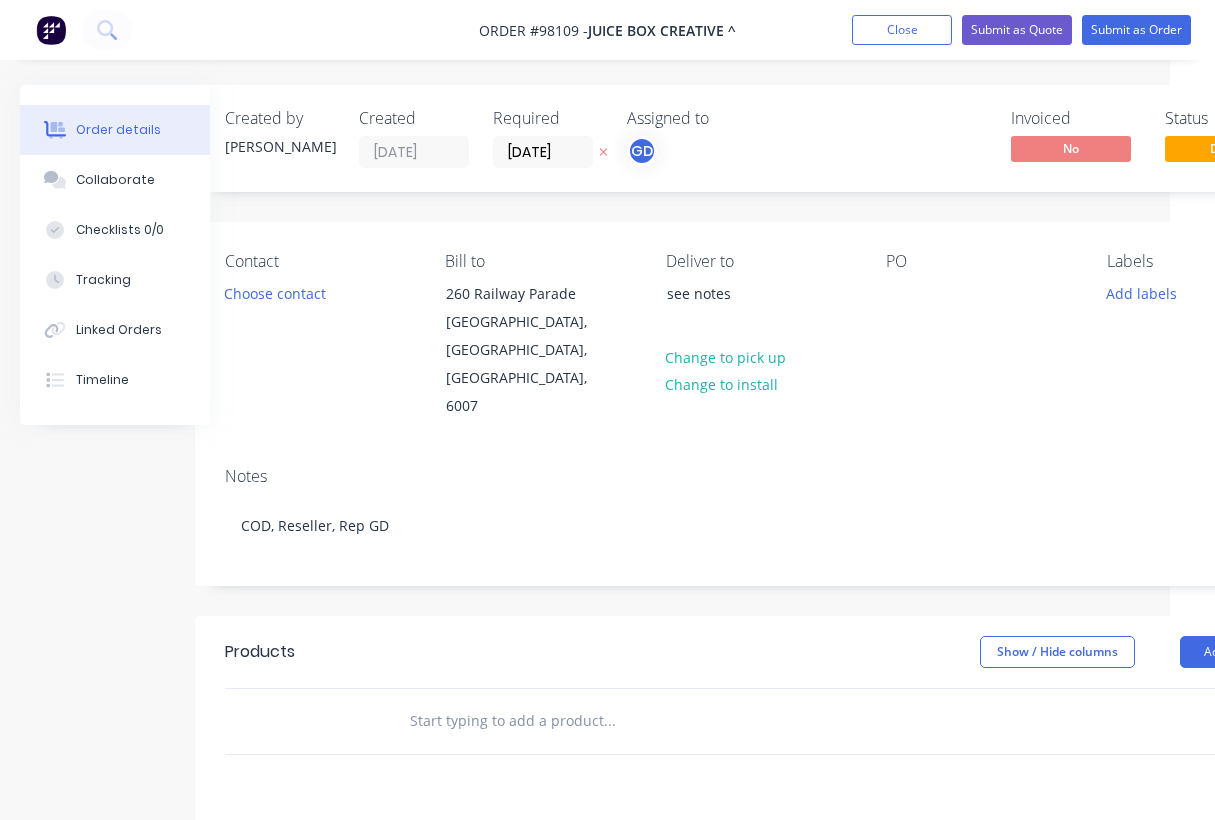 scroll, scrollTop: 0, scrollLeft: 68, axis: horizontal 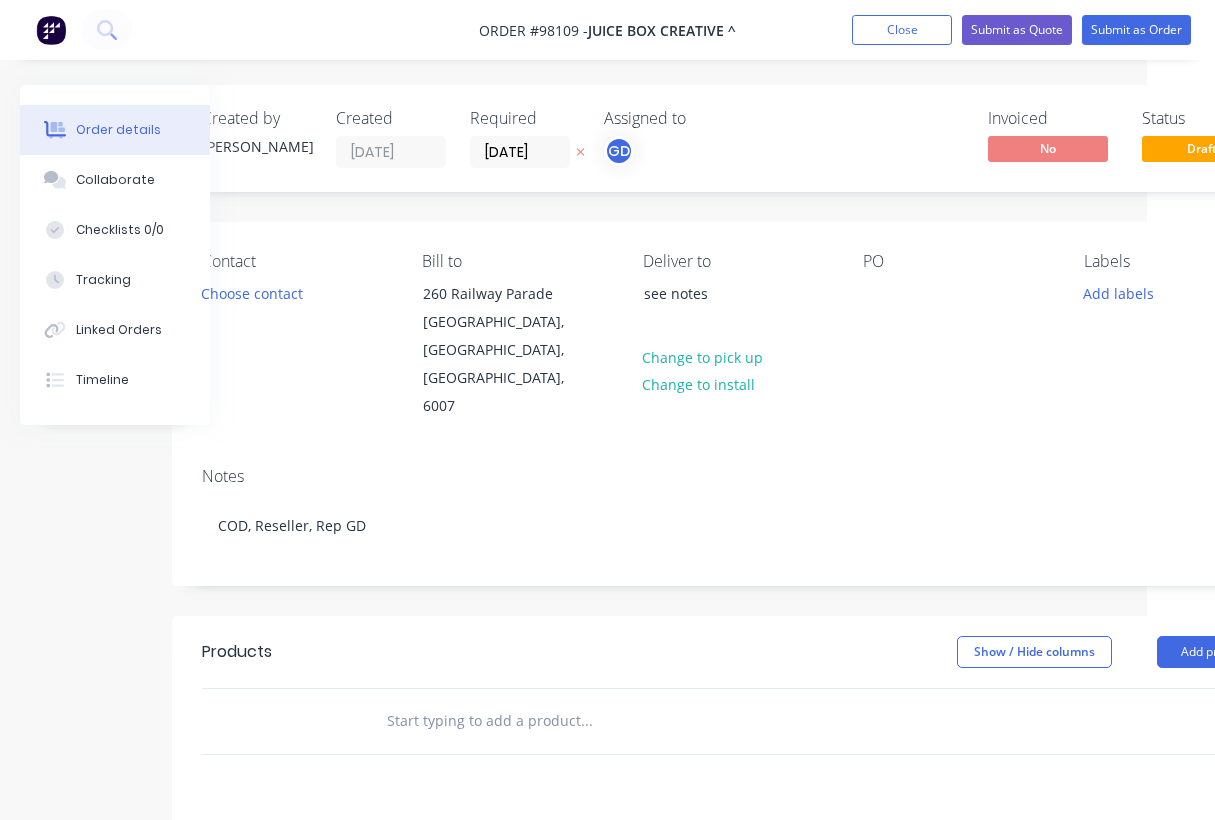 click on "PO" at bounding box center (957, 336) 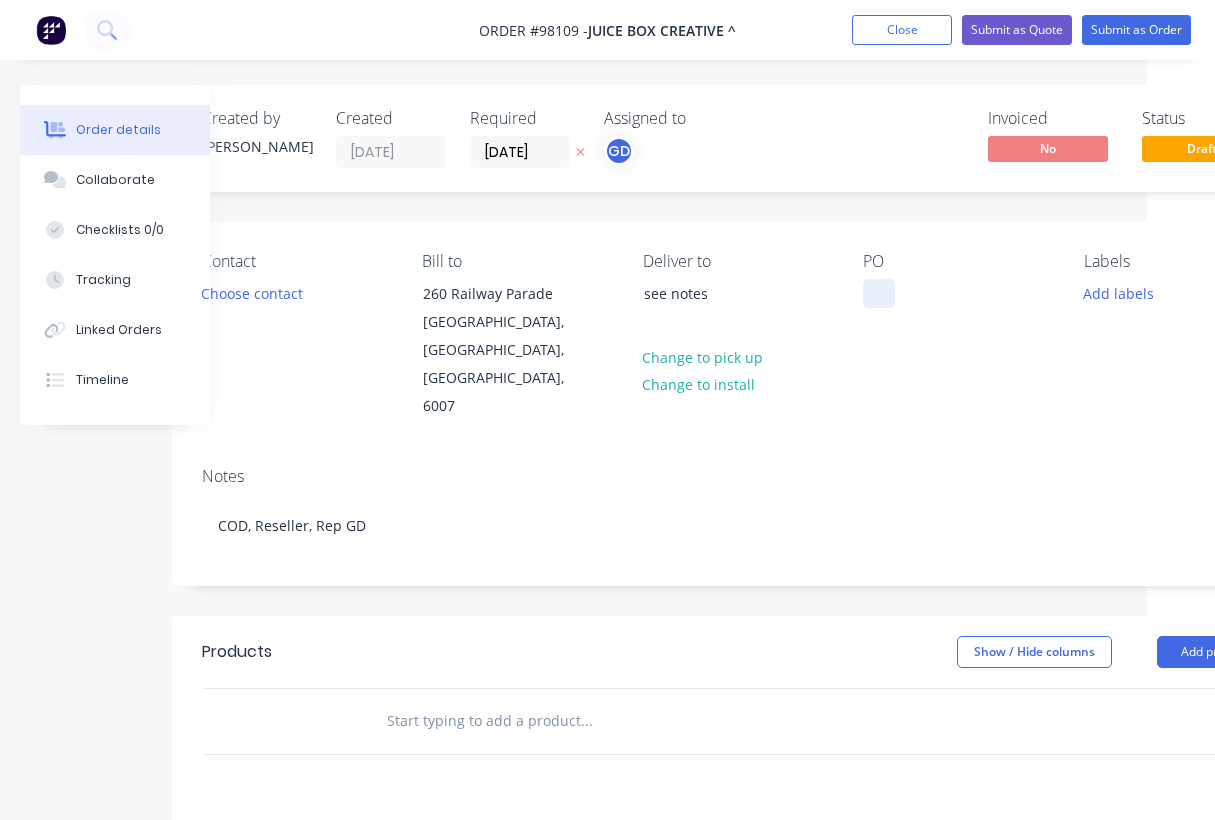 click at bounding box center [879, 293] 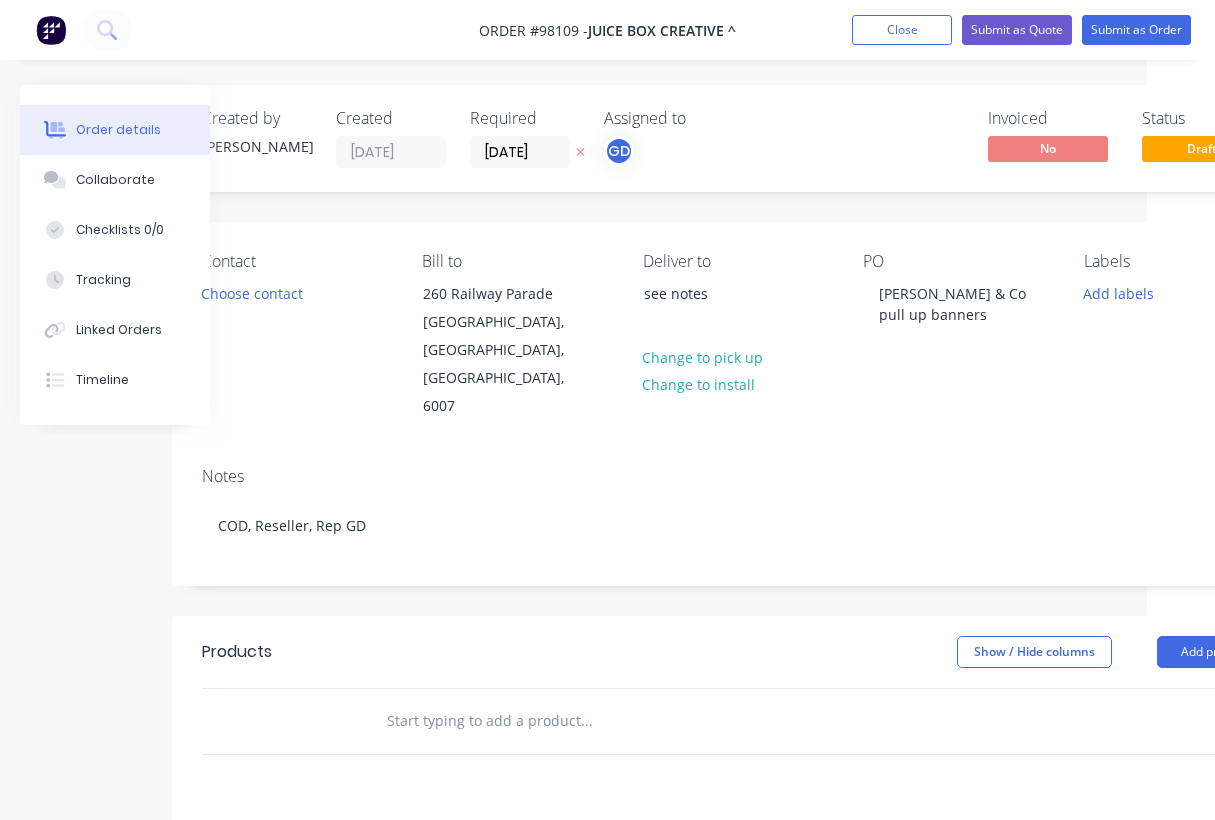 click on "Contact Choose contact Bill to 260 Railway Parade  West Leederville, Western Australia, Australia, 6007 Deliver to see notes  Change to pick up Change to install PO Everett Smith & Co  pull up banners Labels Add labels" at bounding box center (737, 336) 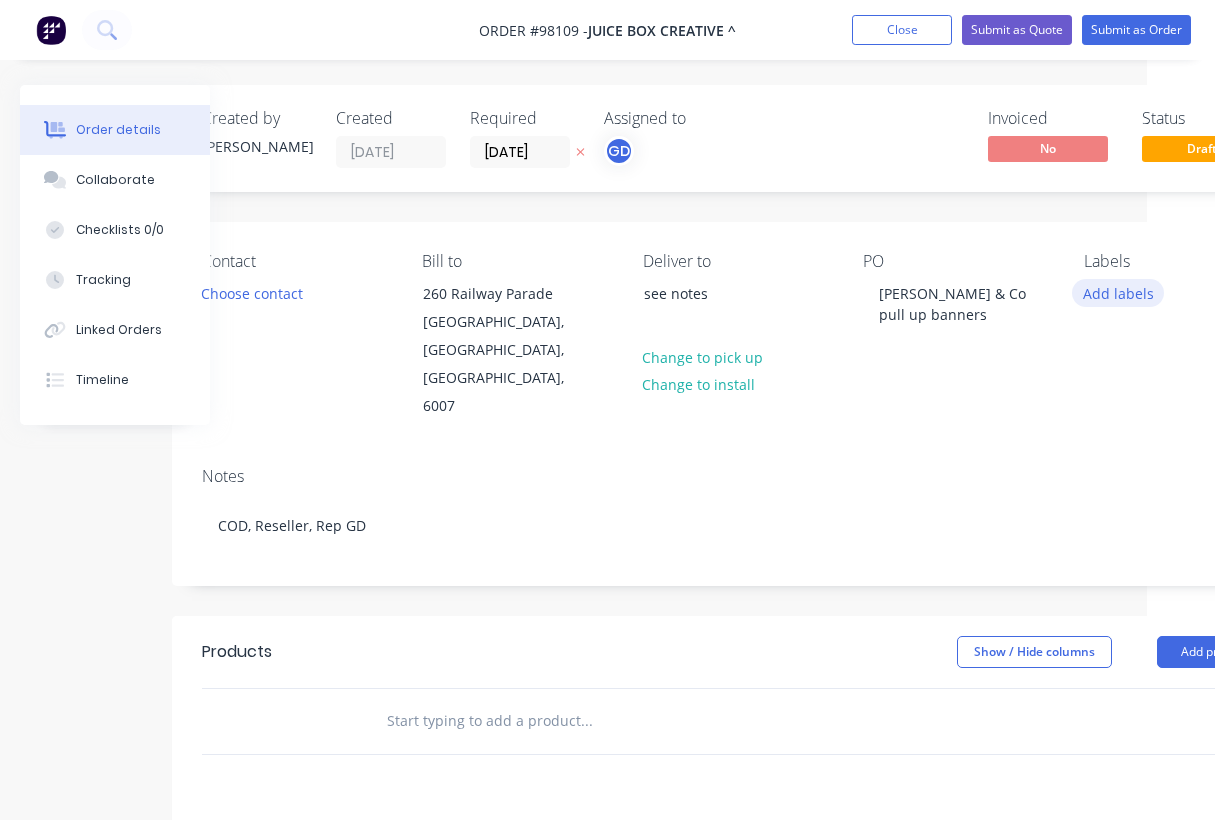 click on "Add labels" at bounding box center (1118, 292) 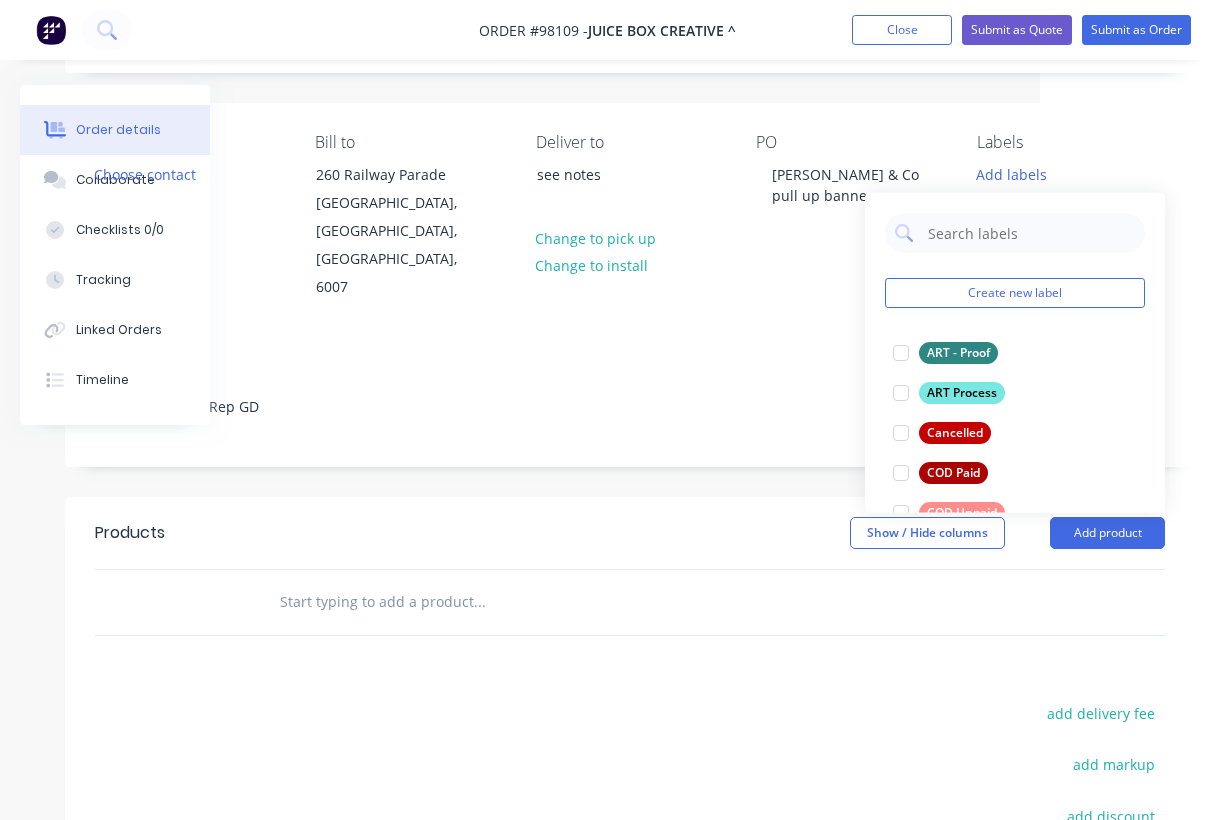 scroll, scrollTop: 133, scrollLeft: 175, axis: both 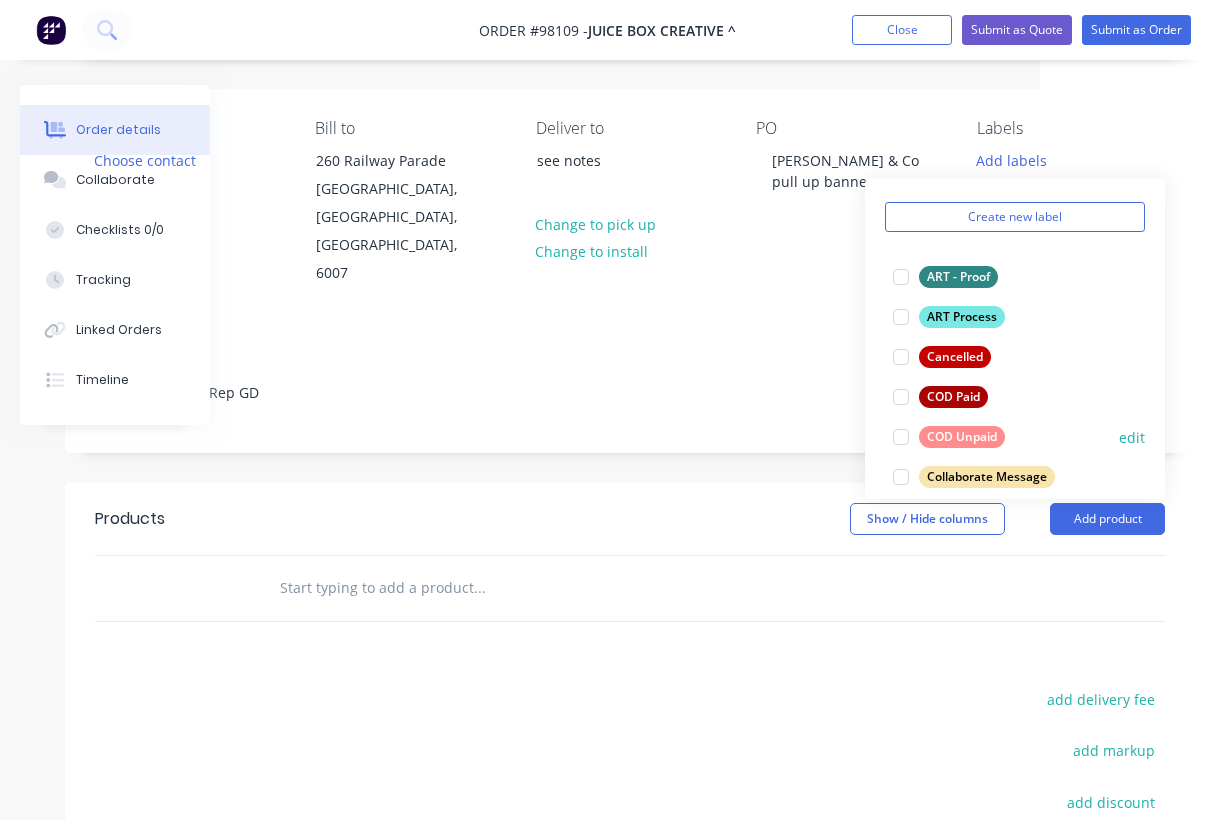 click on "COD Unpaid" at bounding box center [962, 437] 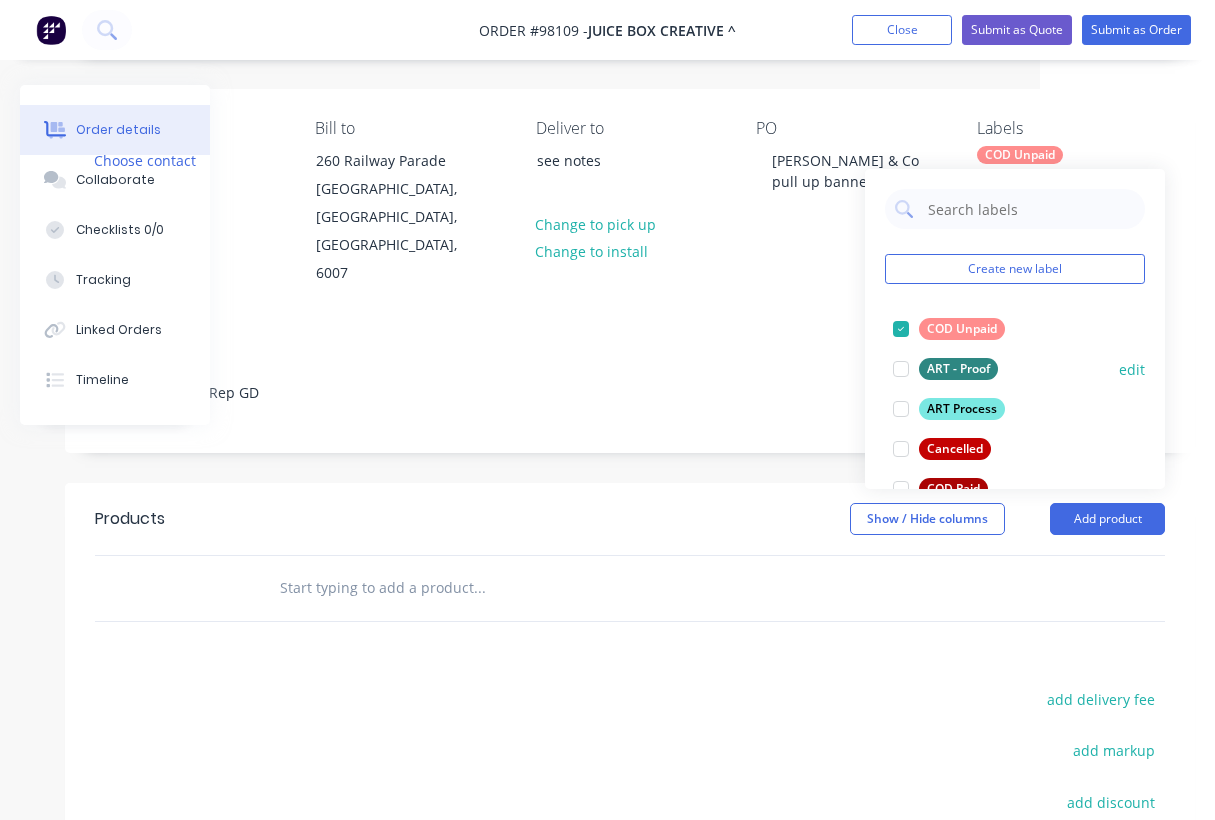 scroll, scrollTop: 0, scrollLeft: 0, axis: both 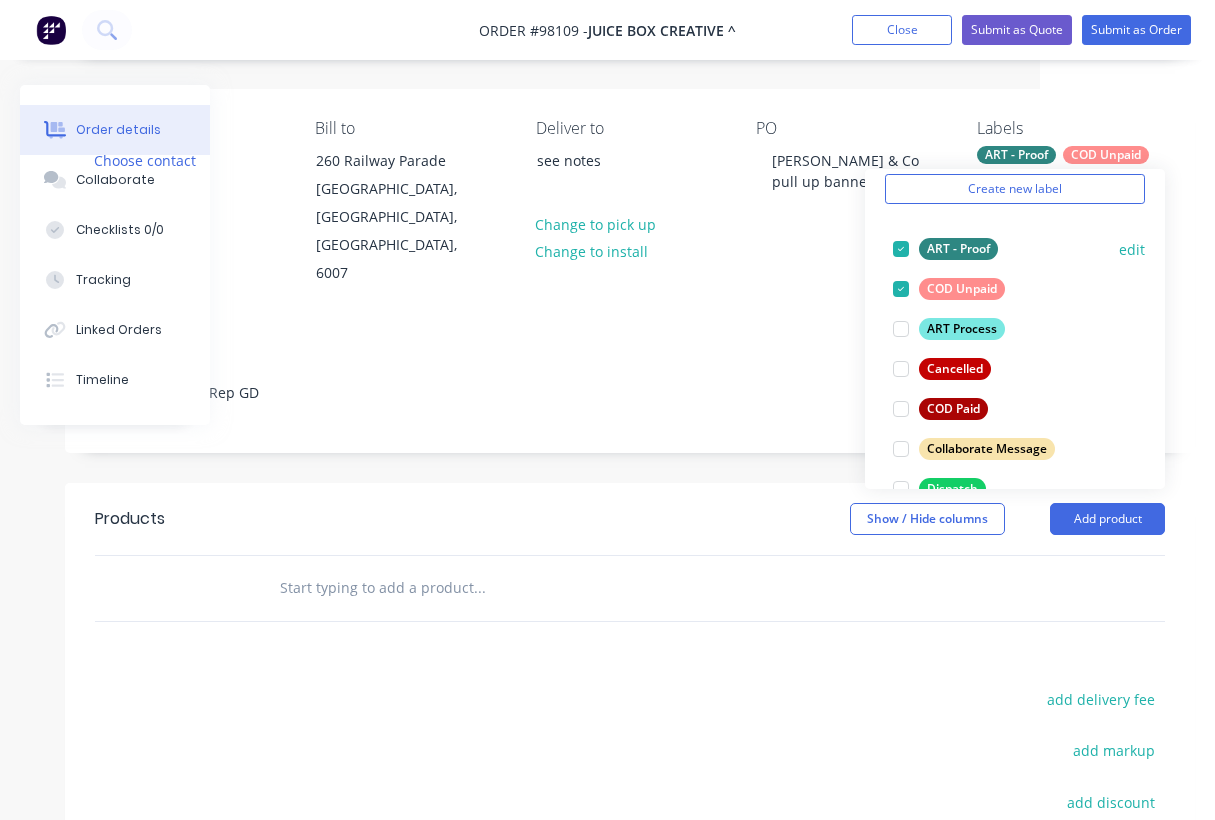 click at bounding box center [901, 249] 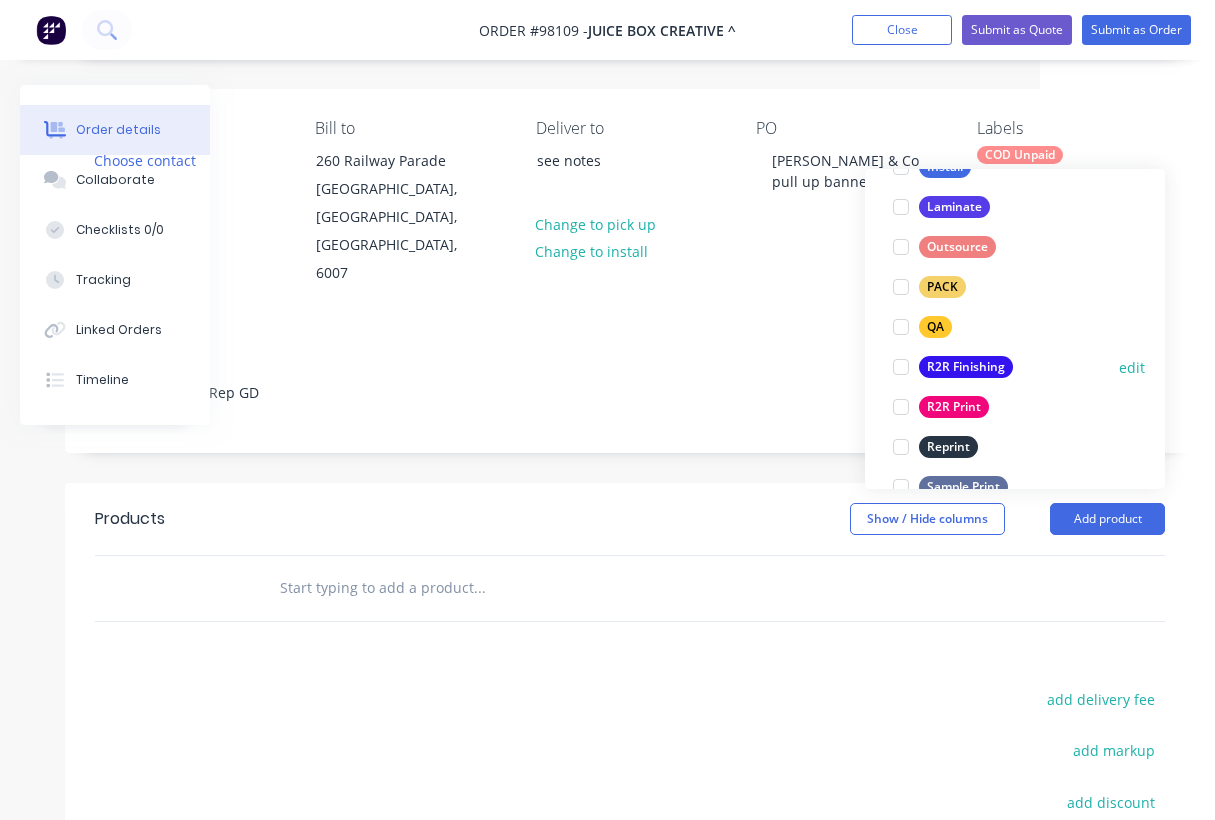 scroll, scrollTop: 683, scrollLeft: 0, axis: vertical 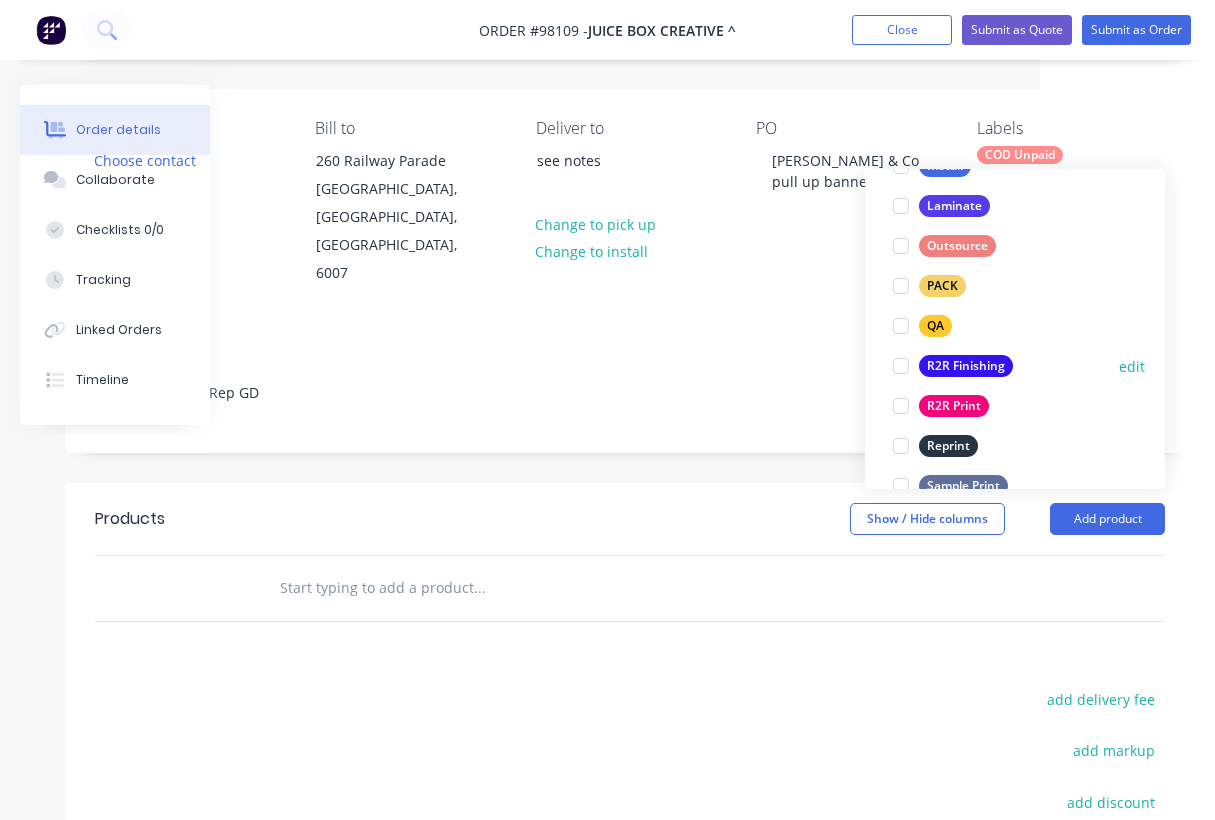 click on "R2R Finishing" at bounding box center [966, 366] 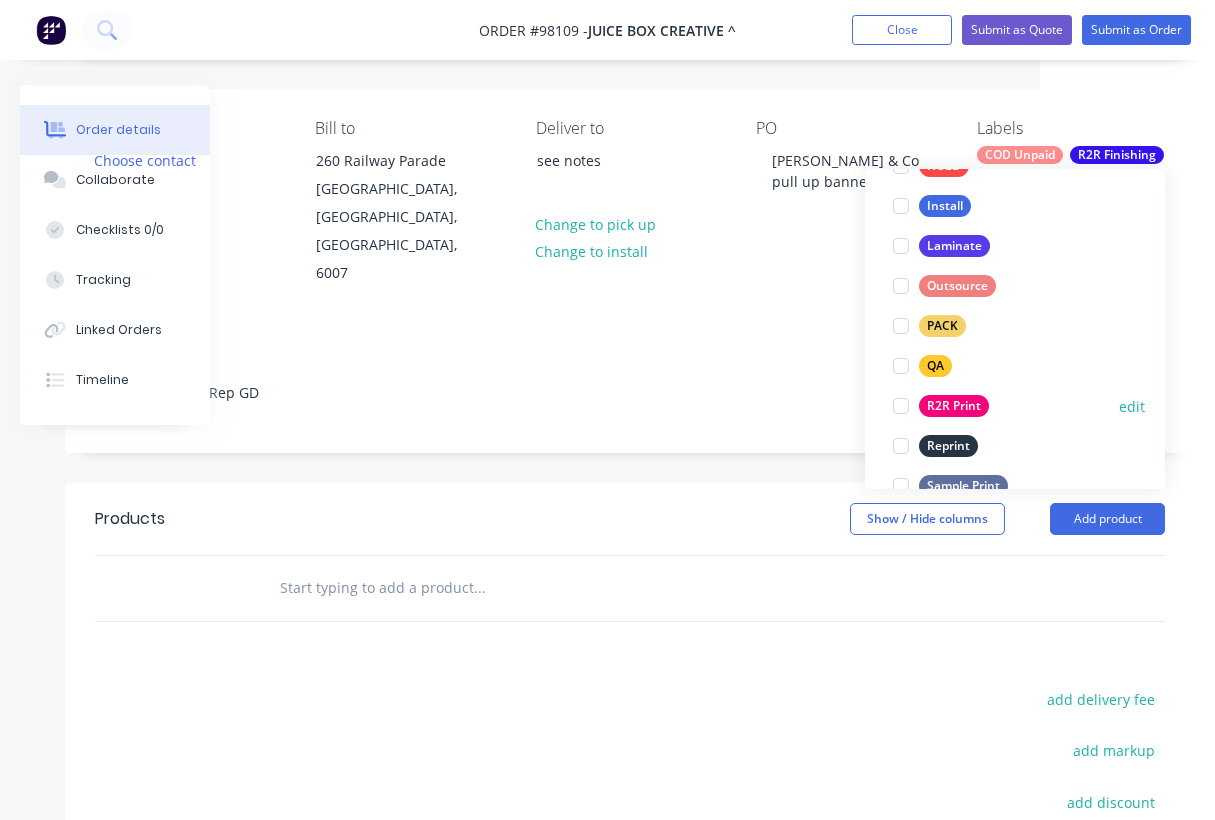 click on "R2R Print" at bounding box center [954, 406] 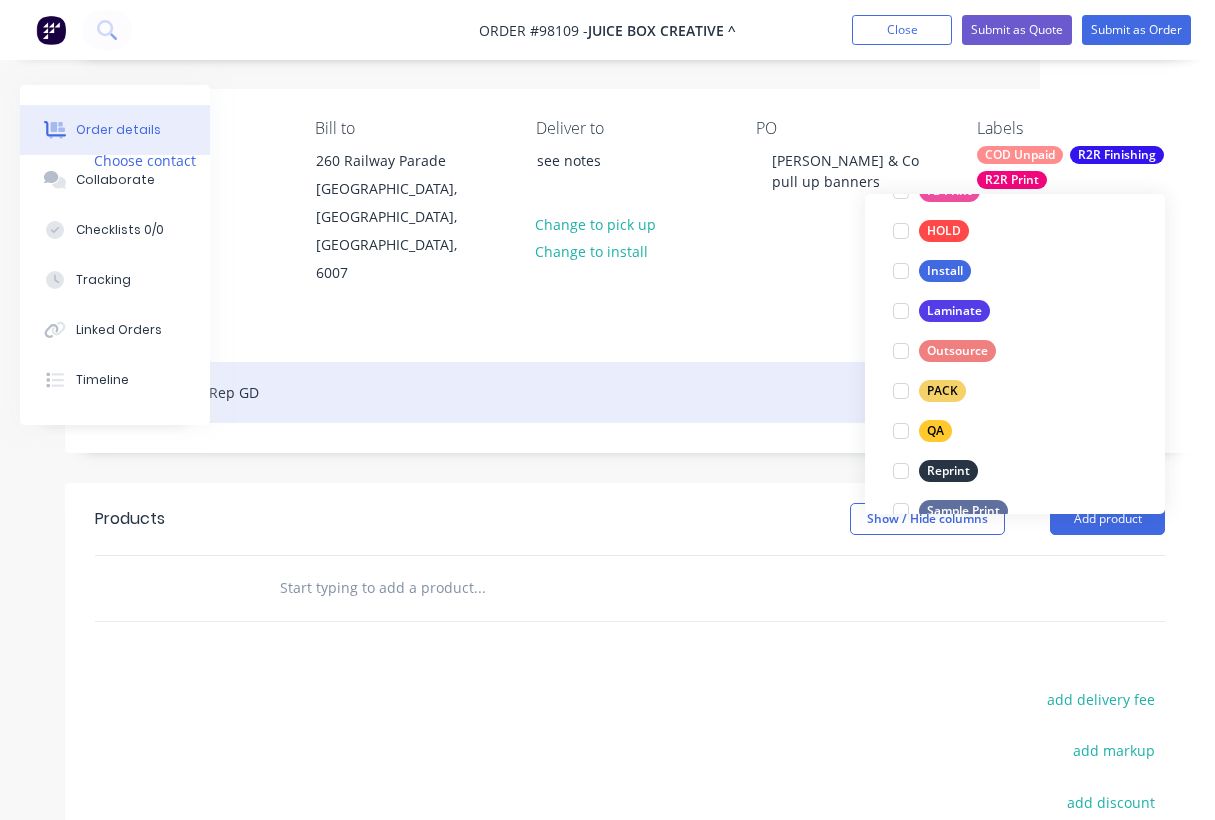 click on "COD, Reseller, Rep GD" at bounding box center [630, 392] 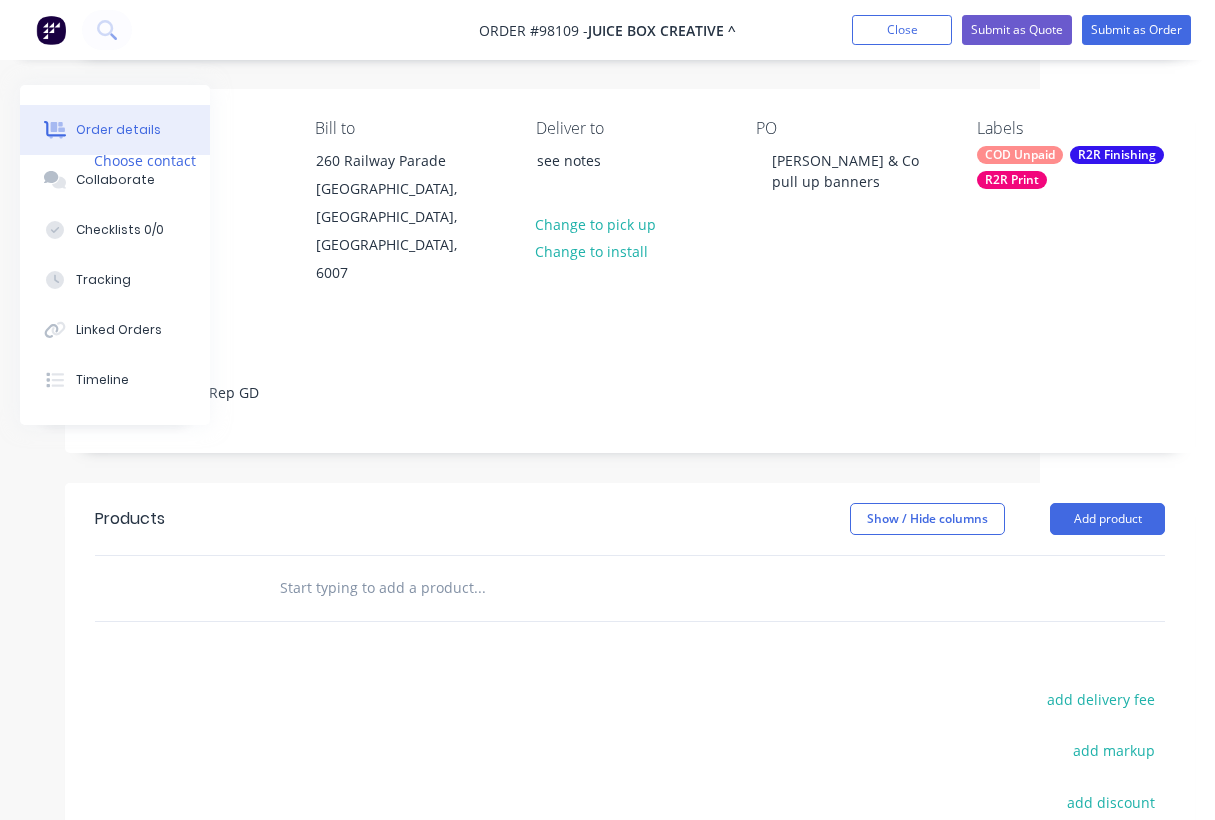 click on "R2R Print" at bounding box center [1012, 180] 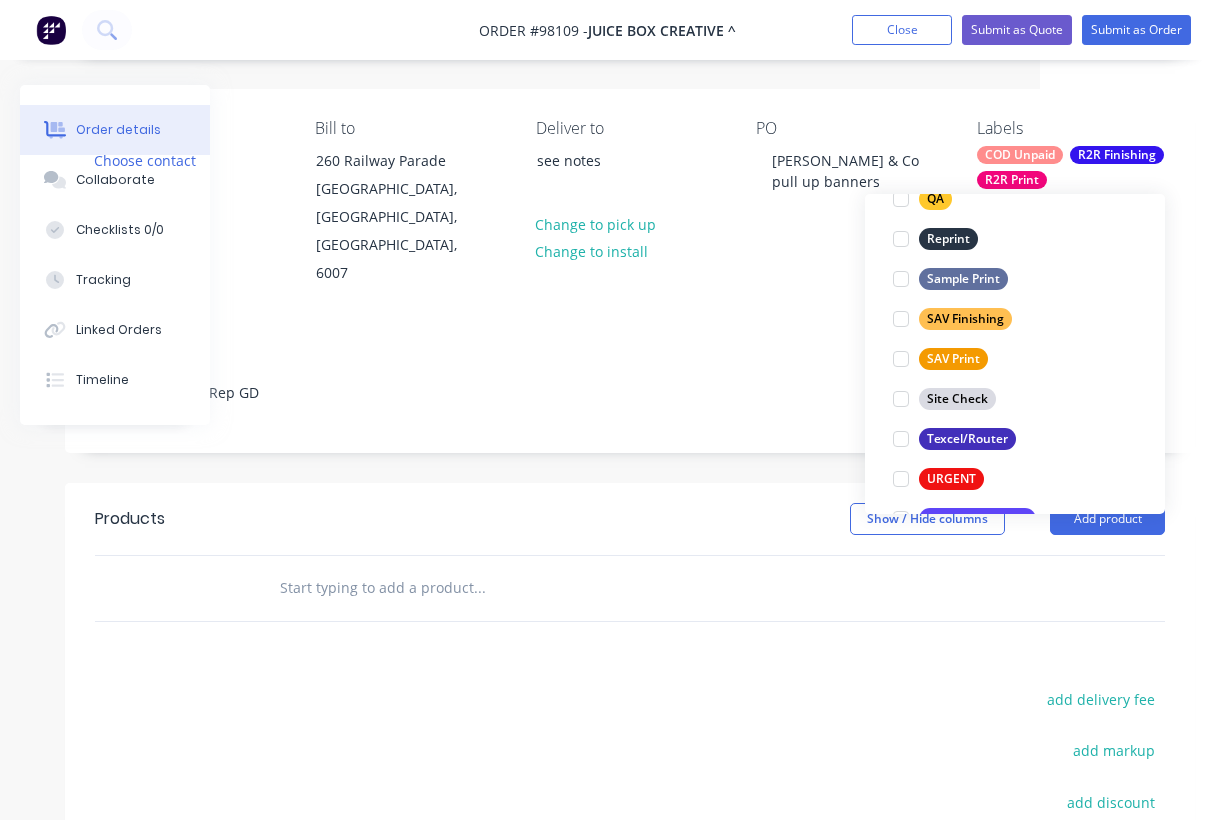 scroll, scrollTop: 917, scrollLeft: 0, axis: vertical 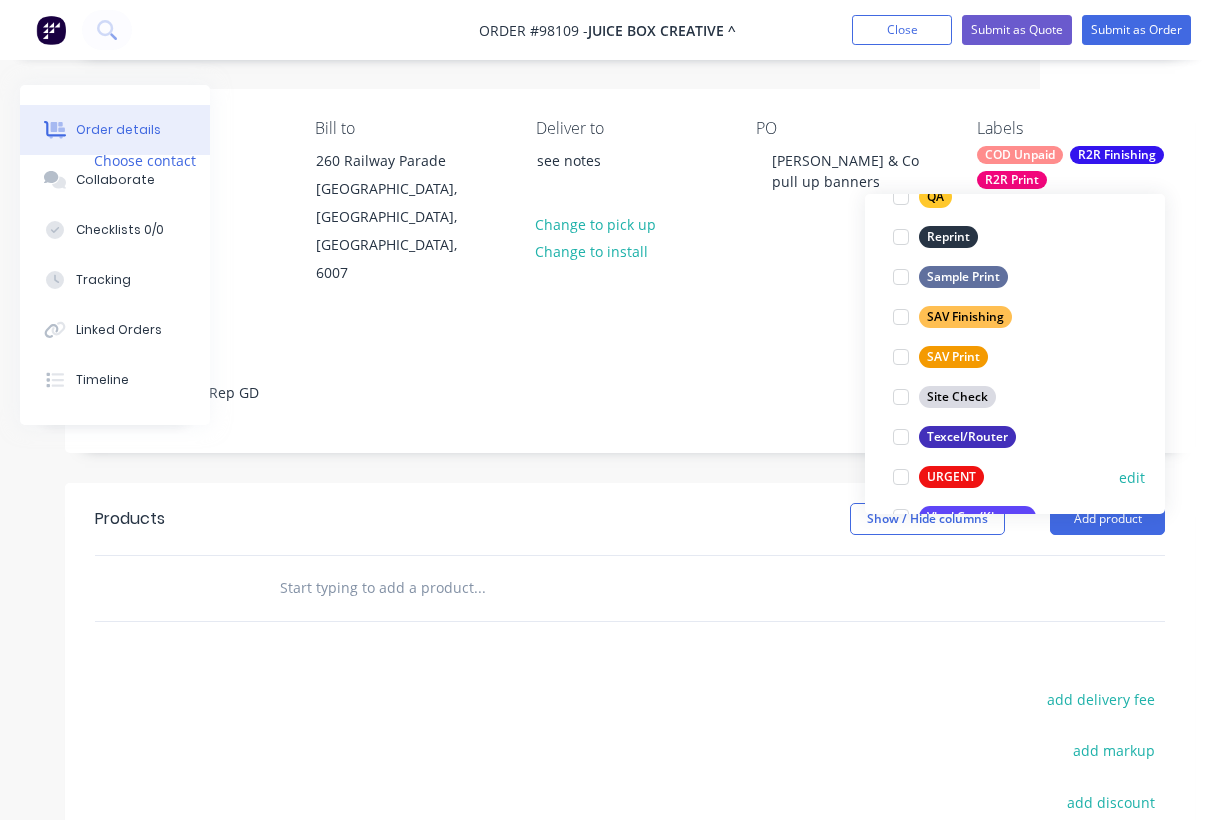 click on "URGENT" at bounding box center [951, 477] 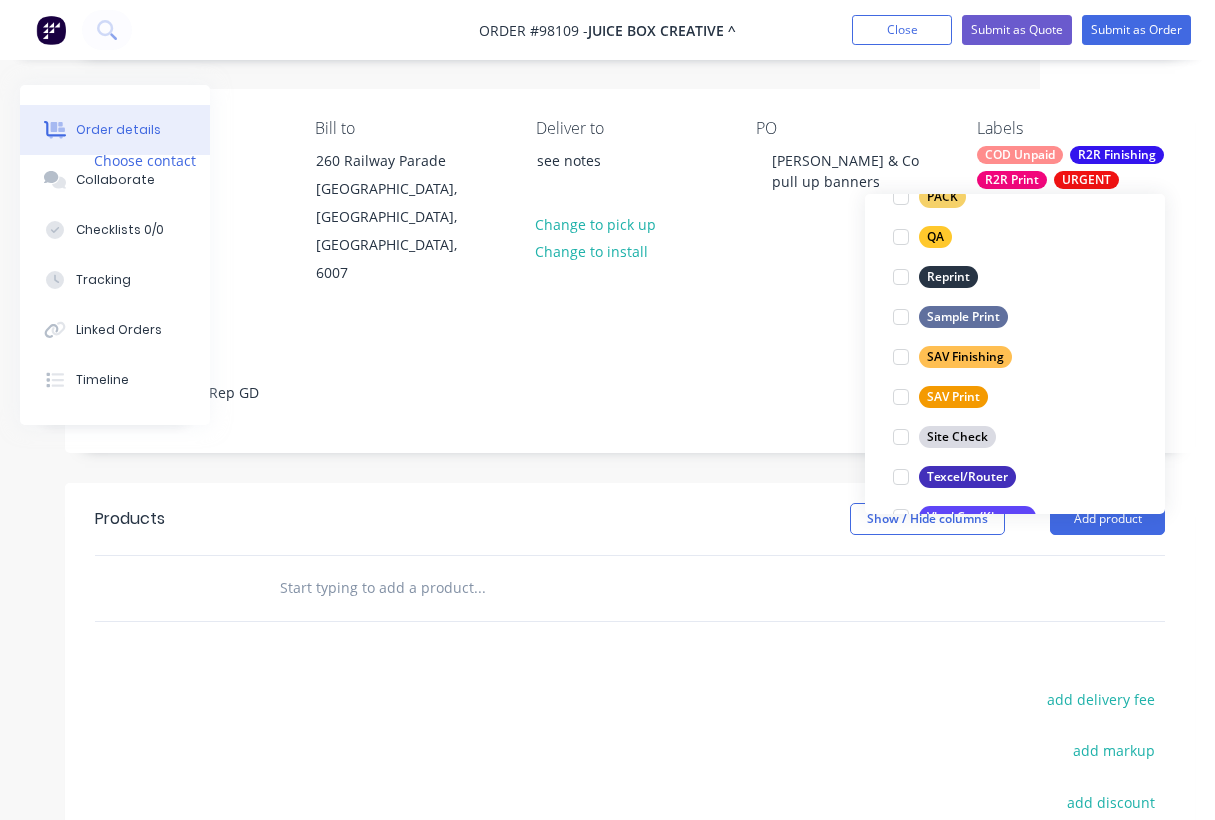 click on "Notes COD, Reseller, Rep GD" at bounding box center [630, 385] 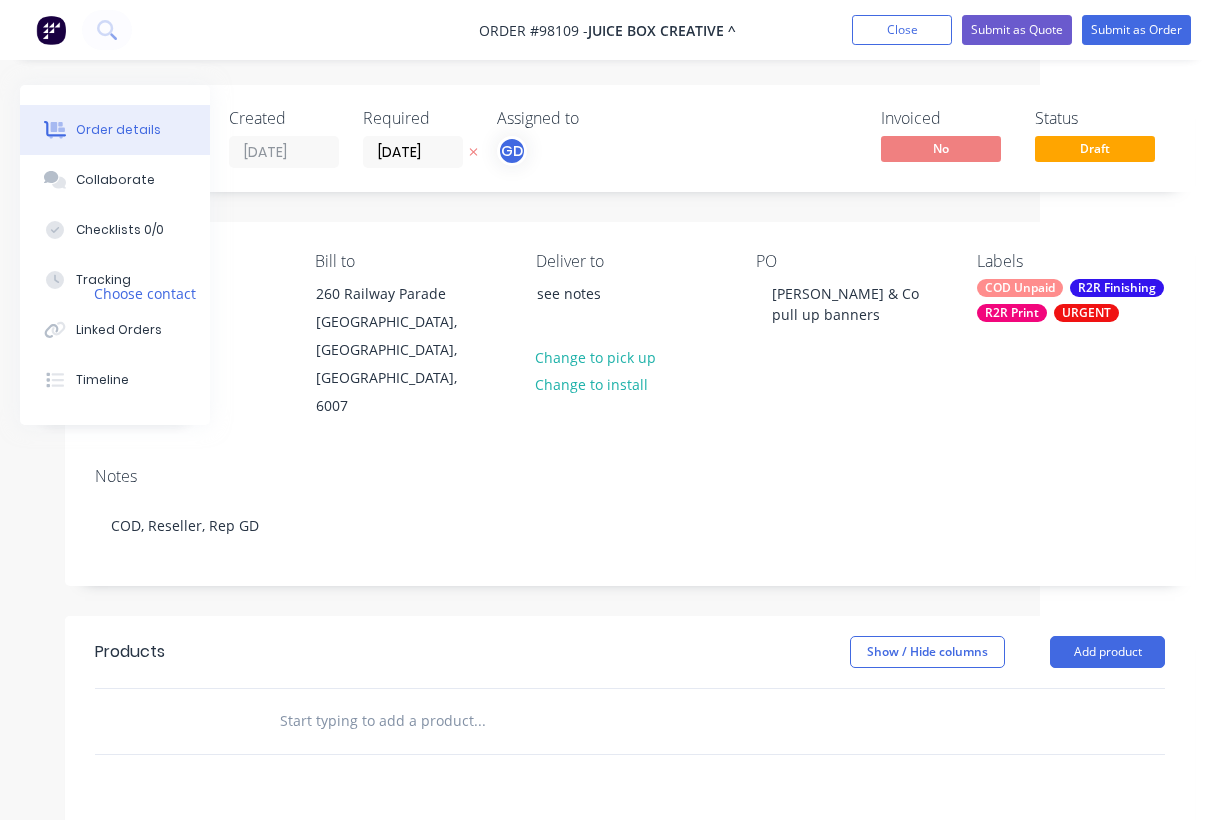 scroll, scrollTop: 0, scrollLeft: 171, axis: horizontal 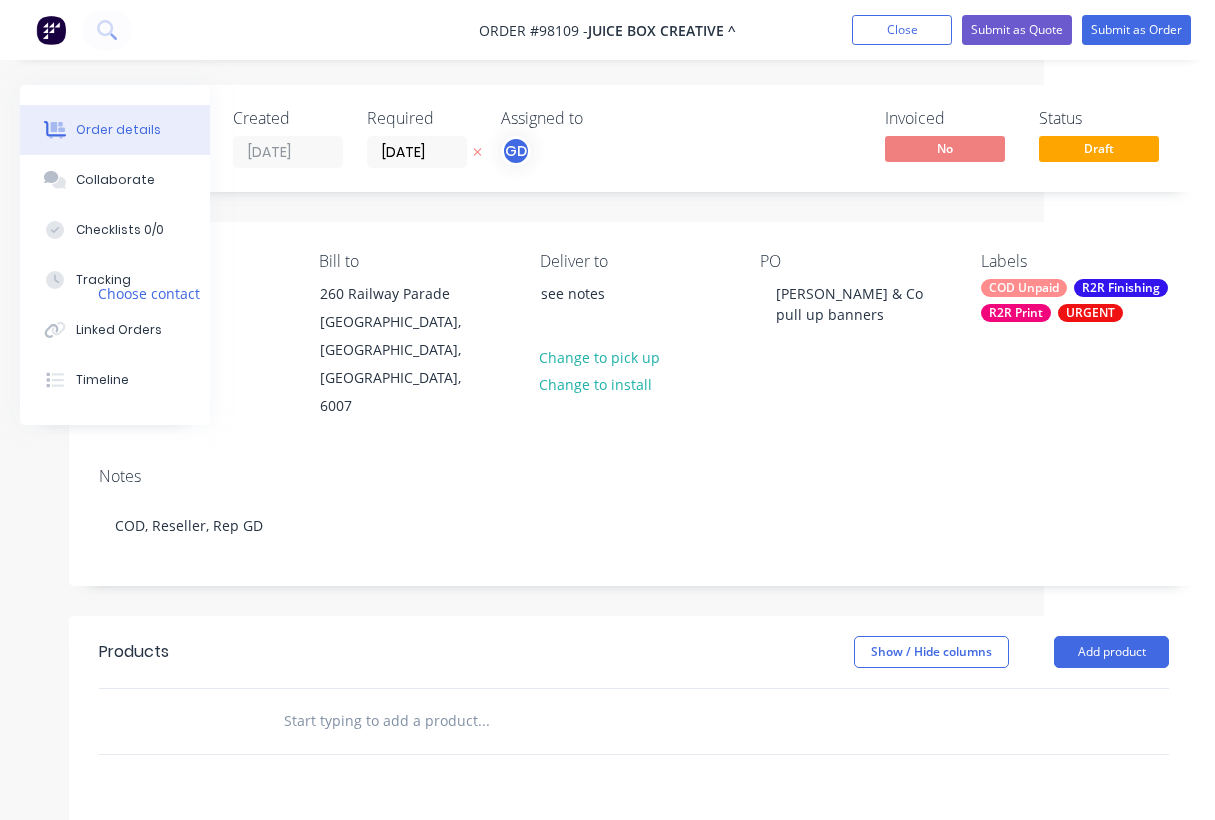 click at bounding box center (483, 721) 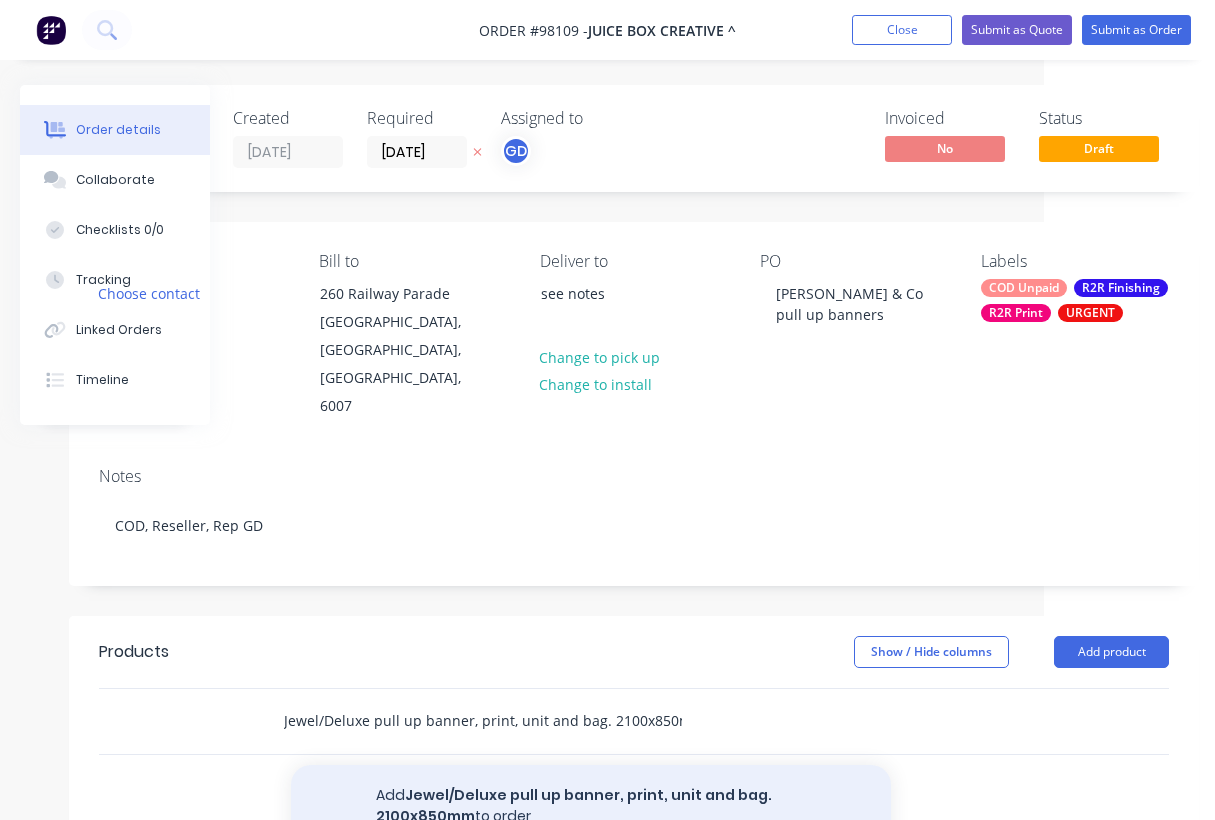 type on "Jewel/Deluxe pull up banner, print, unit and bag. 2100x850mm" 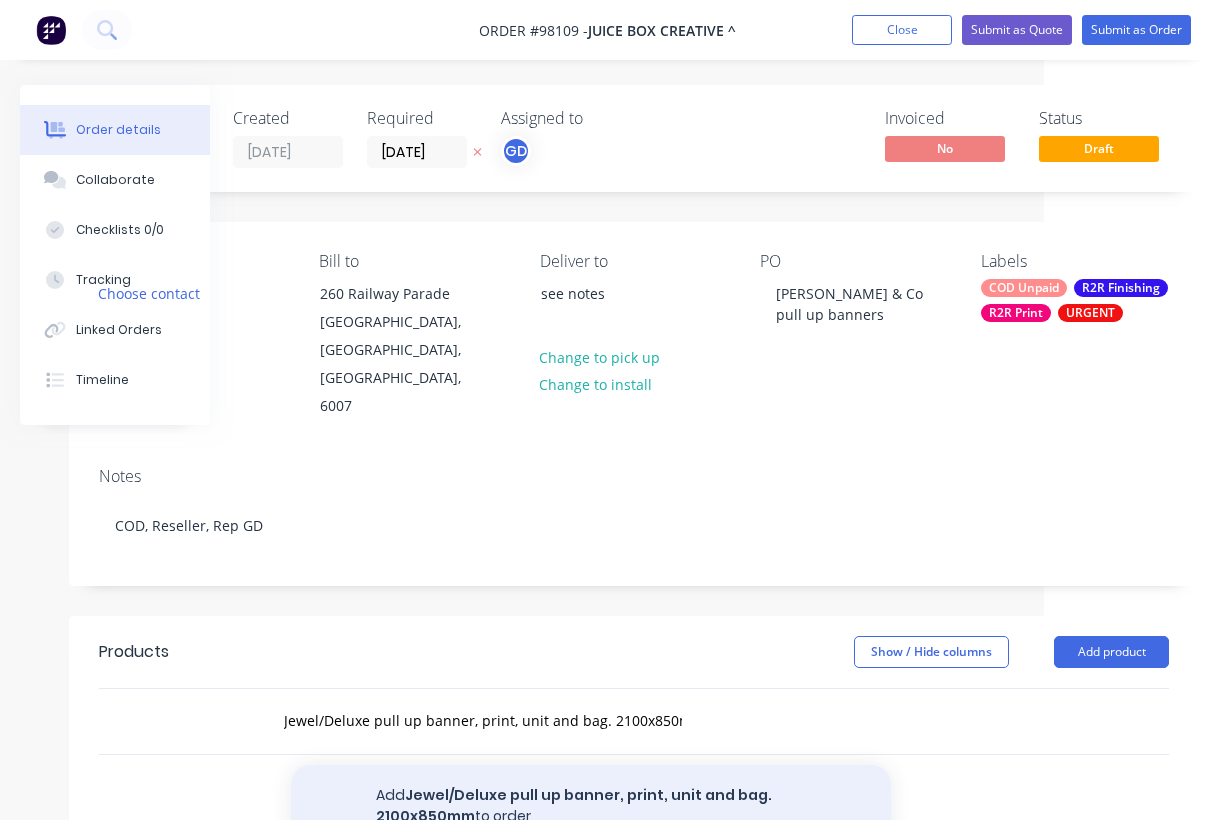 click on "Add  Jewel/Deluxe pull up banner, print, unit and bag. 2100x850mm  to order" at bounding box center (591, 806) 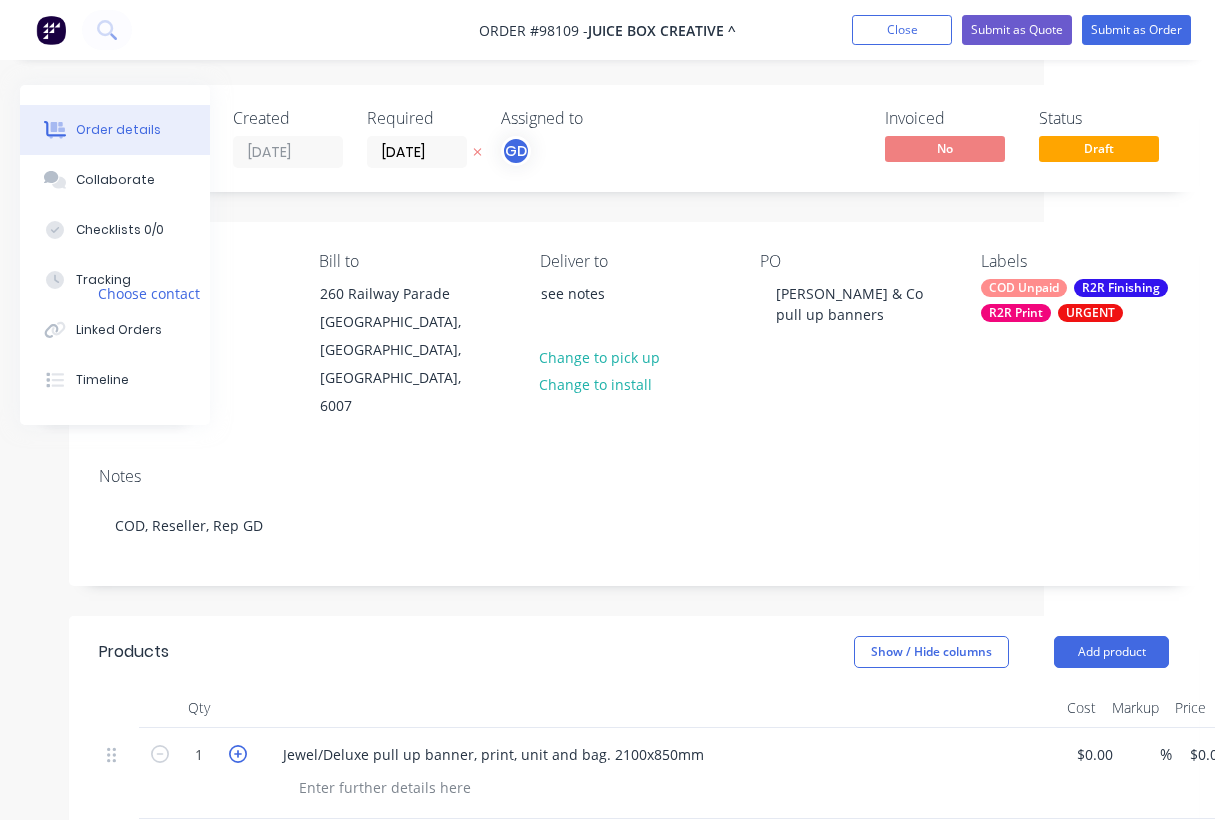 click 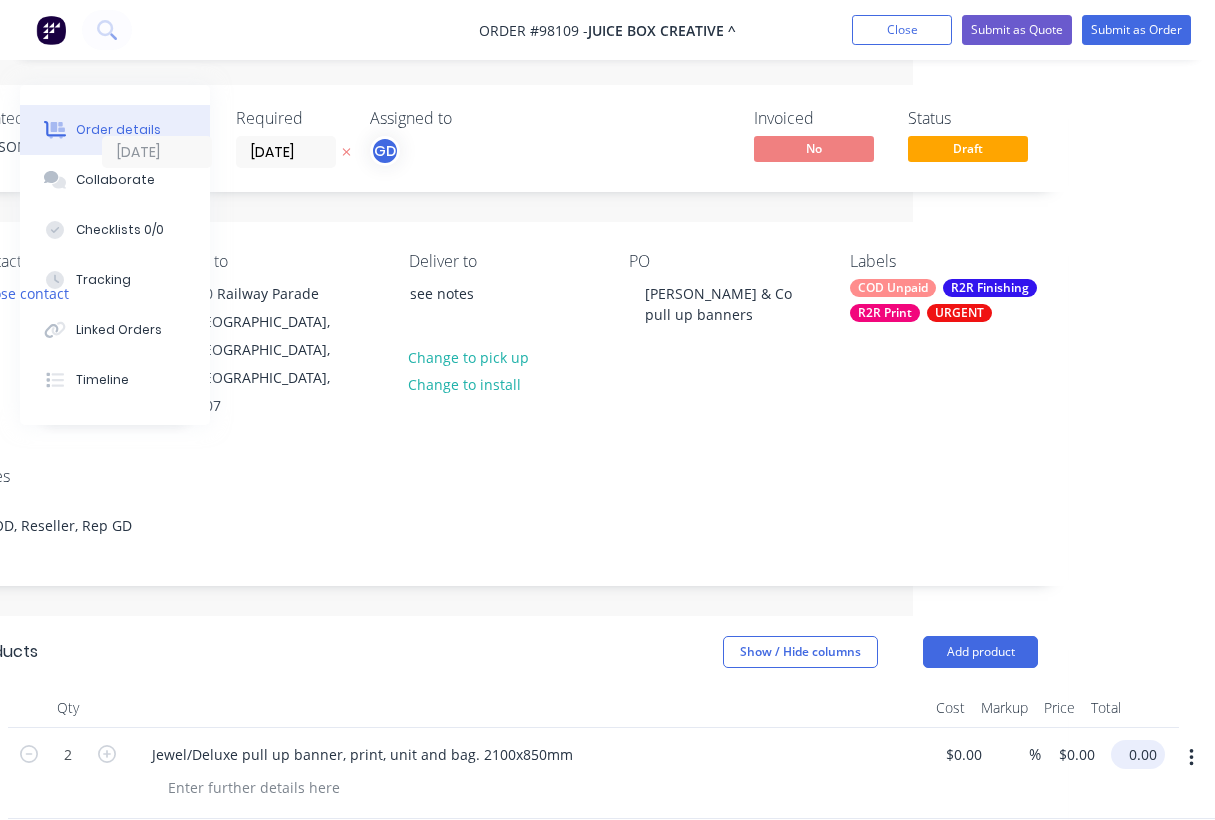 click on "0.00" at bounding box center [1142, 754] 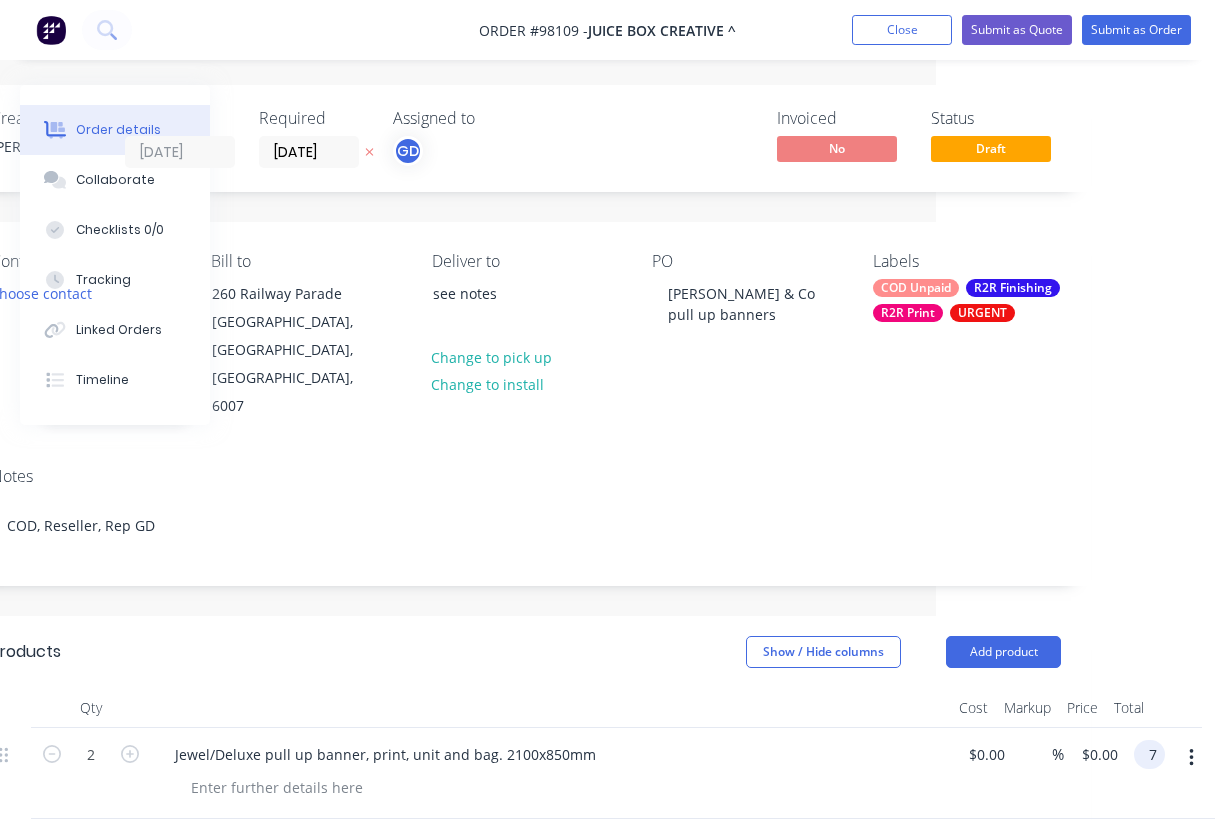scroll, scrollTop: 0, scrollLeft: 279, axis: horizontal 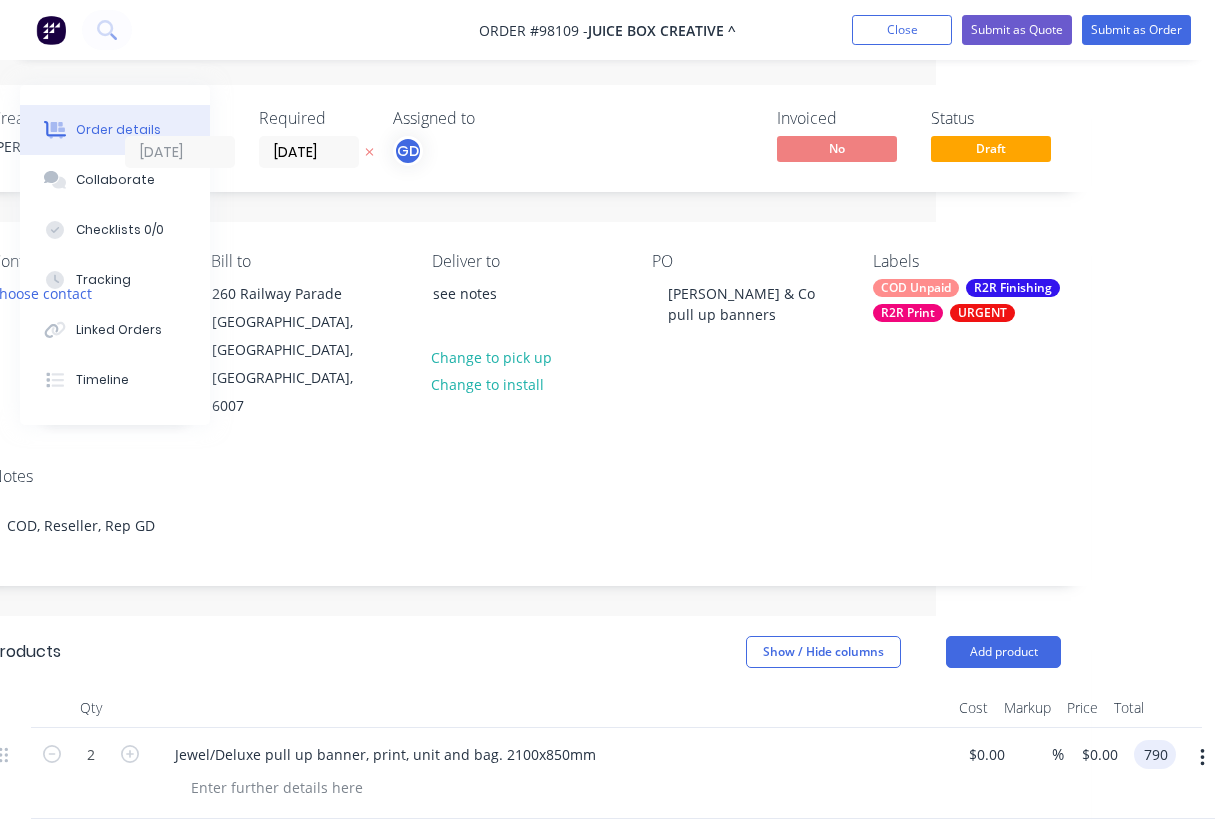 type on "790" 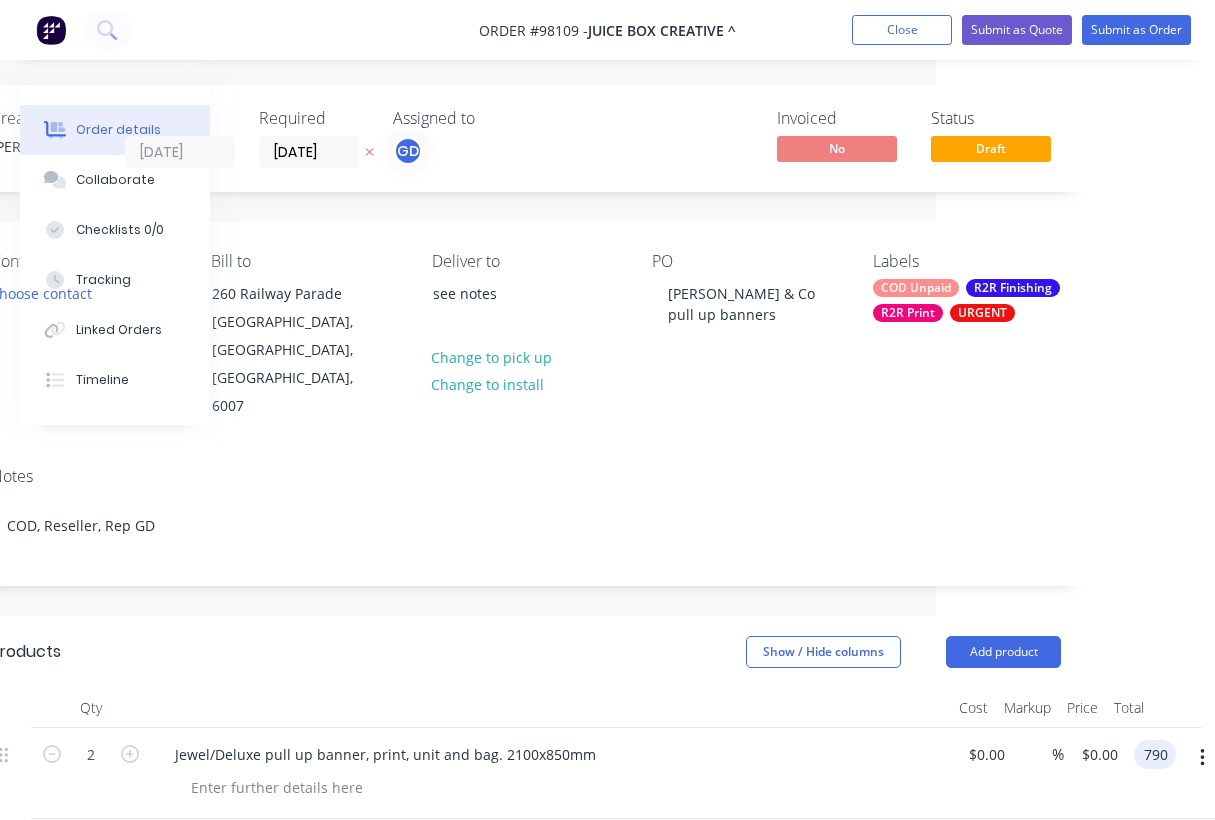 type on "$395.00" 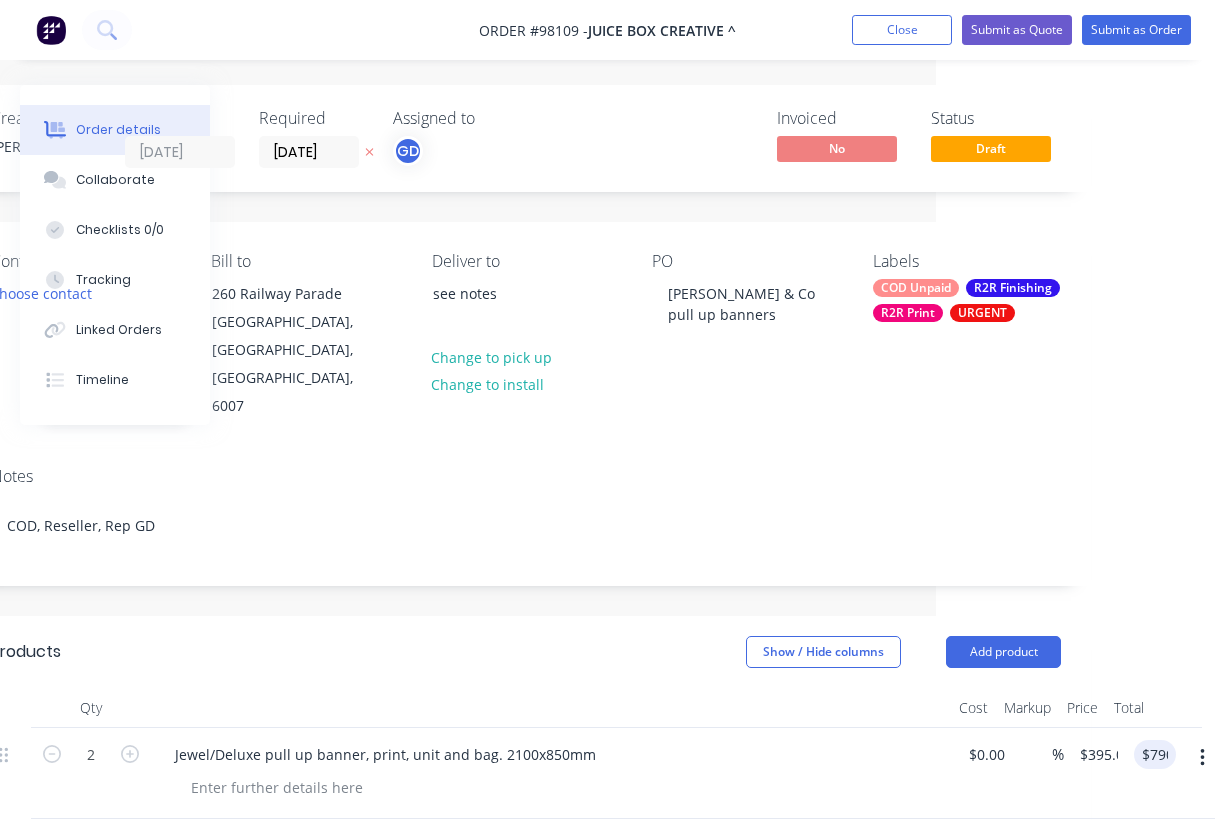 click at bounding box center (551, 708) 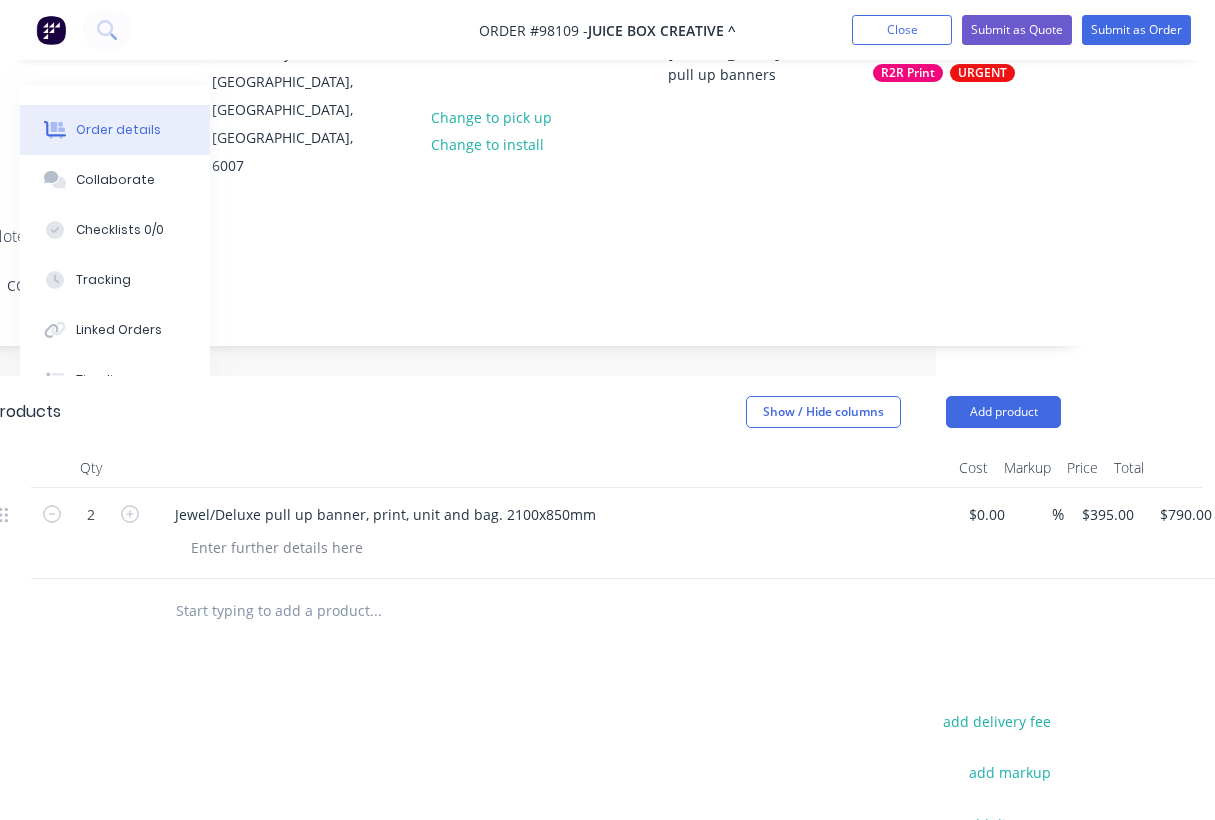 scroll, scrollTop: 294, scrollLeft: 279, axis: both 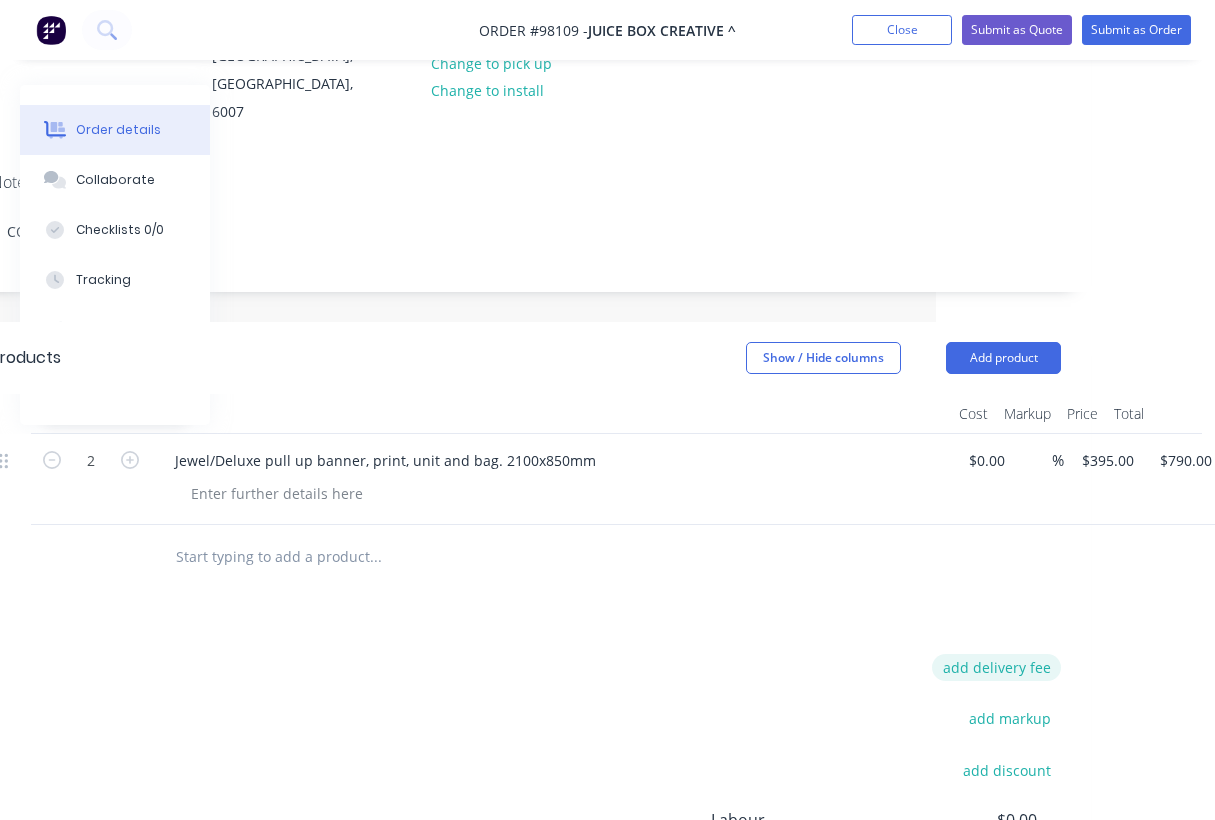 click on "add delivery fee" at bounding box center (996, 667) 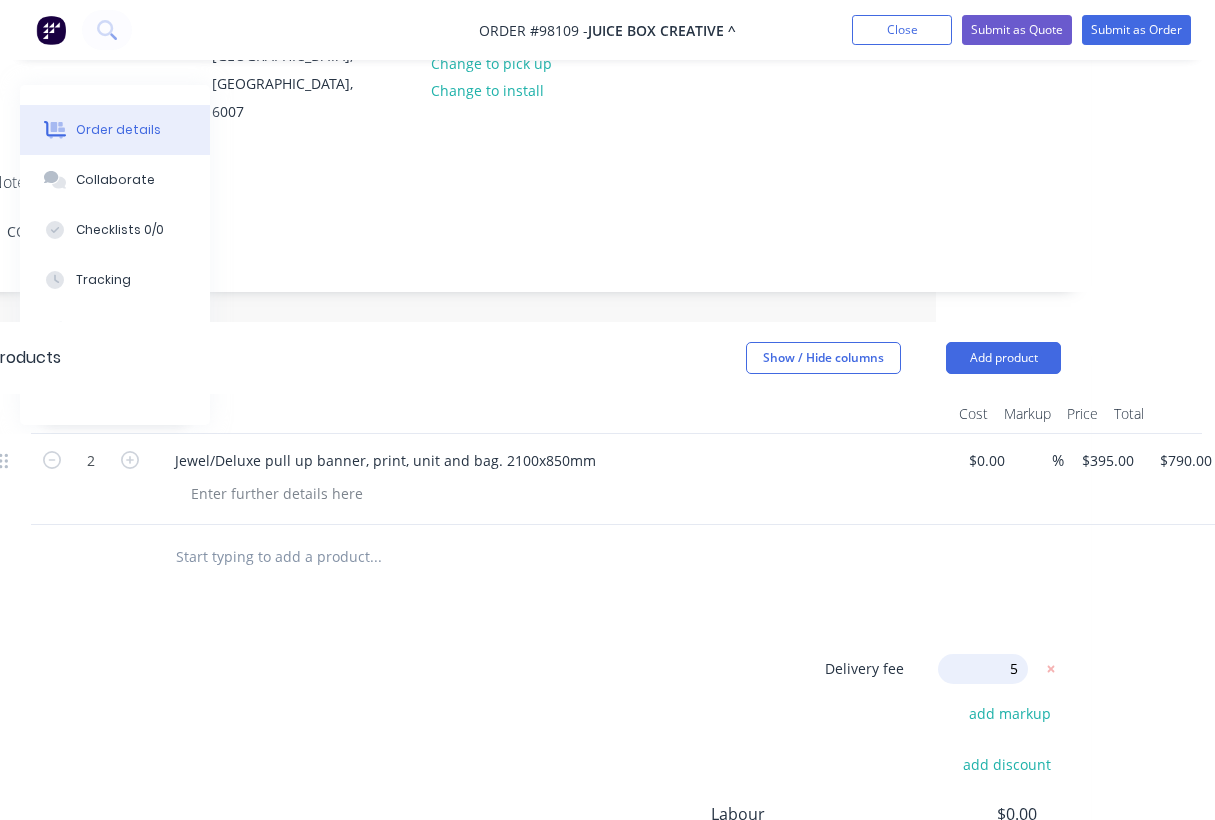 type on "57" 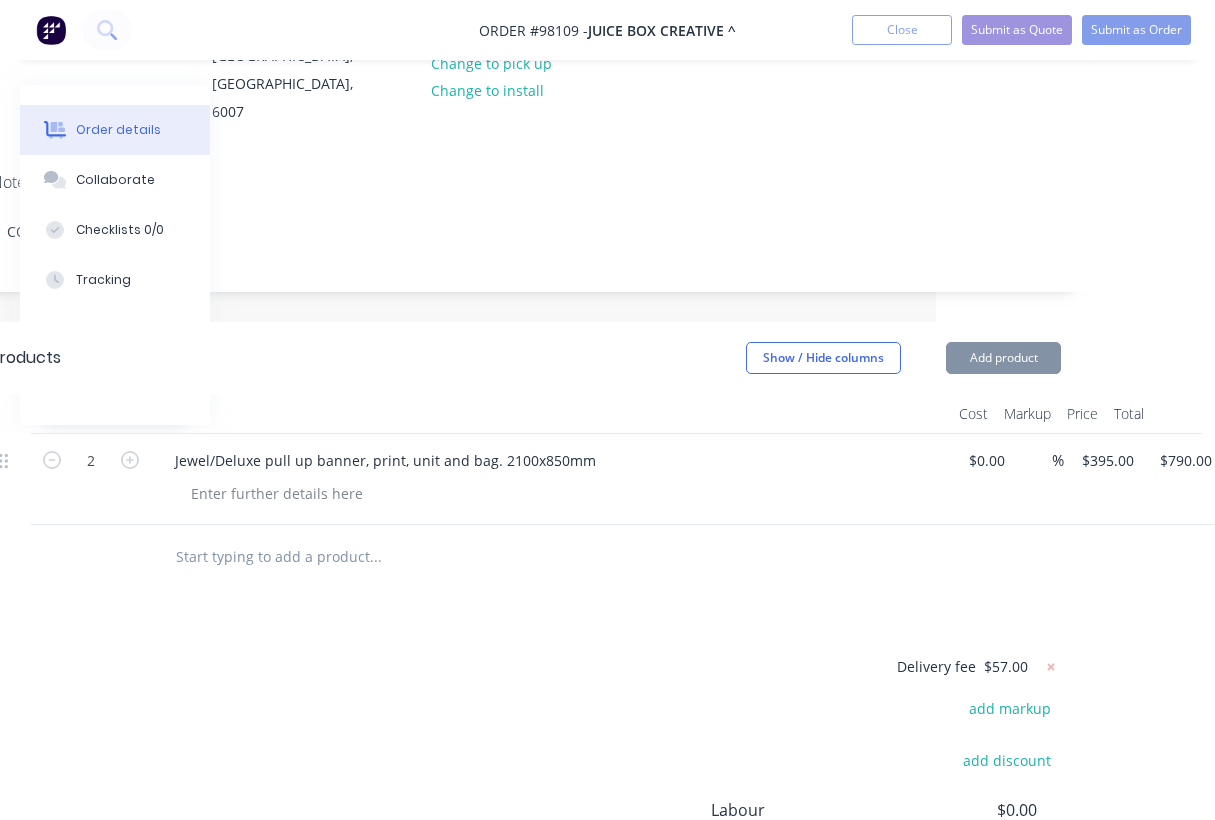 click on "Products Show / Hide columns Add product     Qty Cost Markup Price Total 2 Jewel/Deluxe pull up banner, print, unit and bag. 2100x850mm $0.00 $0.00 % $395.00 $395.00 $790.00 $790.00   Delivery fee $57.00 add markup add discount Labour $0.00 Sub total $847.00 Margin $0.00  ( 0.00 %) Tax $84.70 Total $931.70" at bounding box center (526, 691) 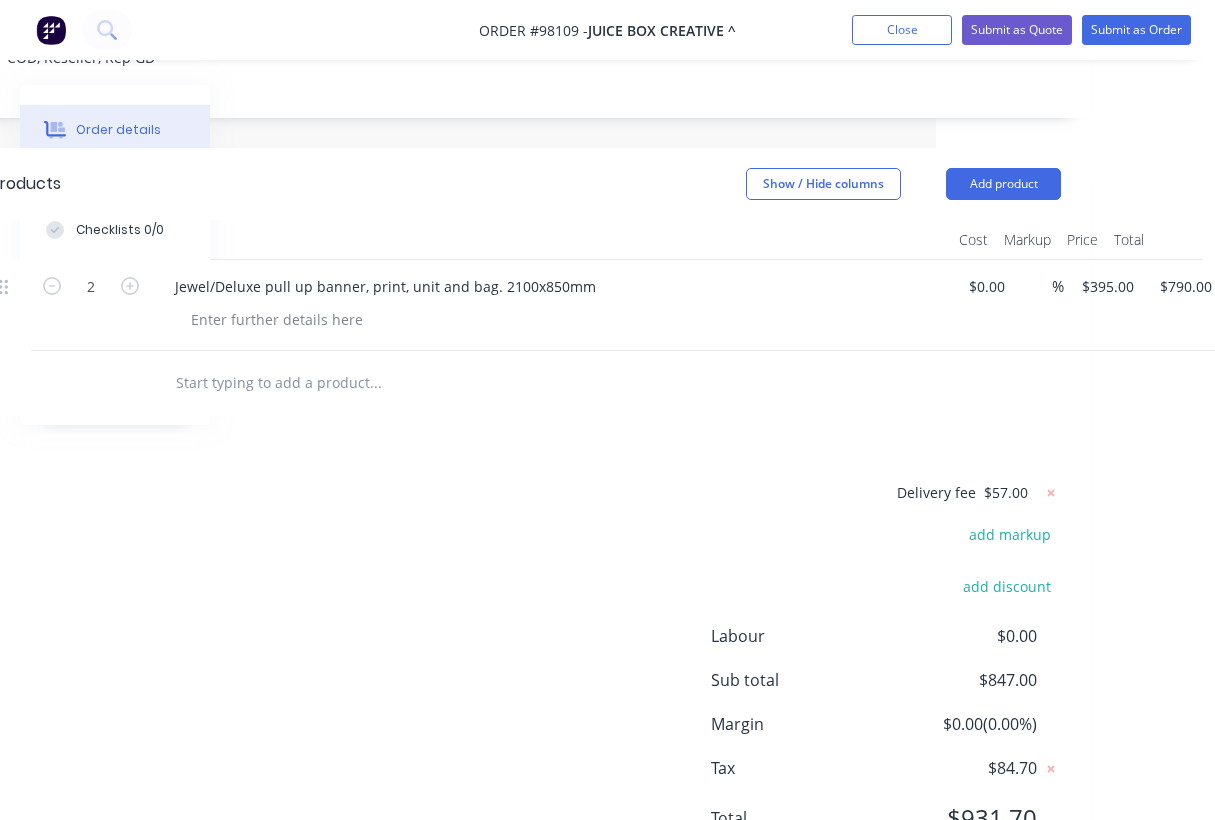 scroll, scrollTop: 454, scrollLeft: 279, axis: both 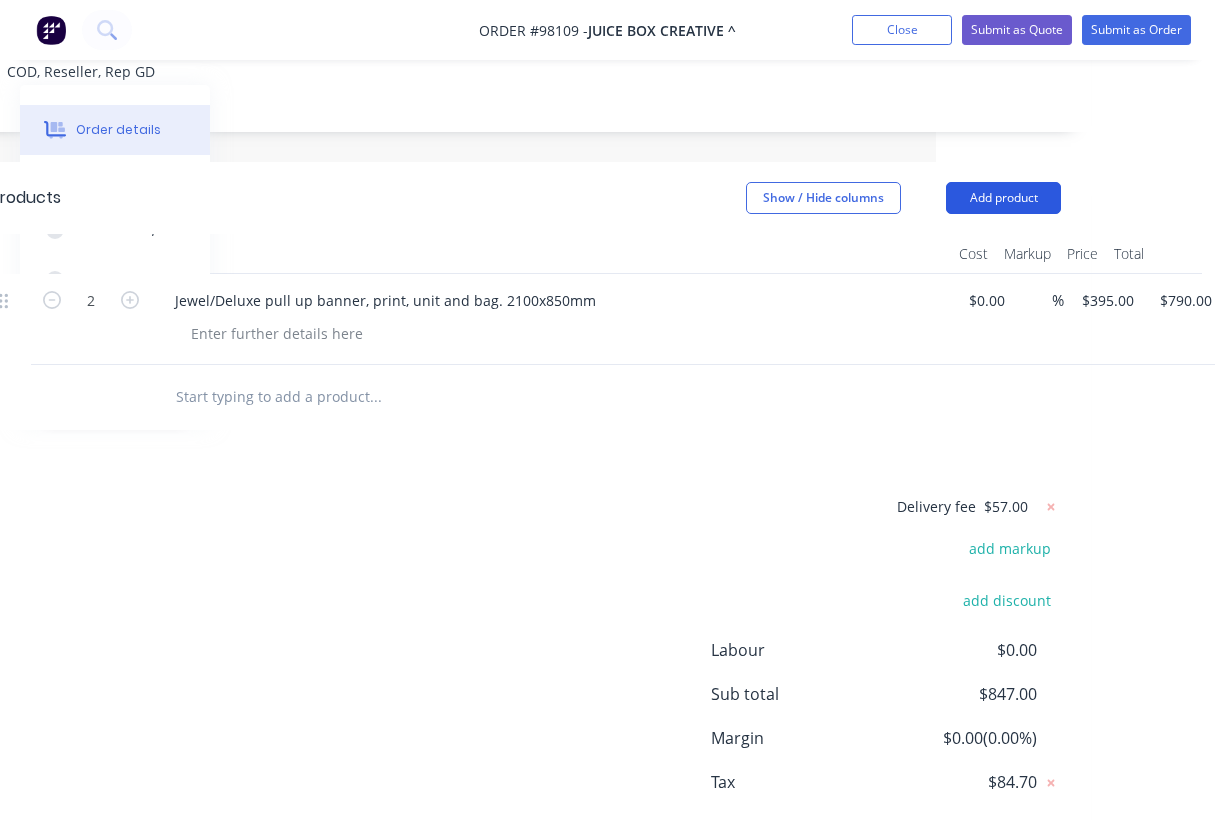 click on "Add product" at bounding box center [1003, 198] 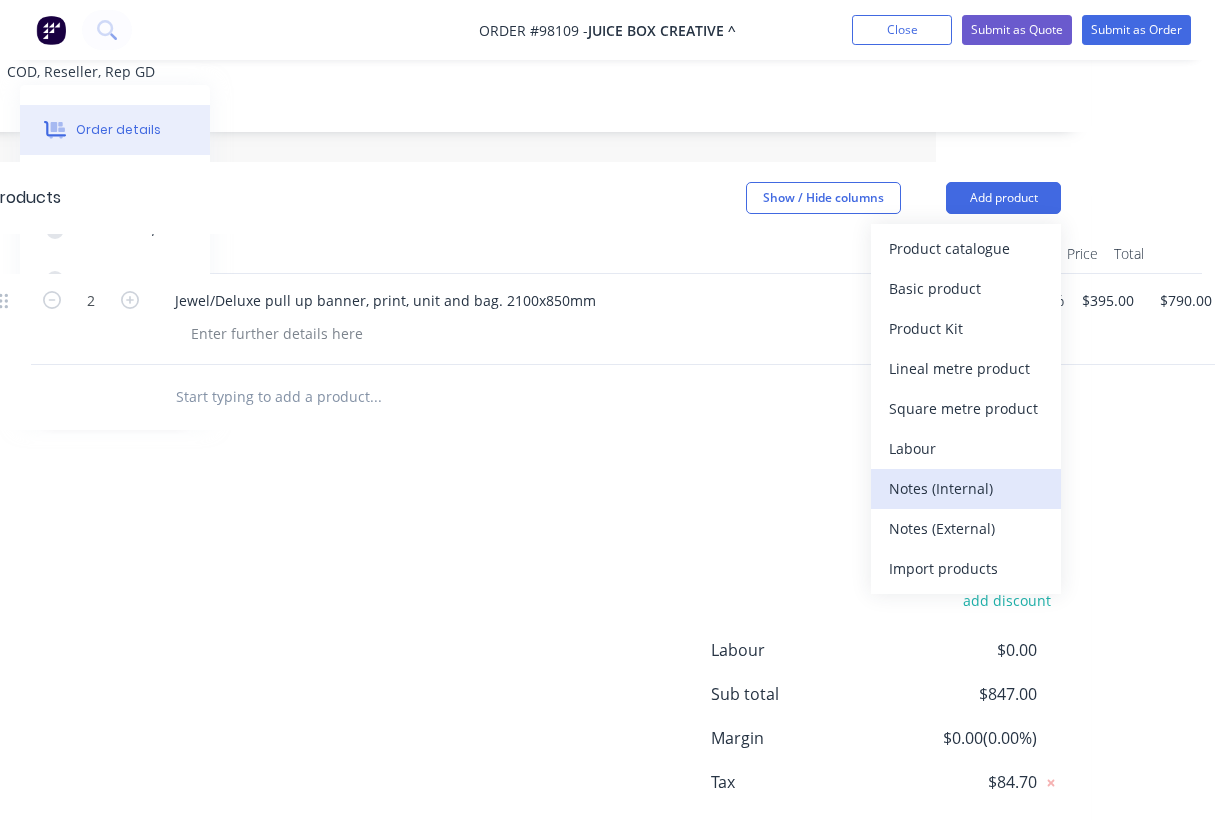 click on "Notes (Internal)" at bounding box center [966, 488] 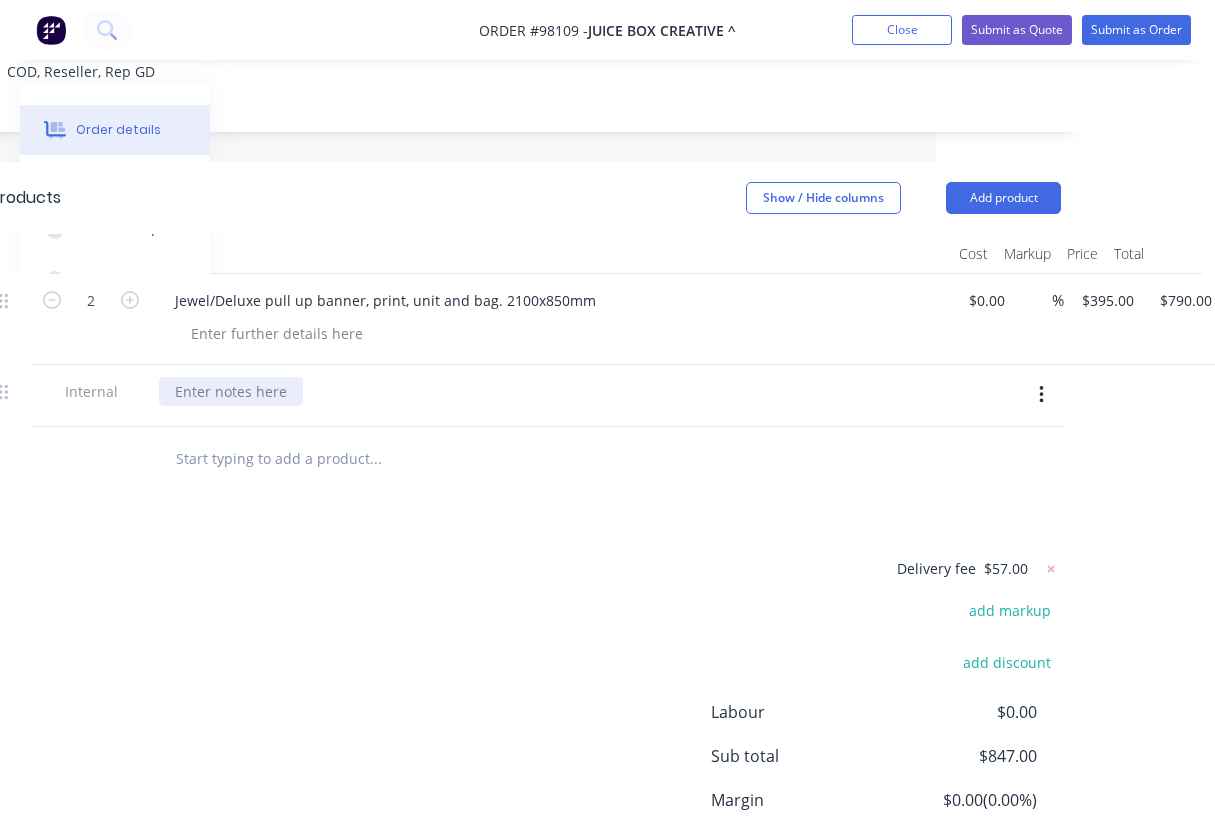 click at bounding box center (231, 391) 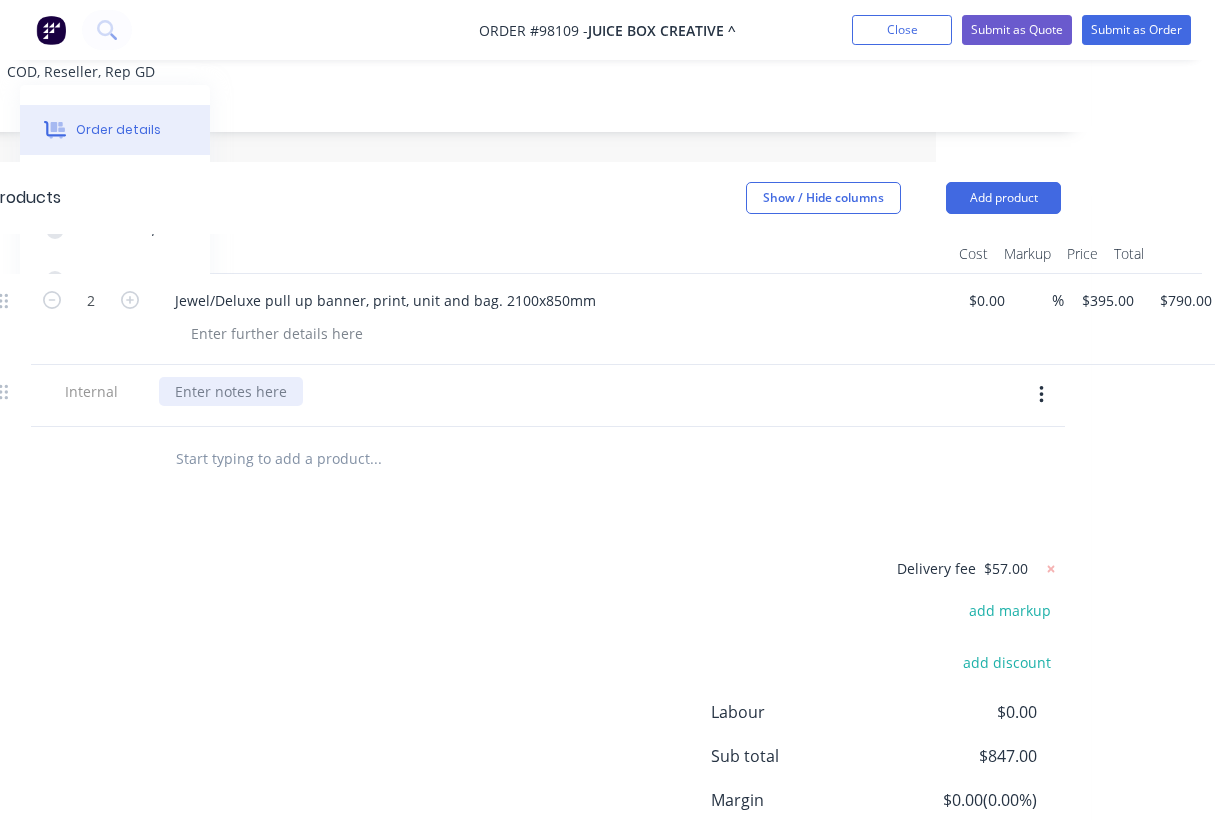paste 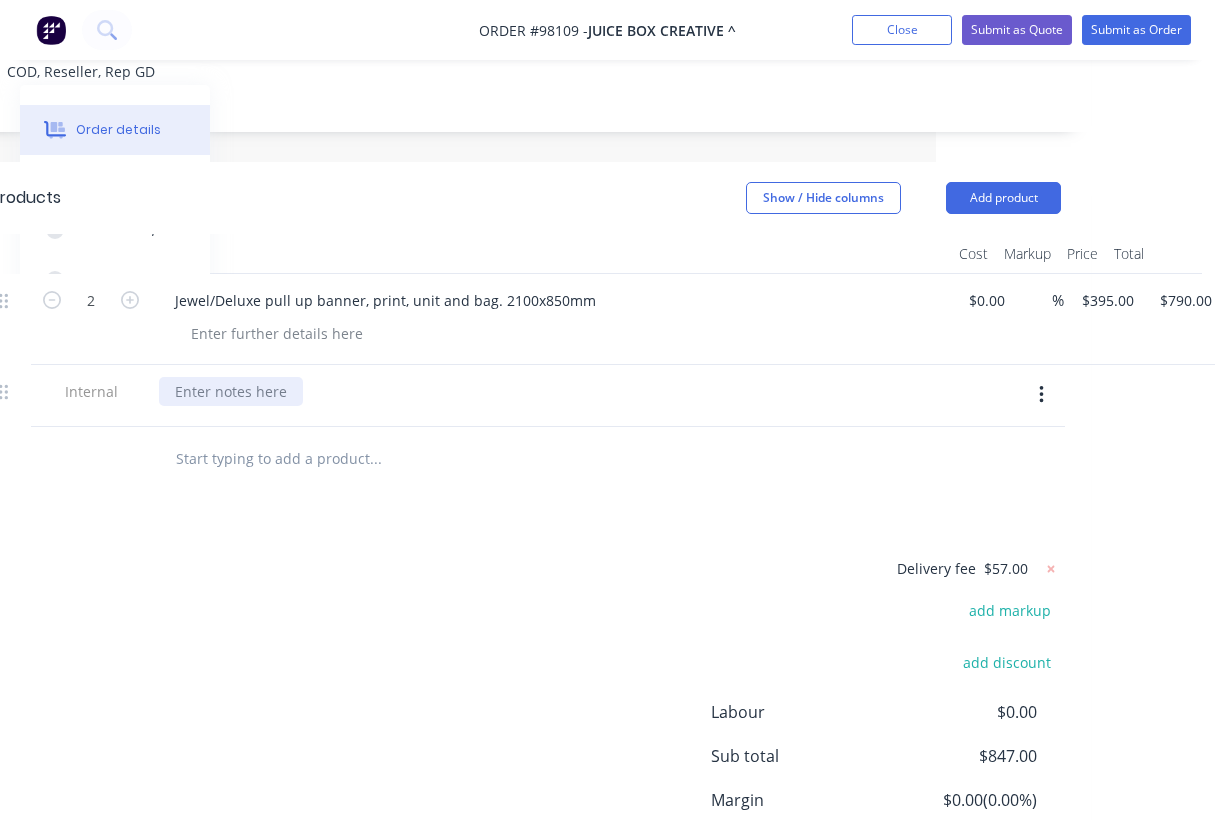 type 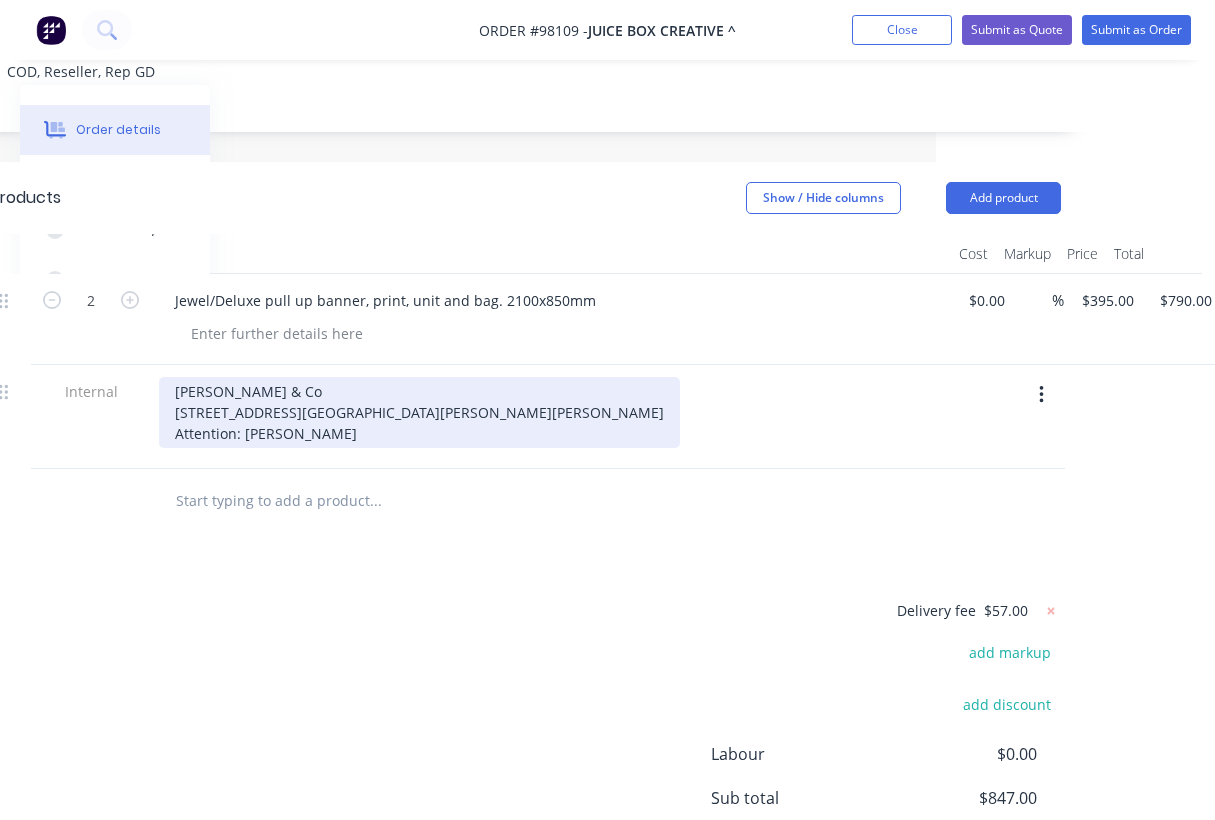 click on "Everett Smith & Co
58 Howe Street Osborne Park
Attention: Rod Smith" at bounding box center [419, 412] 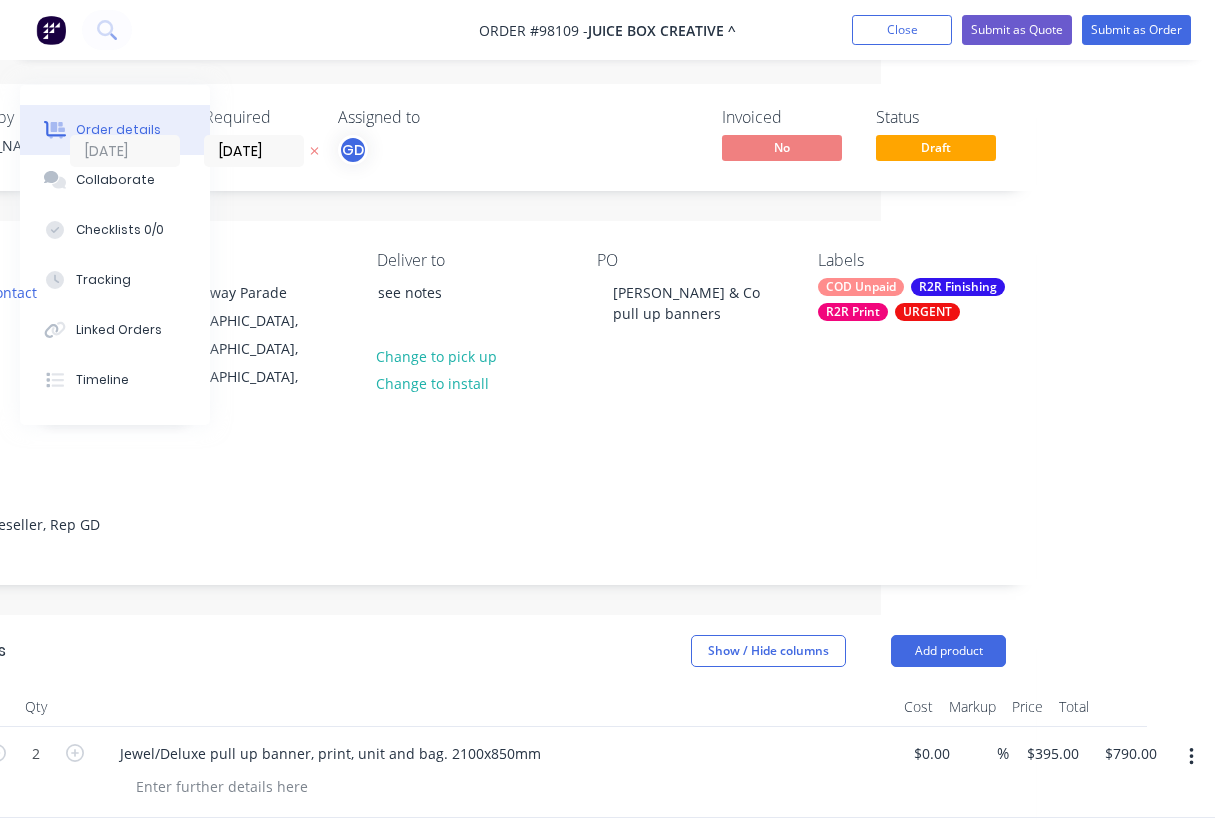 scroll, scrollTop: 1, scrollLeft: 334, axis: both 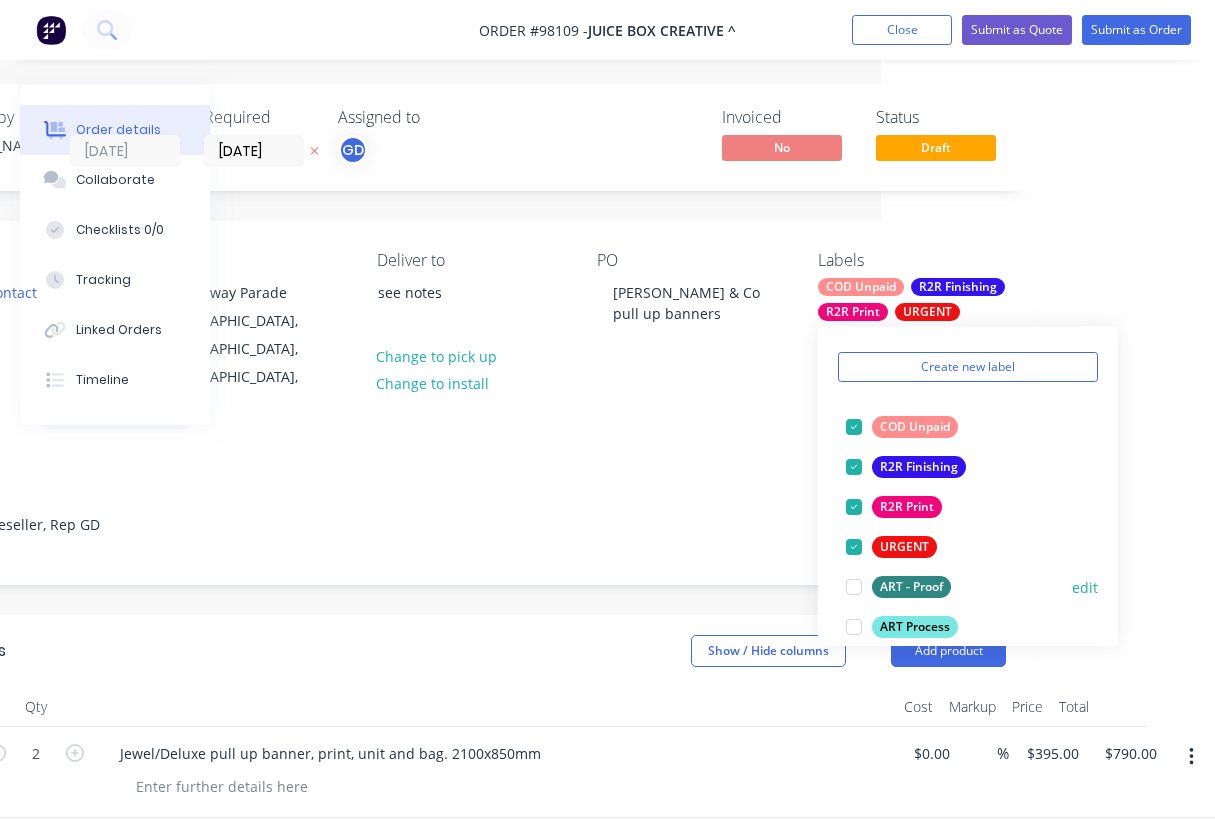 click on "ART - Proof" at bounding box center [911, 587] 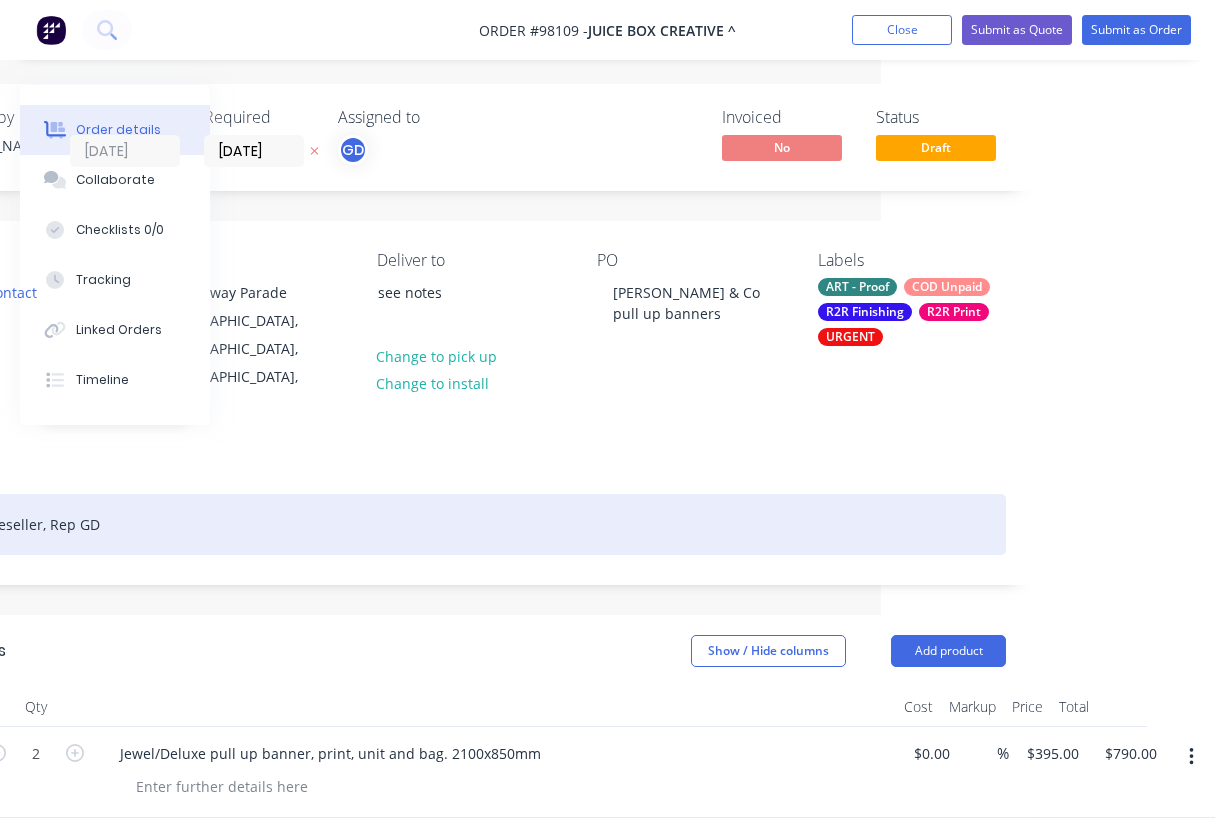 click on "COD, Reseller, Rep GD" at bounding box center (471, 524) 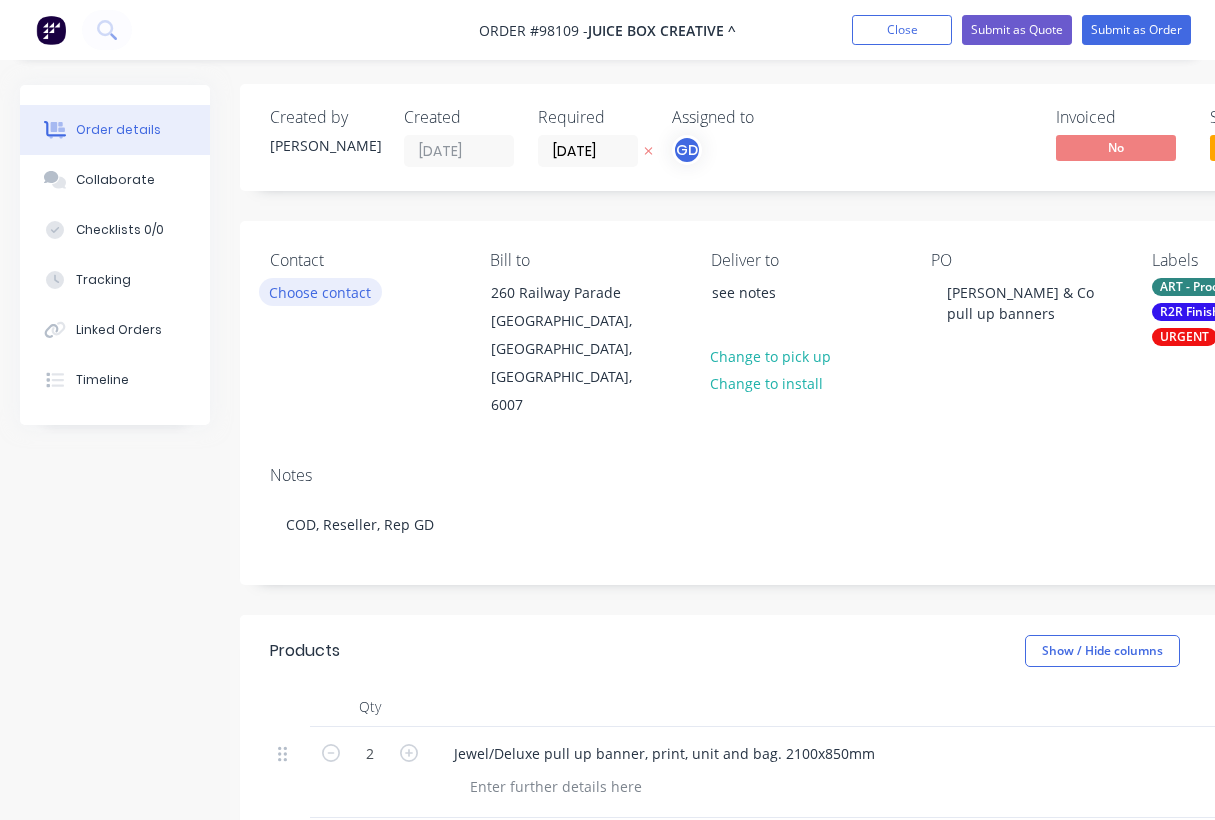 click on "Choose contact" at bounding box center (320, 291) 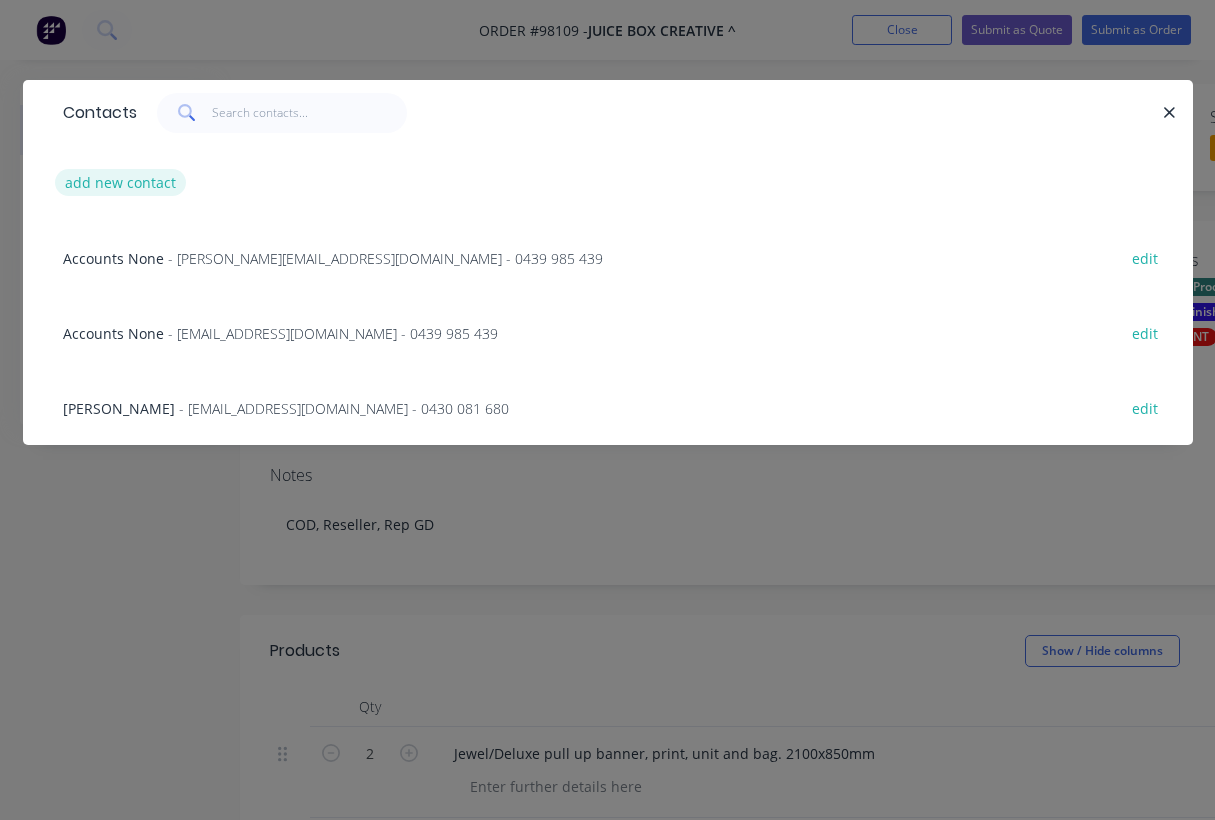 click on "add new contact" at bounding box center (121, 182) 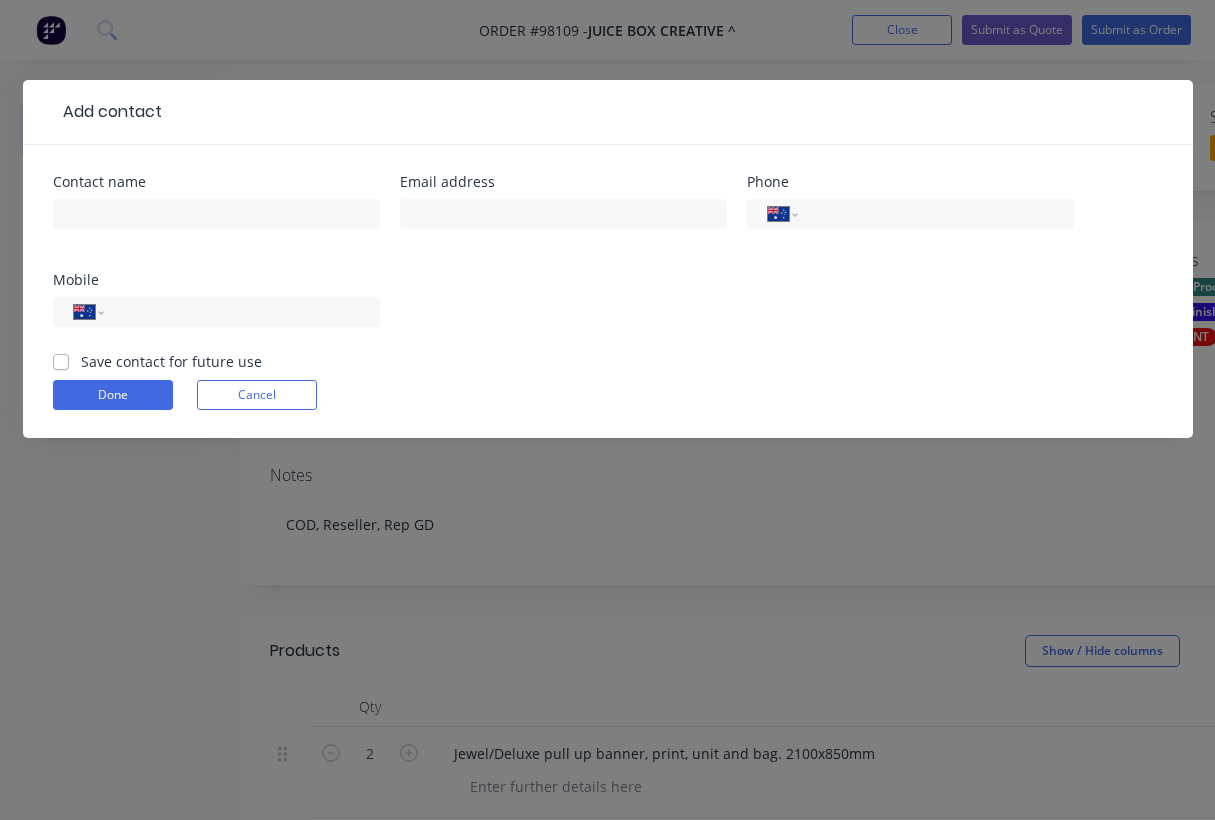 click on "Save contact for future use" at bounding box center [171, 361] 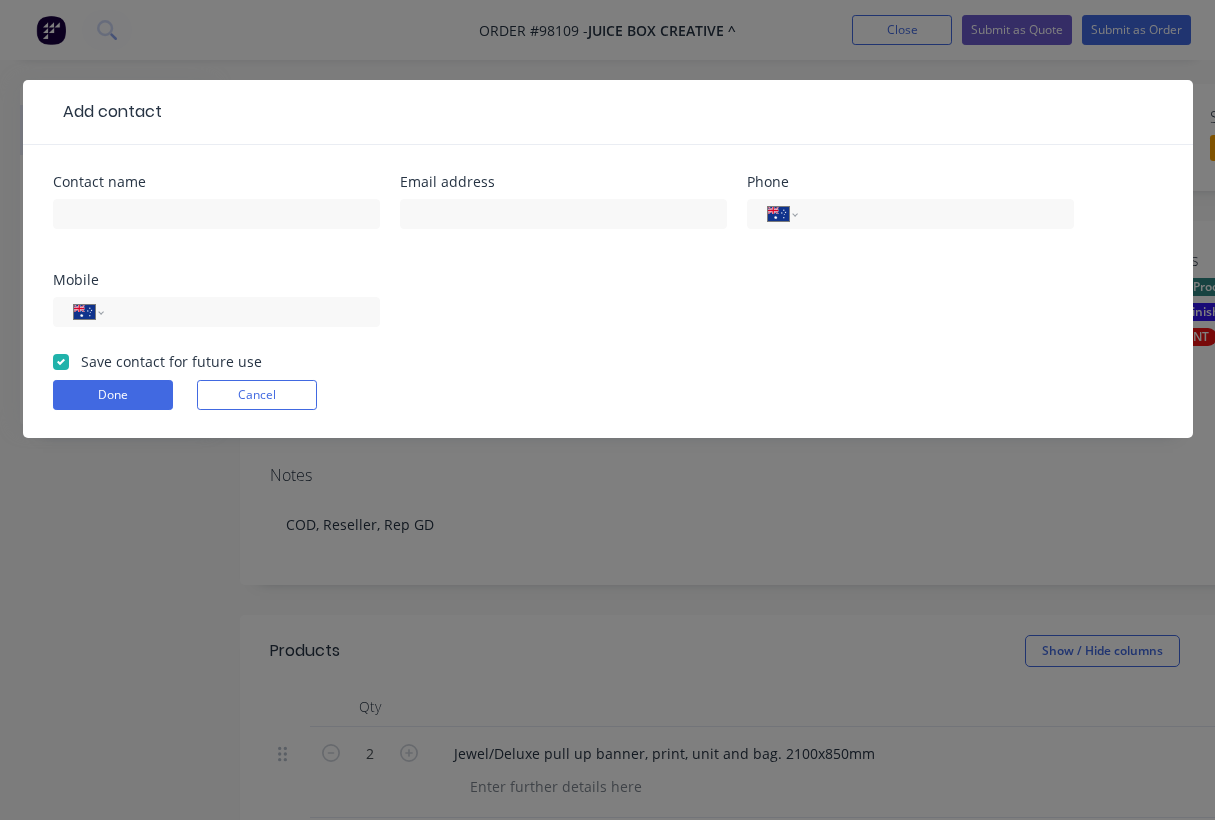 checkbox on "true" 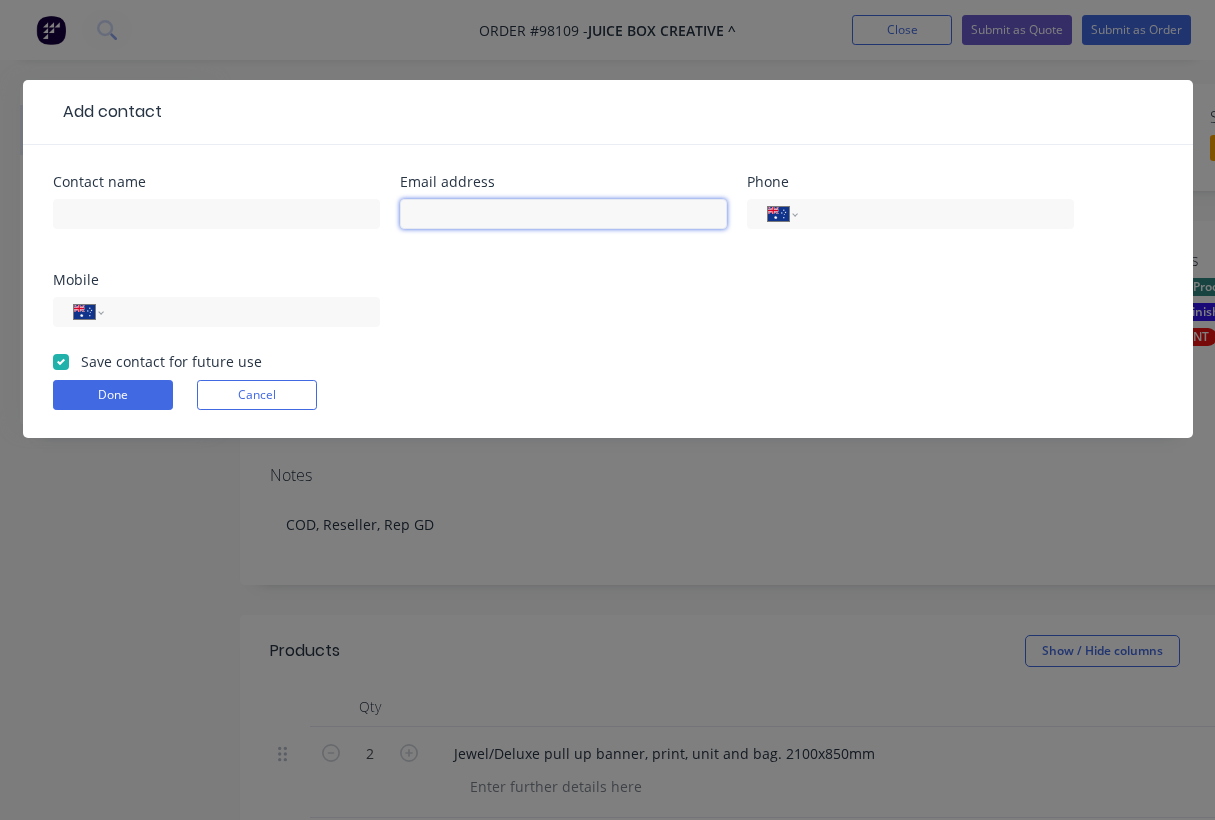 paste on "peiwen@juicebox.com.au" 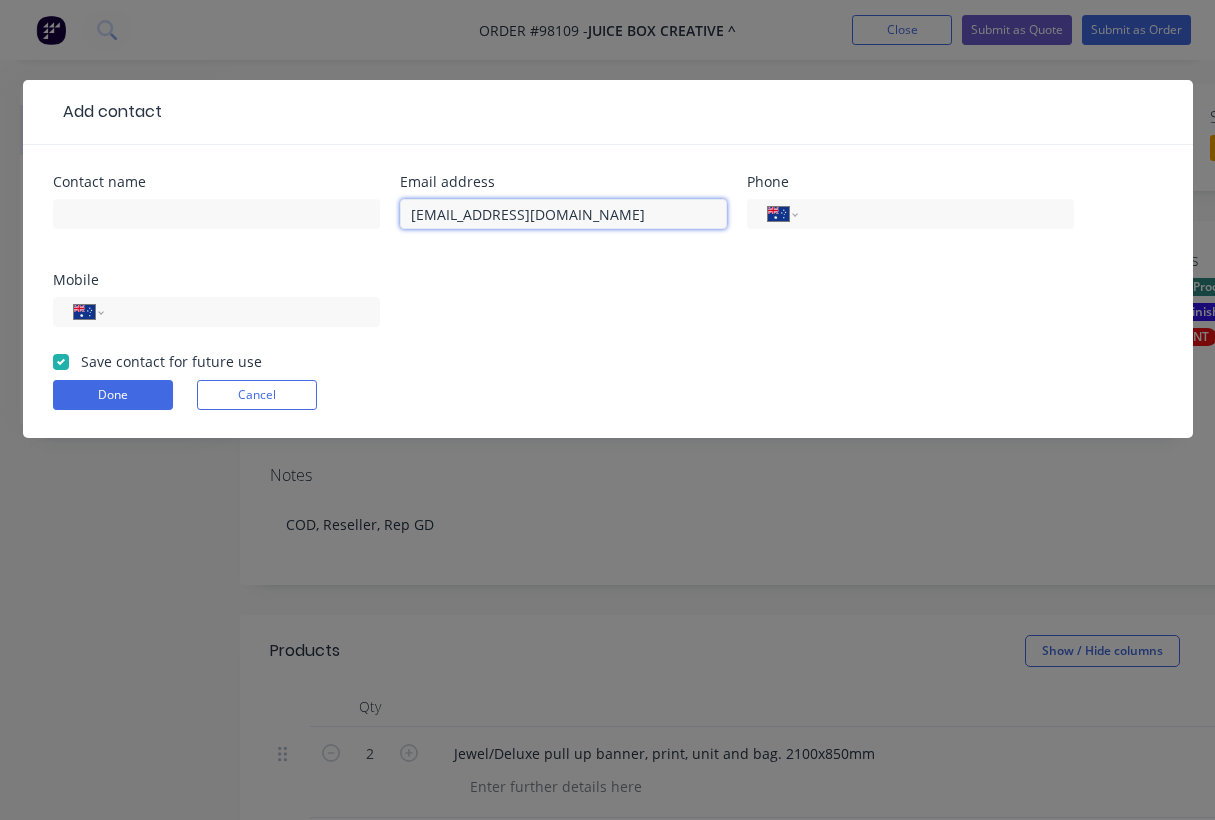 type on "peiwen@juicebox.com.au" 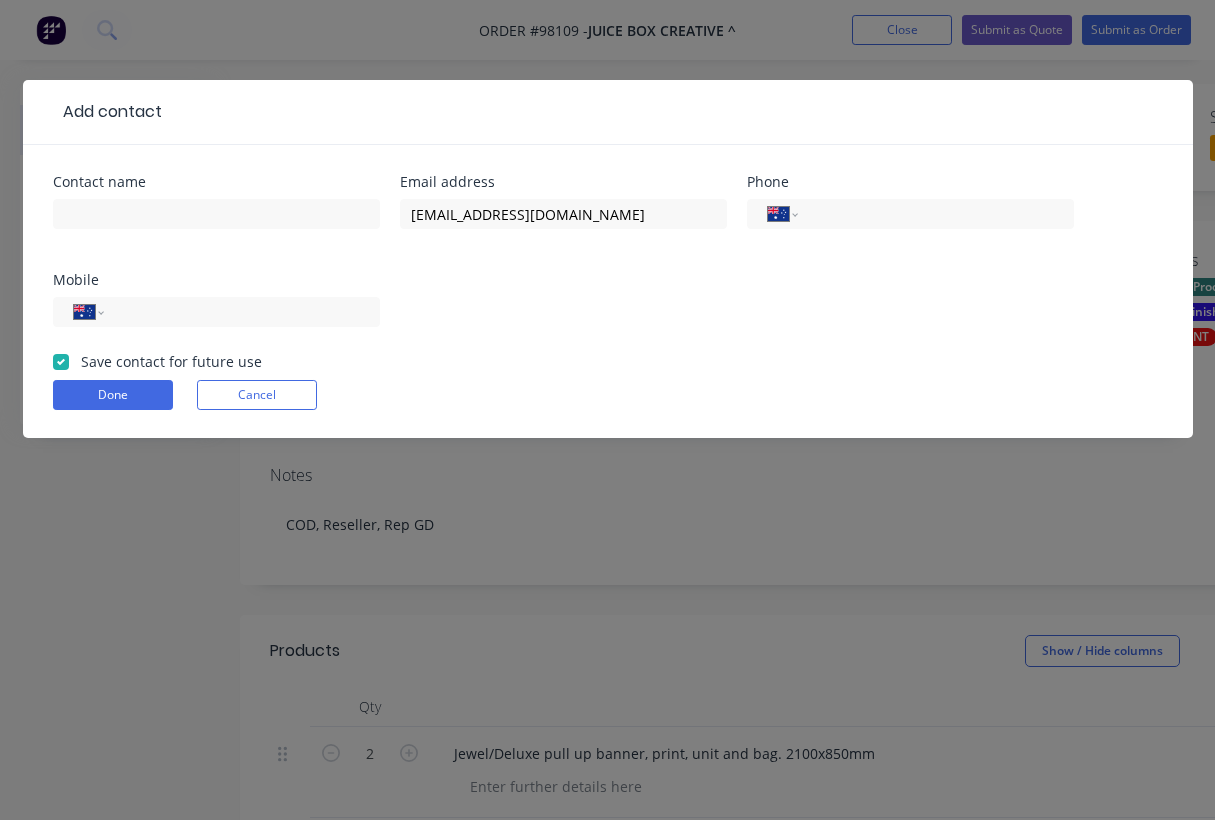 click on "Contact name Email address peiwen@juicebox.com.au Phone International Afghanistan Åland Islands Albania Algeria American Samoa Andorra Angola Anguilla Antigua and Barbuda Argentina Armenia Aruba Ascension Island Australia Austria Azerbaijan Bahamas Bahrain Bangladesh Barbados Belarus Belgium Belize Benin Bermuda Bhutan Bolivia Bonaire, Sint Eustatius and Saba Bosnia and Herzegovina Botswana Brazil British Indian Ocean Territory Brunei Darussalam Bulgaria Burkina Faso Burundi Cambodia Cameroon Canada Cape Verde Cayman Islands Central African Republic Chad Chile China Christmas Island Cocos (Keeling) Islands Colombia Comoros Congo Congo, Democratic Republic of the Cook Islands Costa Rica Cote d'Ivoire Croatia Cuba Curaçao Cyprus Czech Republic Denmark Djibouti Dominica Dominican Republic Ecuador Egypt El Salvador Equatorial Guinea Eritrea Estonia Ethiopia Falkland Islands Faroe Islands Federated States of Micronesia Fiji Finland France French Guiana French Polynesia Gabon Gambia Georgia Germany Ghana Greece" at bounding box center [608, 263] 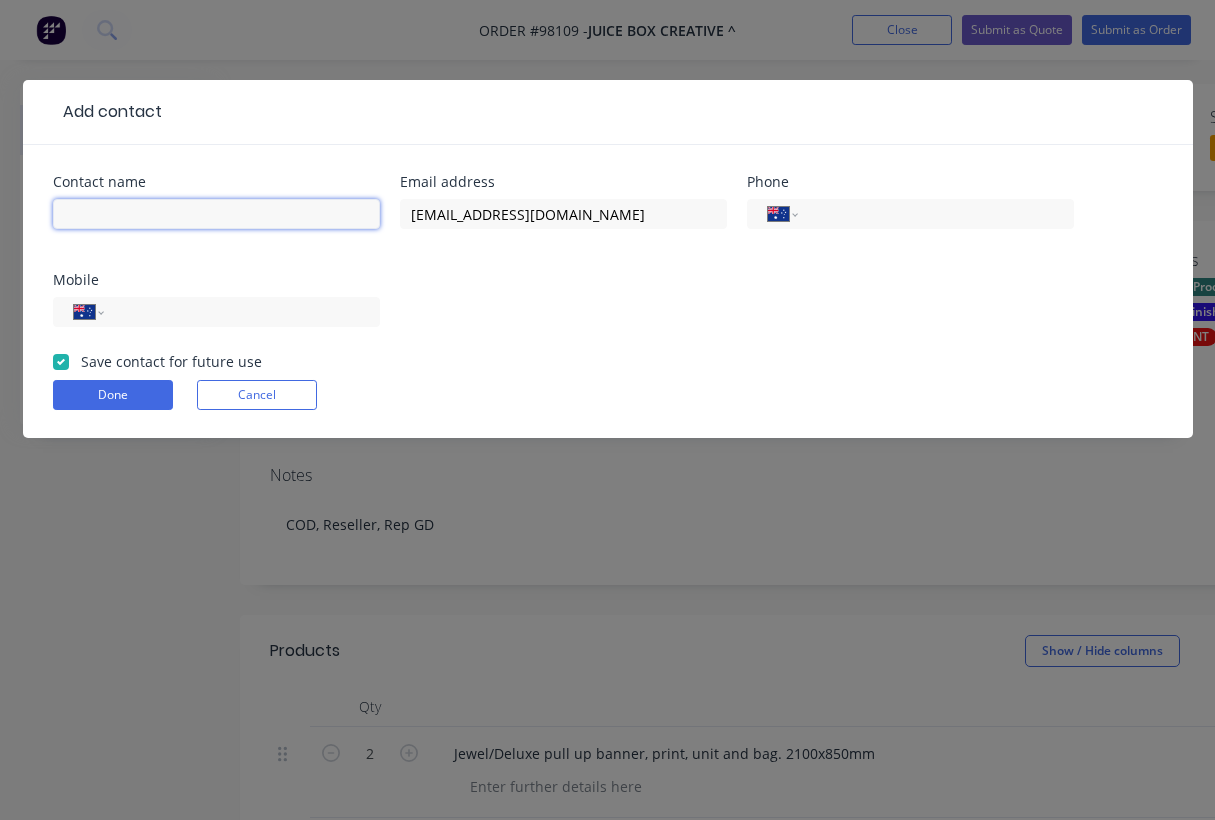 paste on "Pei Wen Lim" 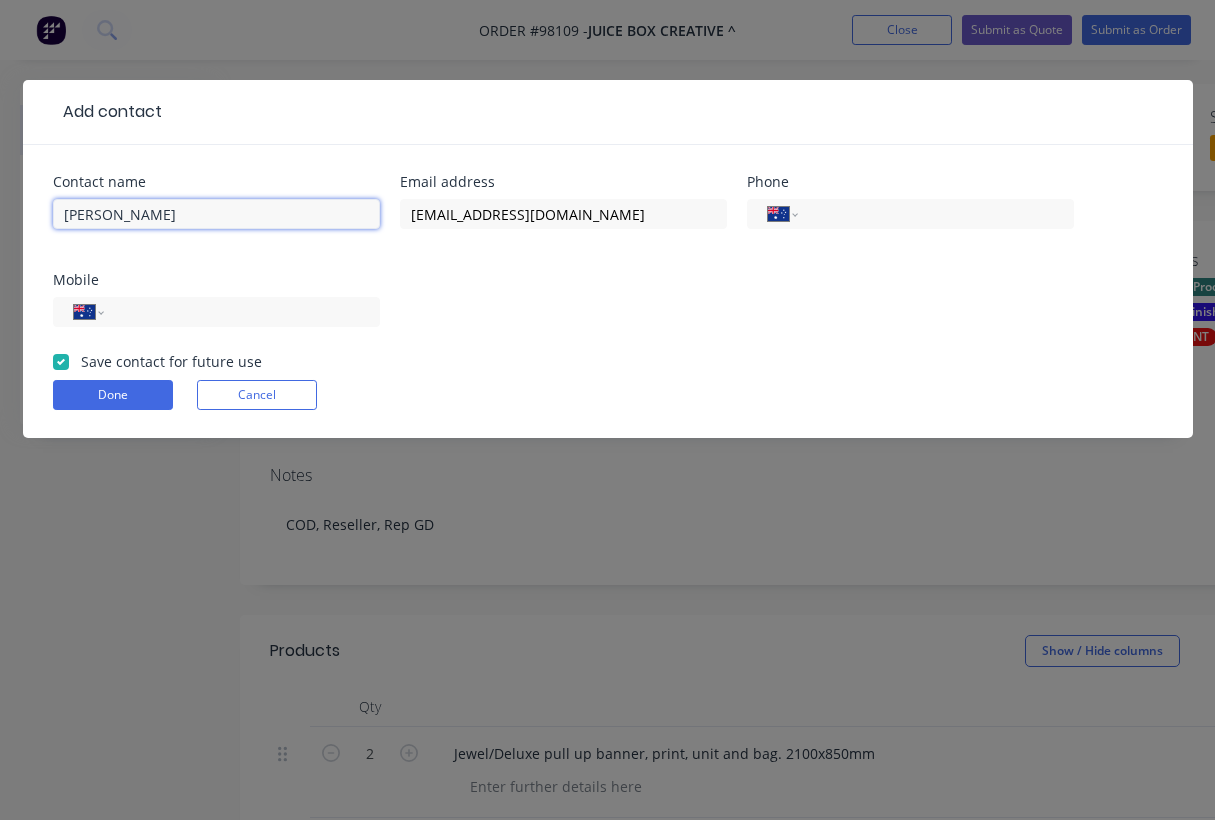 type on "Pei Wen Lim" 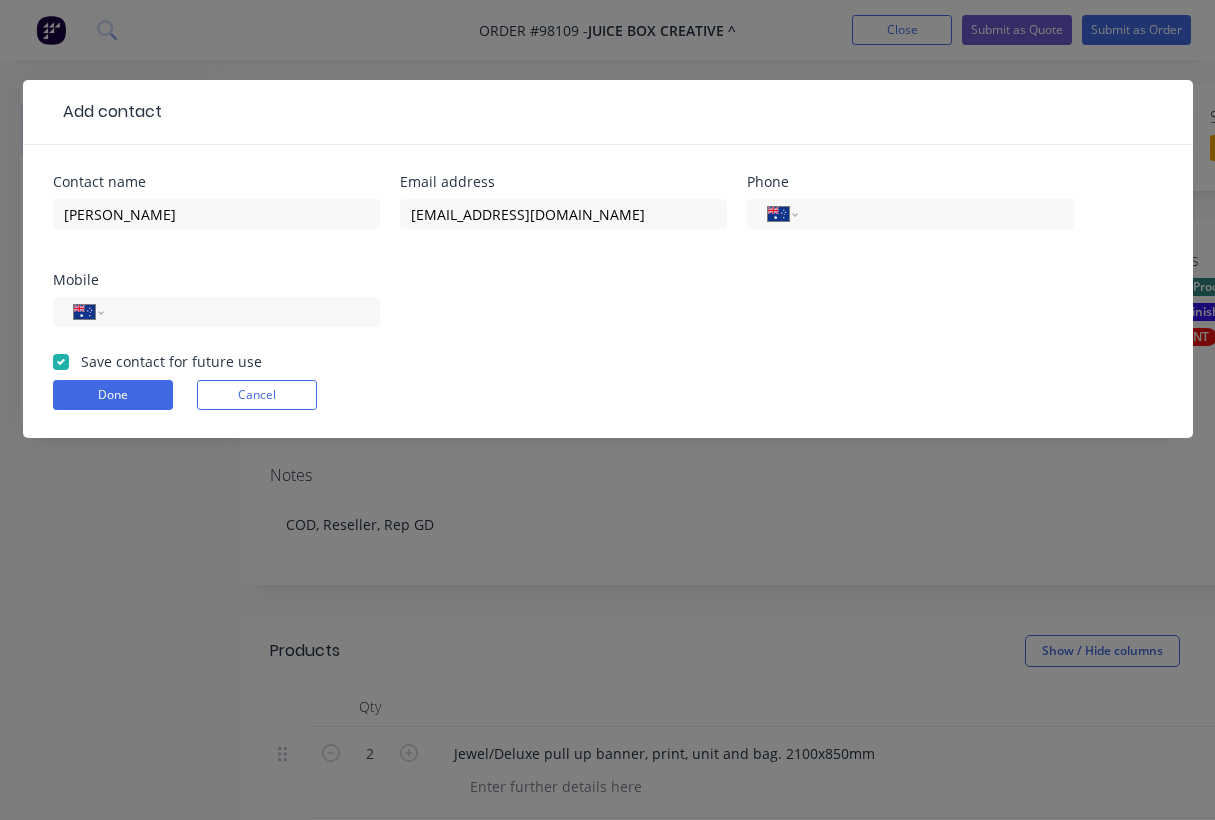 click on "Contact name Pei Wen Lim Email address peiwen@juicebox.com.au Phone International Afghanistan Åland Islands Albania Algeria American Samoa Andorra Angola Anguilla Antigua and Barbuda Argentina Armenia Aruba Ascension Island Australia Austria Azerbaijan Bahamas Bahrain Bangladesh Barbados Belarus Belgium Belize Benin Bermuda Bhutan Bolivia Bonaire, Sint Eustatius and Saba Bosnia and Herzegovina Botswana Brazil British Indian Ocean Territory Brunei Darussalam Bulgaria Burkina Faso Burundi Cambodia Cameroon Canada Cape Verde Cayman Islands Central African Republic Chad Chile China Christmas Island Cocos (Keeling) Islands Colombia Comoros Congo Congo, Democratic Republic of the Cook Islands Costa Rica Cote d'Ivoire Croatia Cuba Curaçao Cyprus Czech Republic Denmark Djibouti Dominica Dominican Republic Ecuador Egypt El Salvador Equatorial Guinea Eritrea Estonia Ethiopia Falkland Islands Faroe Islands Federated States of Micronesia Fiji Finland France French Guiana French Polynesia Gabon Gambia Georgia Germany" at bounding box center (608, 263) 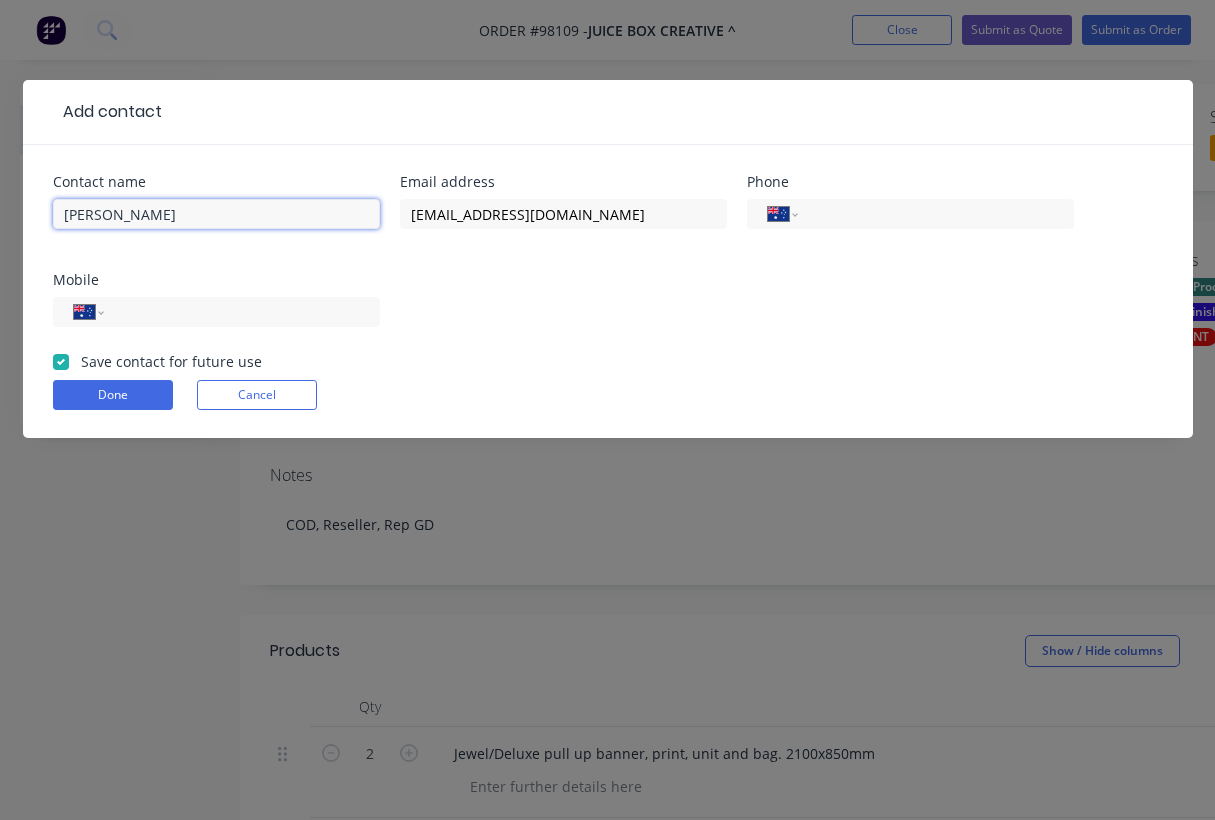 drag, startPoint x: 161, startPoint y: 203, endPoint x: -2, endPoint y: 207, distance: 163.04907 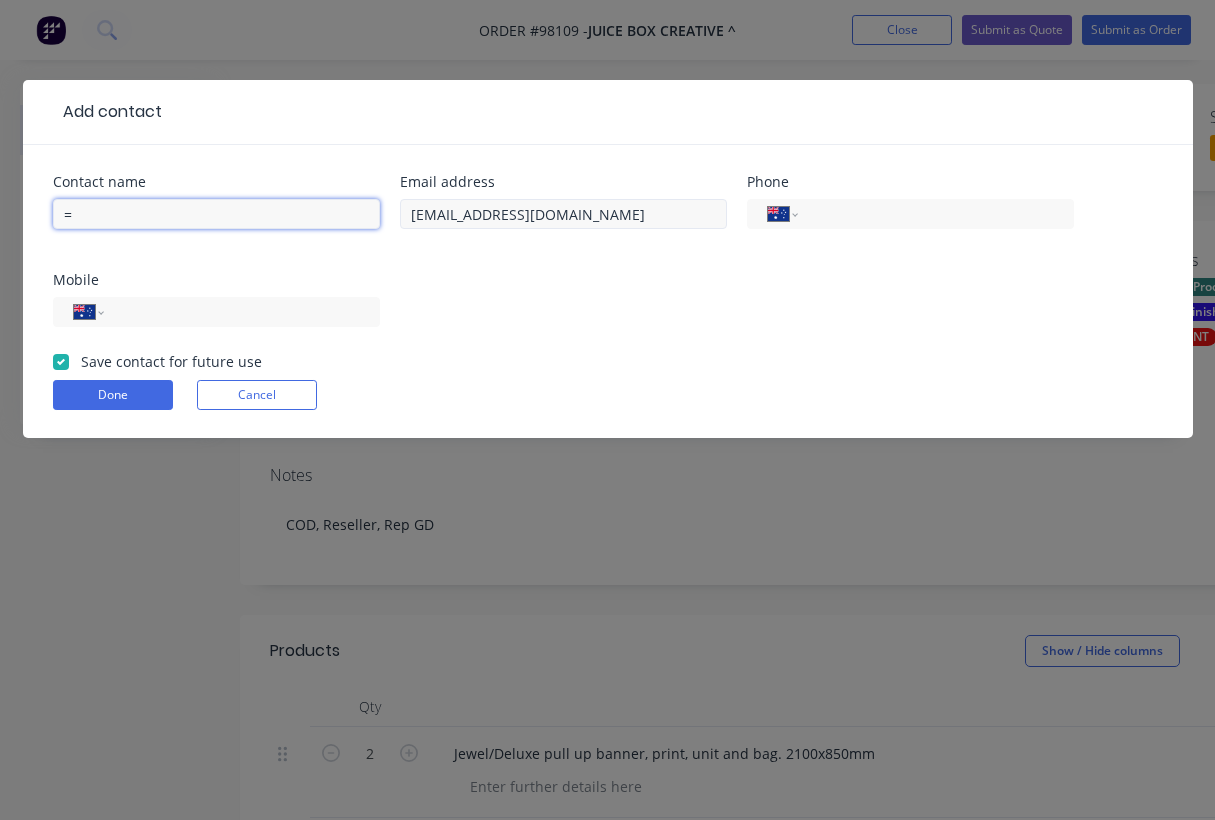 type on "=" 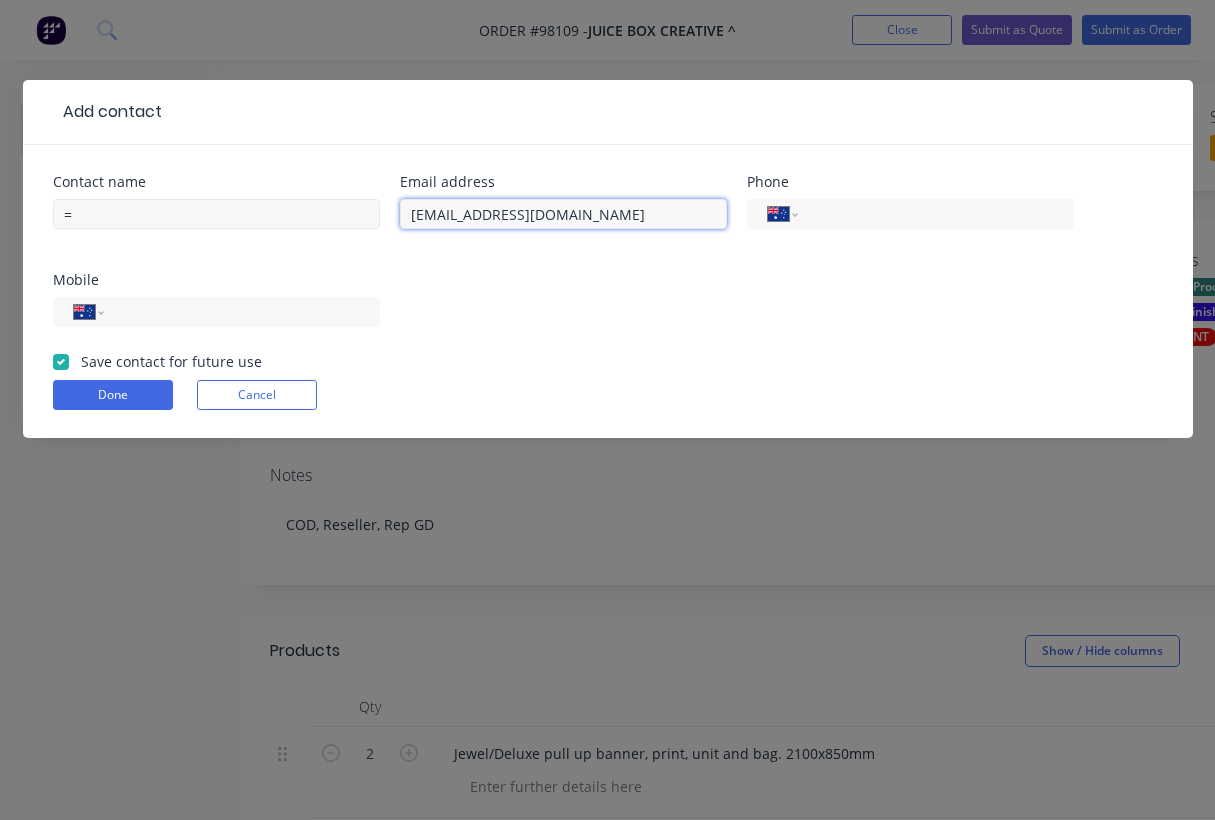 drag, startPoint x: 593, startPoint y: 217, endPoint x: 359, endPoint y: 206, distance: 234.2584 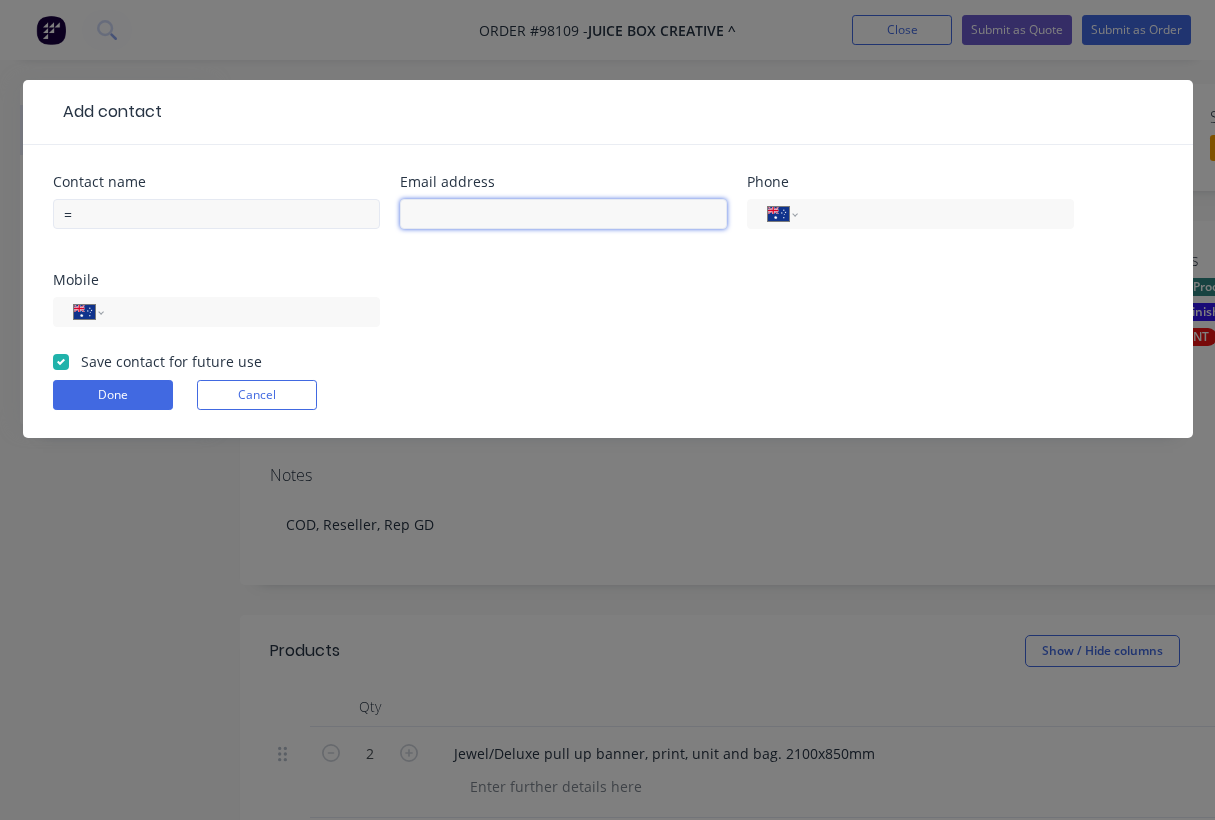 type 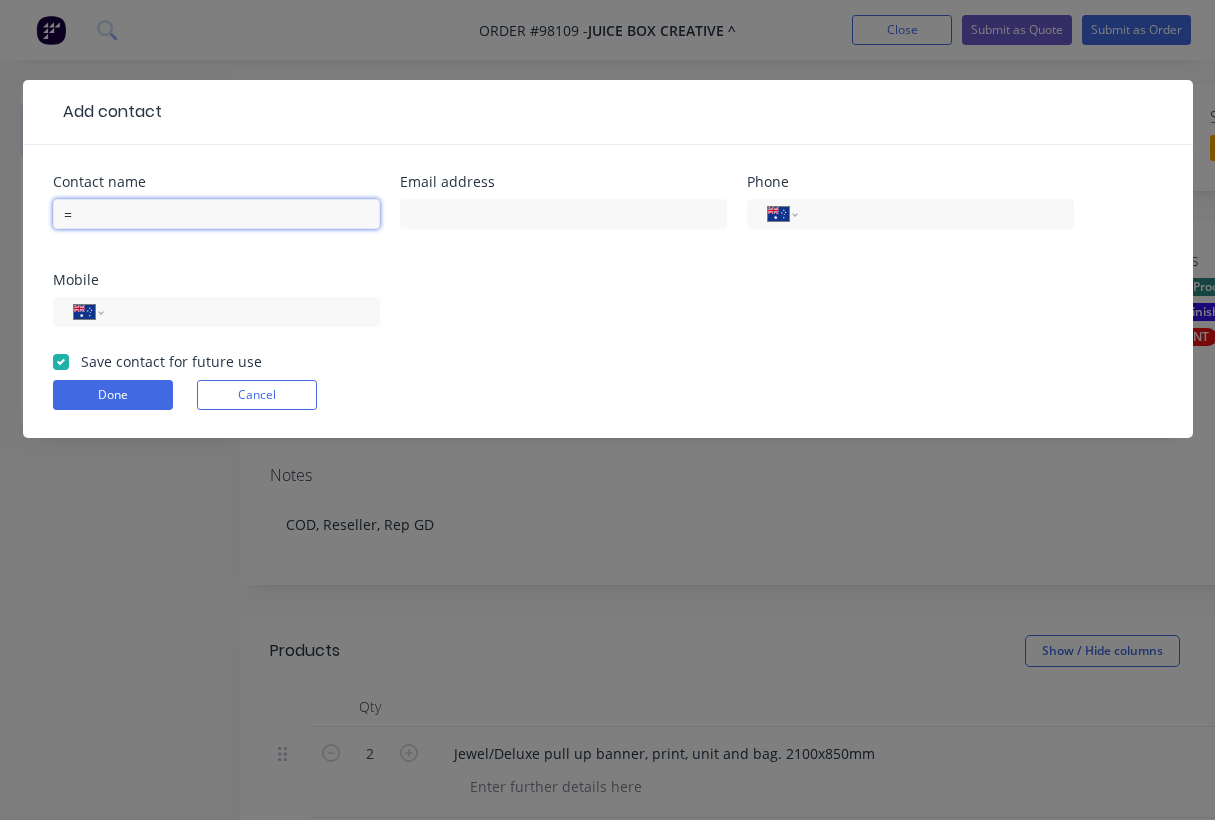 click on "=" at bounding box center (216, 214) 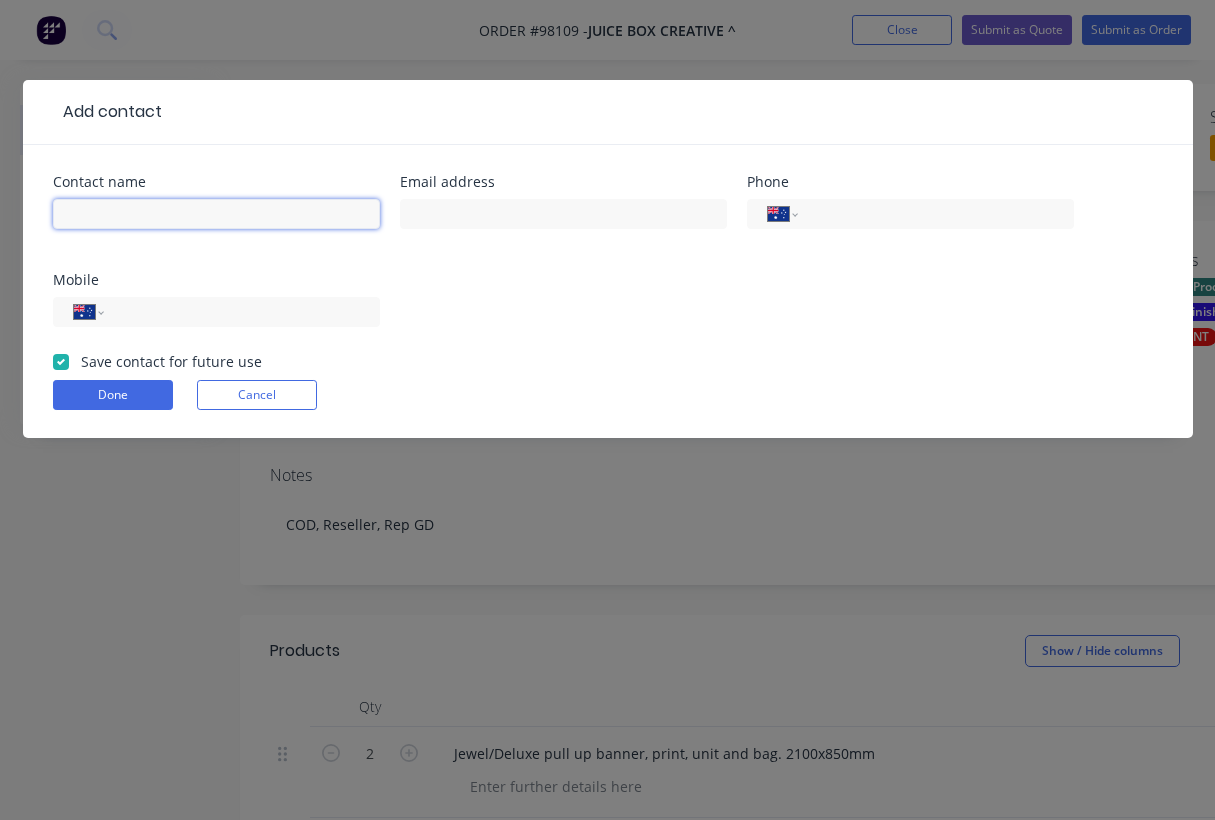 click at bounding box center [216, 214] 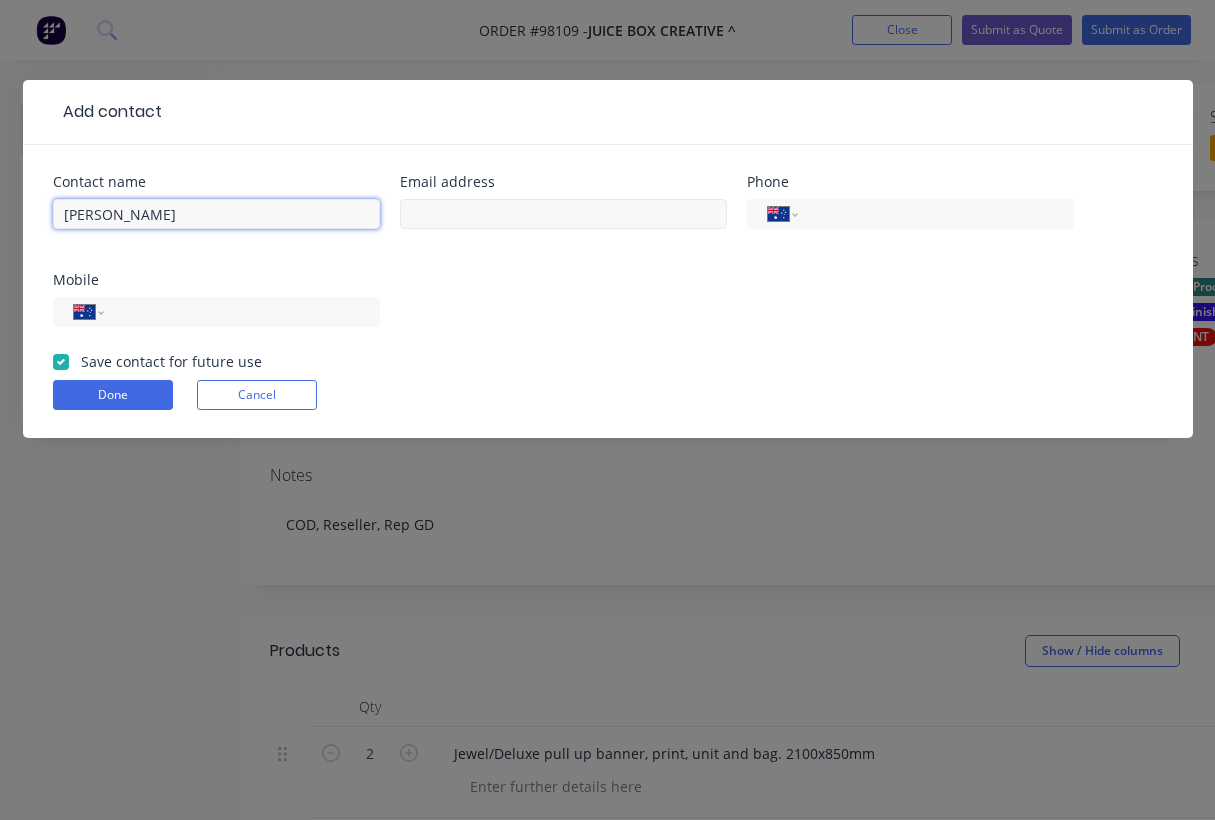 type on "Lana Abro" 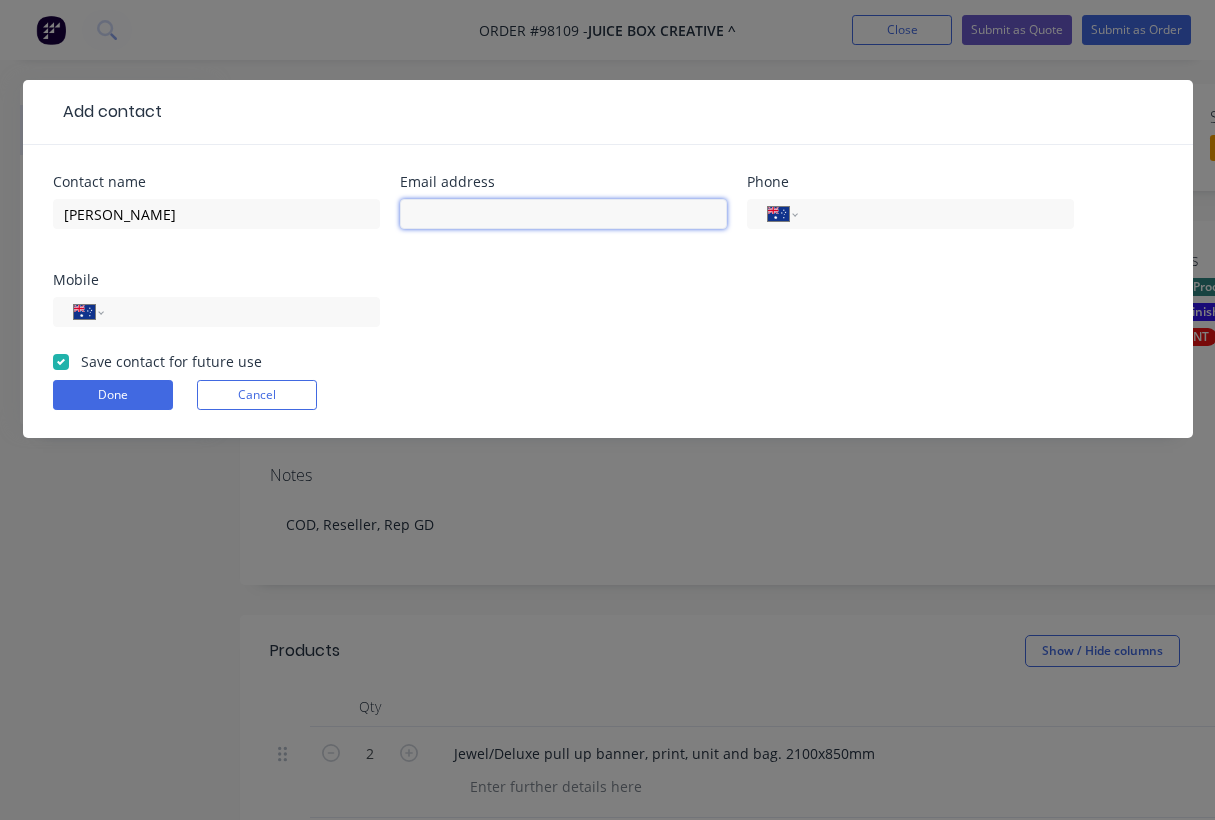 click at bounding box center (563, 214) 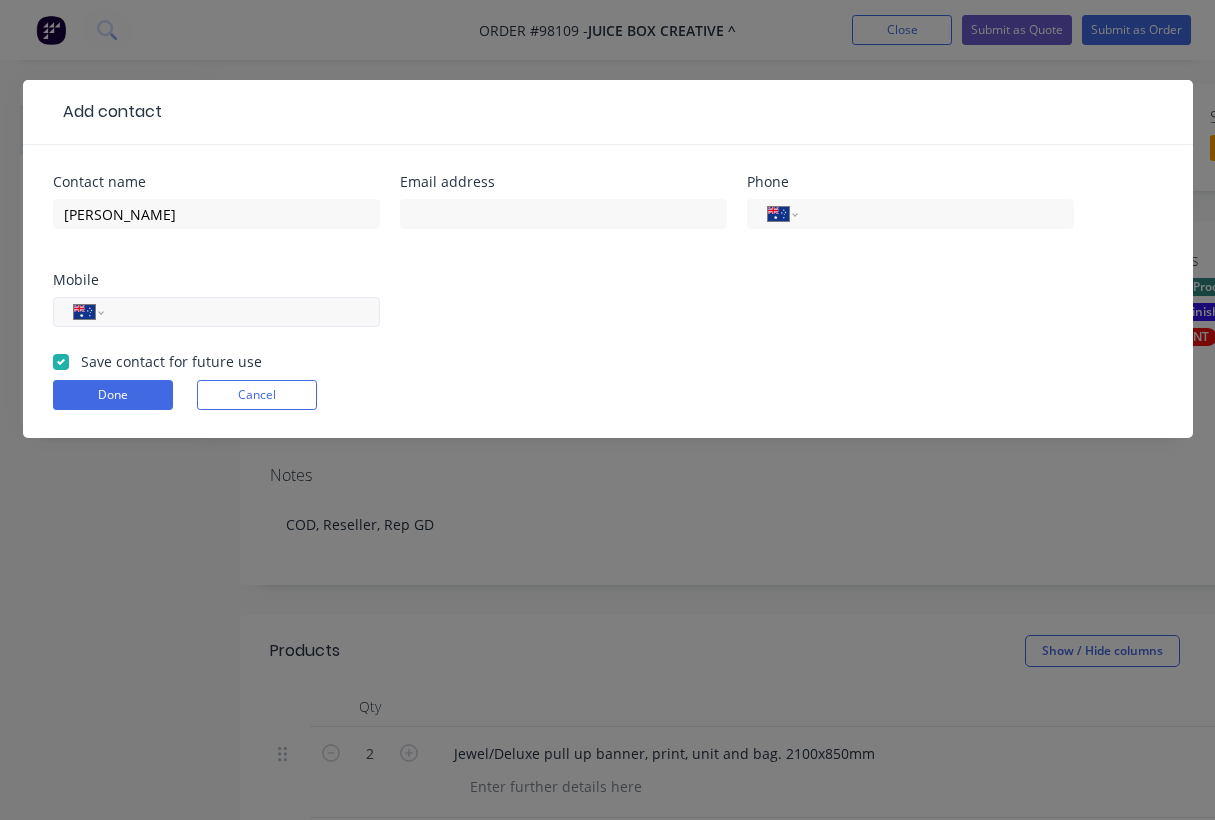 click at bounding box center (238, 312) 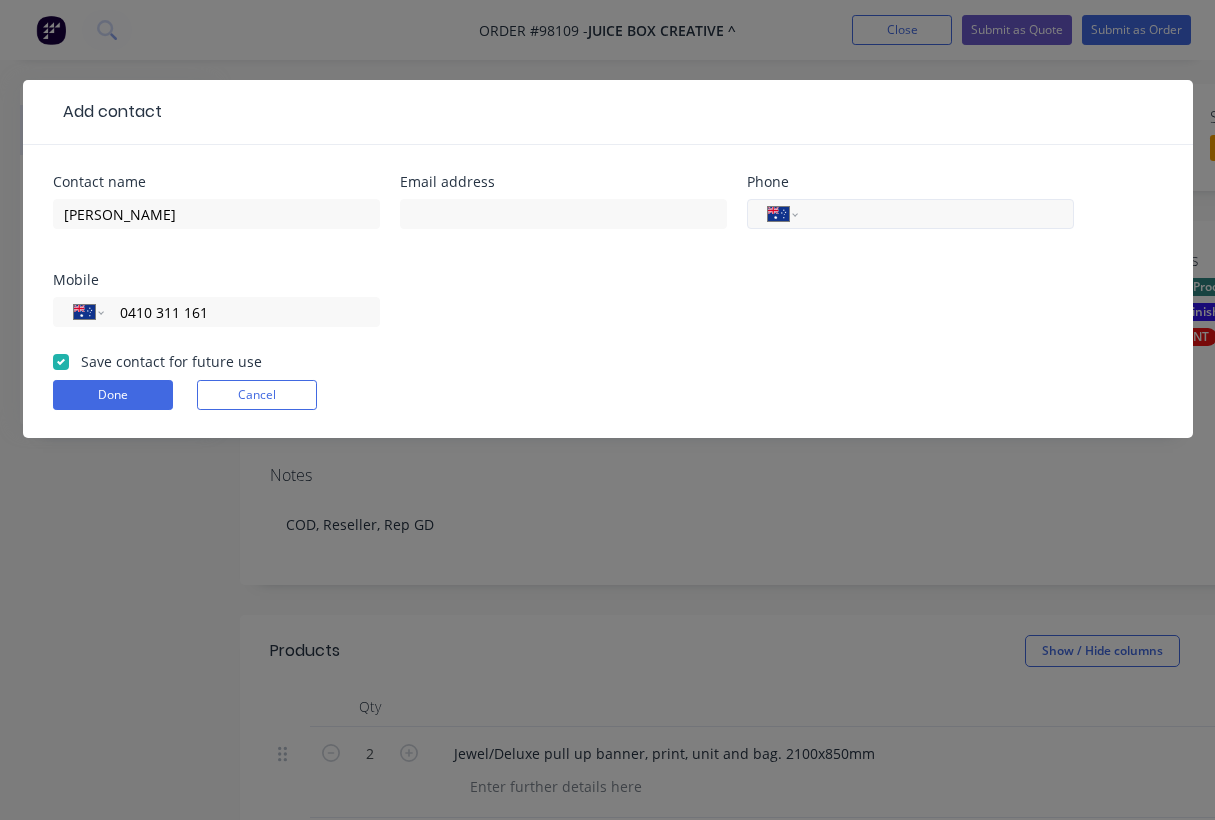 type on "0410 311 161" 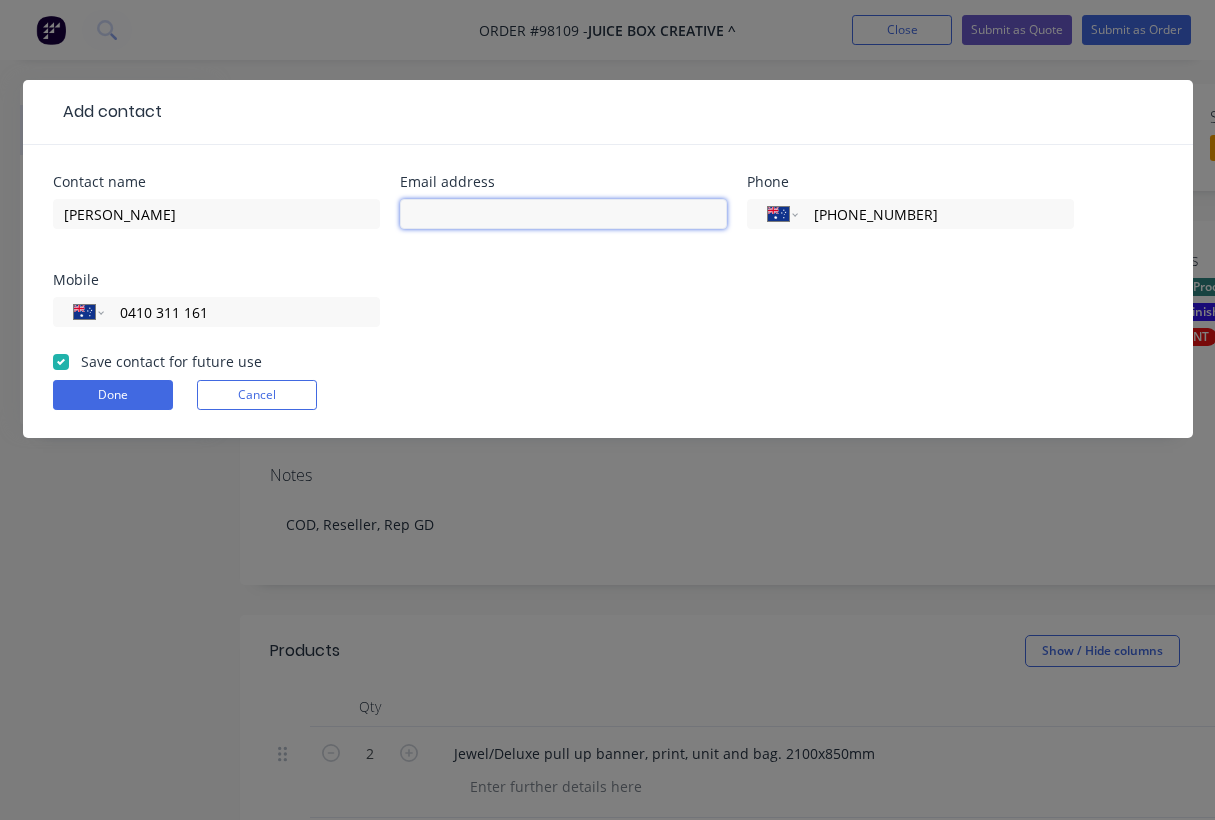 click at bounding box center (563, 214) 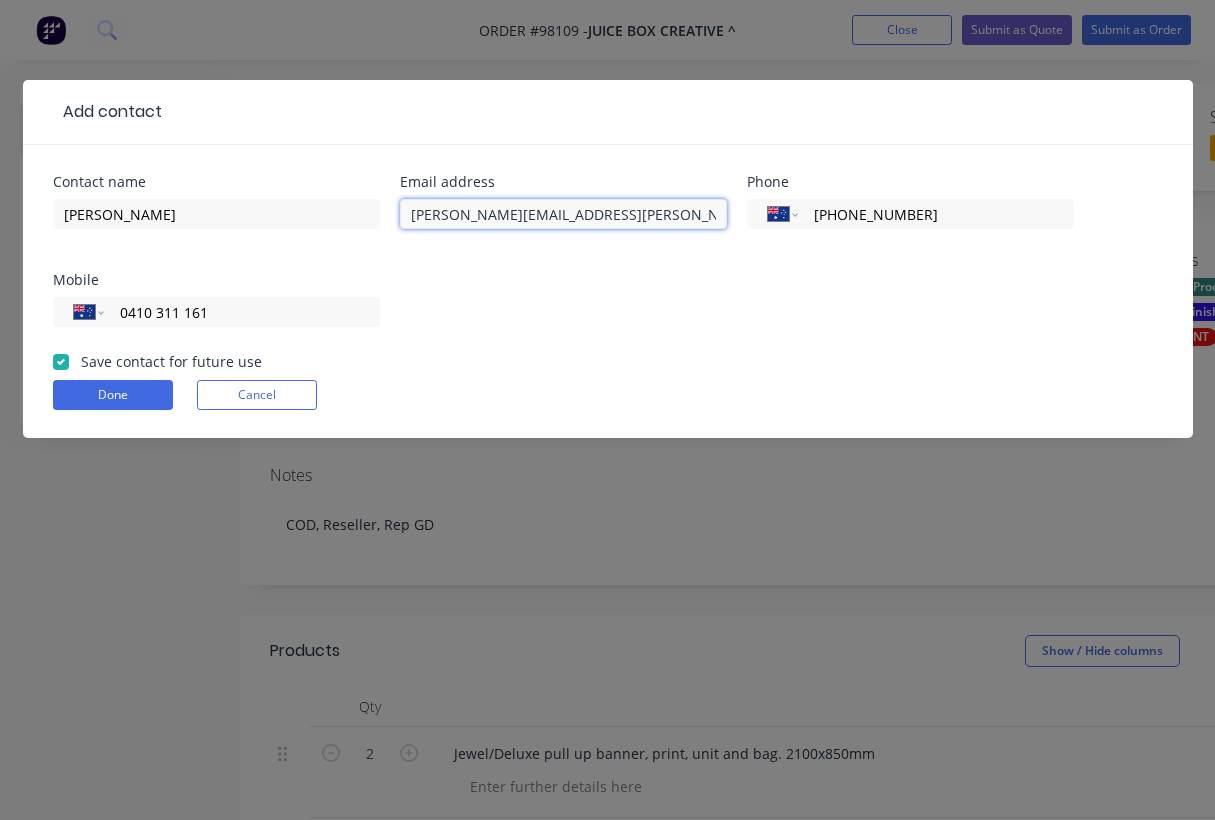 type on "lana.abro@juicebox.com.au" 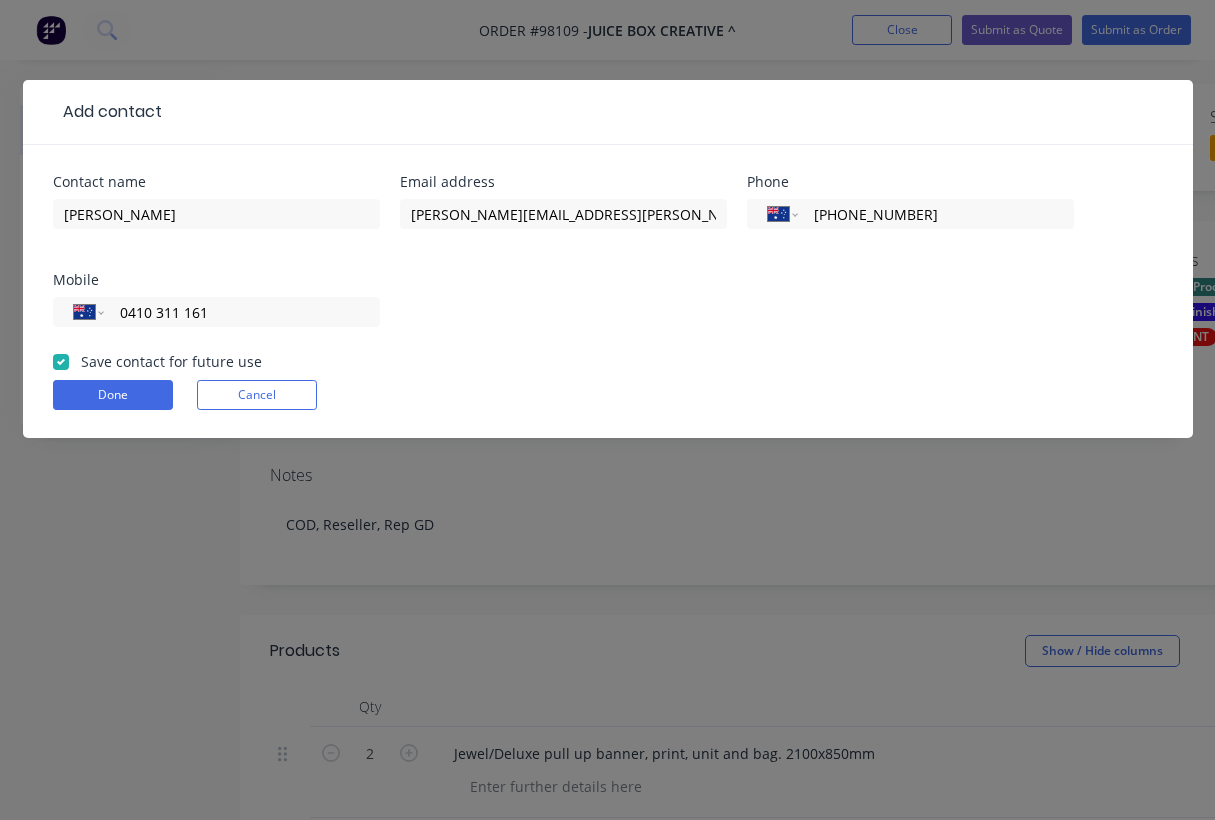 click on "Contact name Lana Abro Email address lana.abro@juicebox.com.au Phone International Afghanistan Åland Islands Albania Algeria American Samoa Andorra Angola Anguilla Antigua and Barbuda Argentina Armenia Aruba Ascension Island Australia Austria Azerbaijan Bahamas Bahrain Bangladesh Barbados Belarus Belgium Belize Benin Bermuda Bhutan Bolivia Bonaire, Sint Eustatius and Saba Bosnia and Herzegovina Botswana Brazil British Indian Ocean Territory Brunei Darussalam Bulgaria Burkina Faso Burundi Cambodia Cameroon Canada Cape Verde Cayman Islands Central African Republic Chad Chile China Christmas Island Cocos (Keeling) Islands Colombia Comoros Congo Congo, Democratic Republic of the Cook Islands Costa Rica Cote d'Ivoire Croatia Cuba Curaçao Cyprus Czech Republic Denmark Djibouti Dominica Dominican Republic Ecuador Egypt El Salvador Equatorial Guinea Eritrea Estonia Ethiopia Falkland Islands Faroe Islands Federated States of Micronesia Fiji Finland France French Guiana French Polynesia Gabon Gambia Georgia Germany" at bounding box center [608, 263] 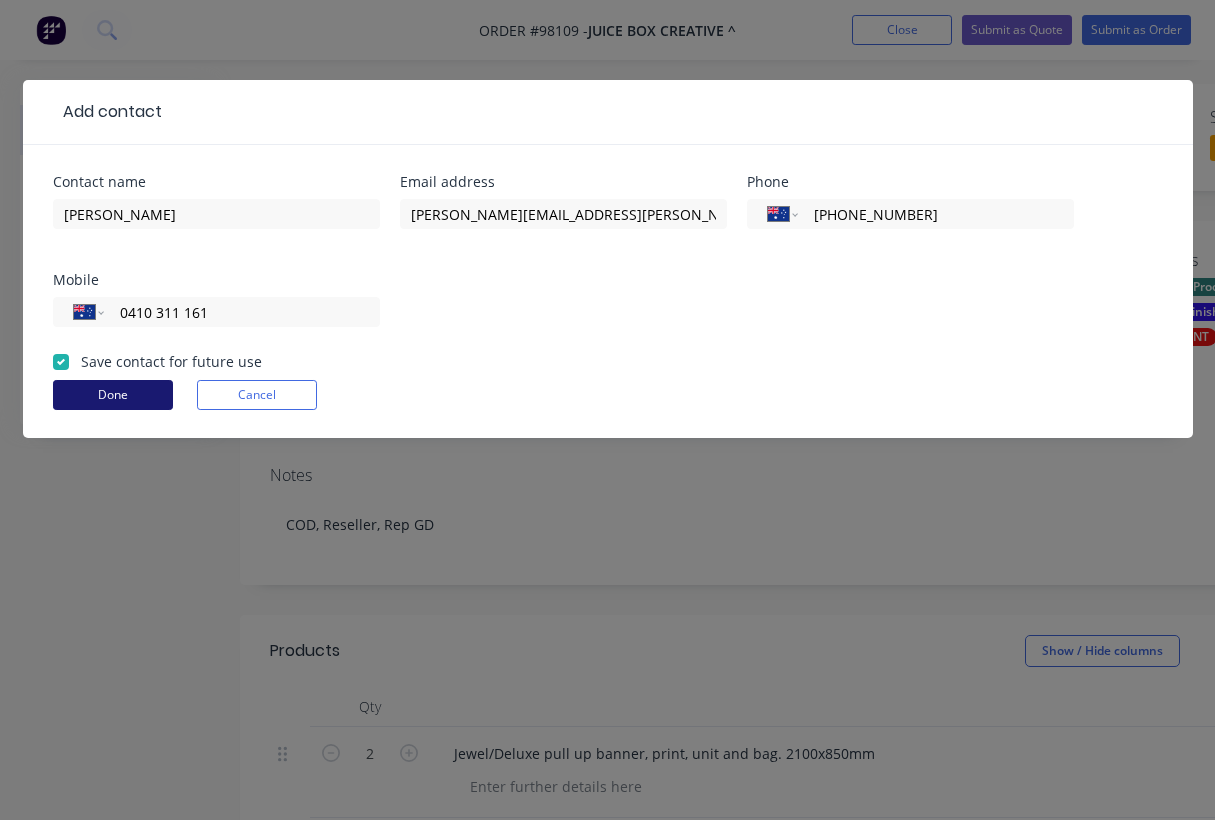 click on "Done" at bounding box center [113, 395] 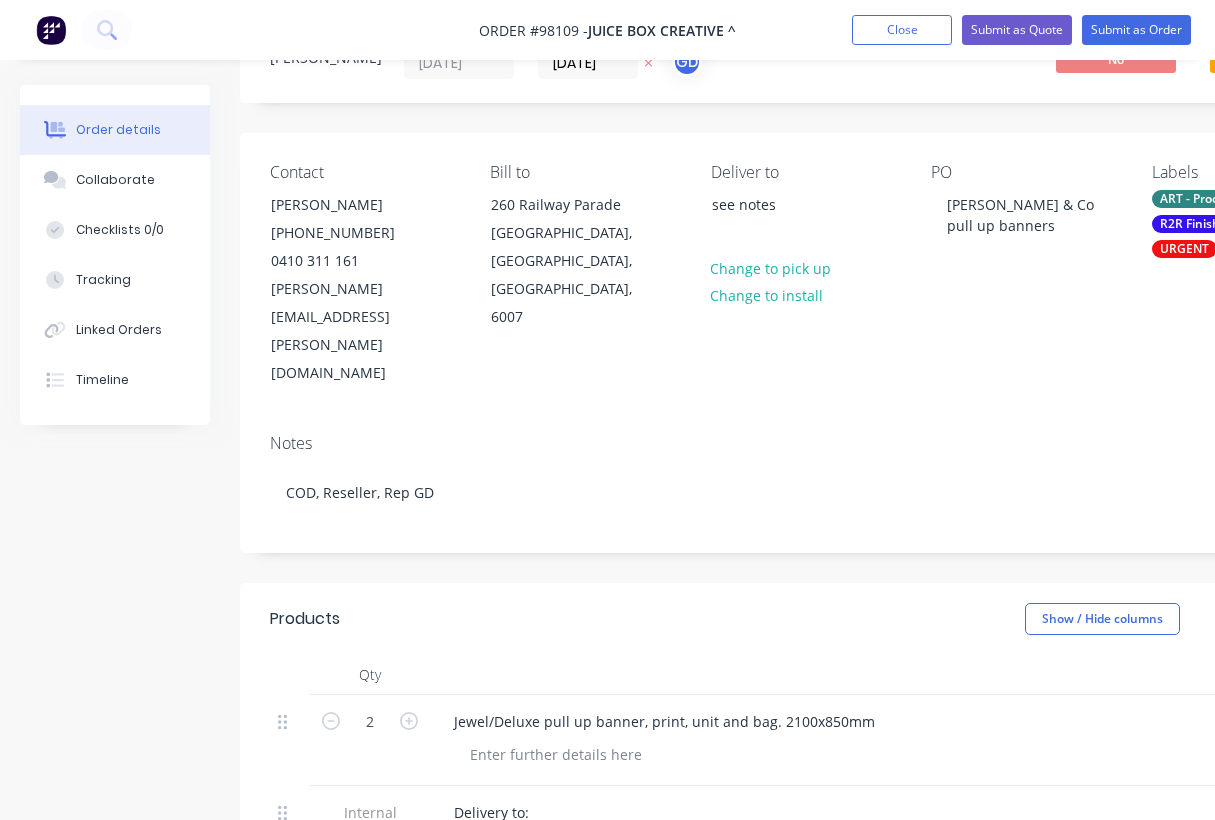 scroll, scrollTop: 90, scrollLeft: 0, axis: vertical 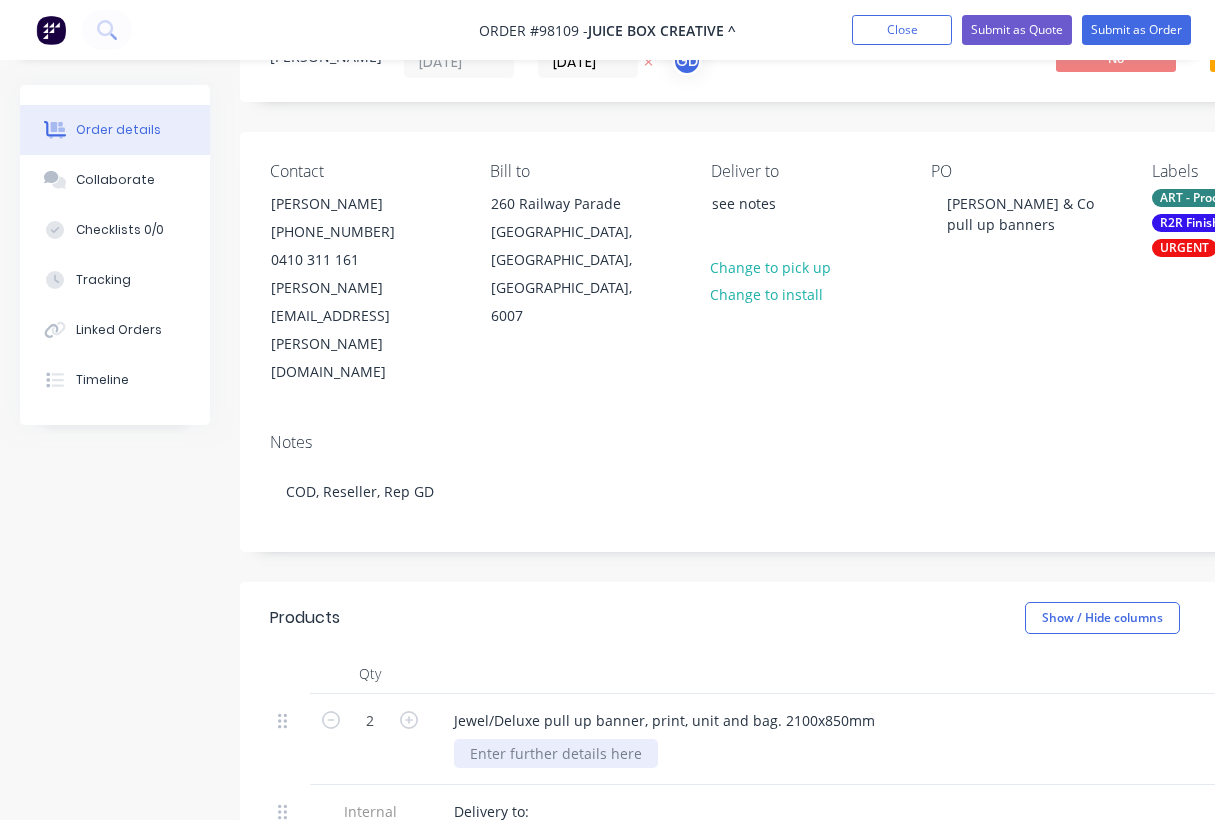 click at bounding box center (556, 753) 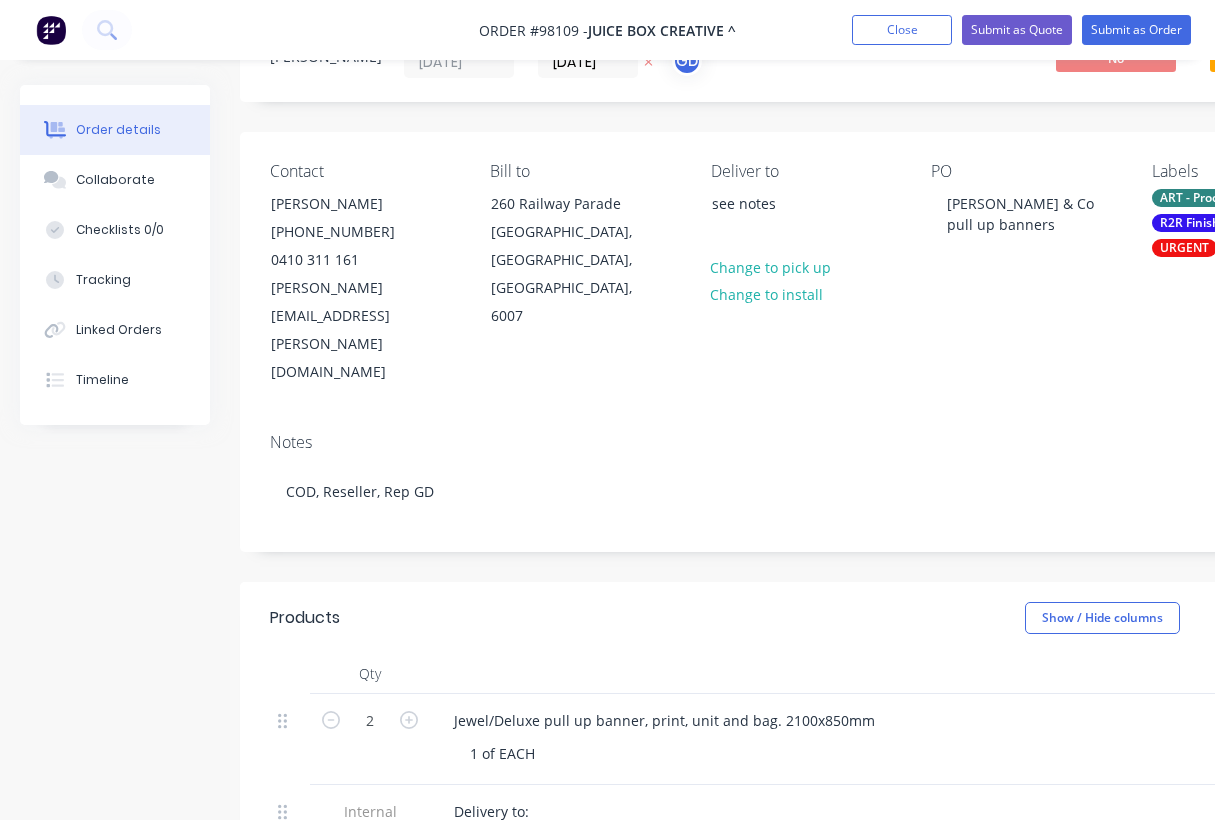 click at bounding box center [830, 674] 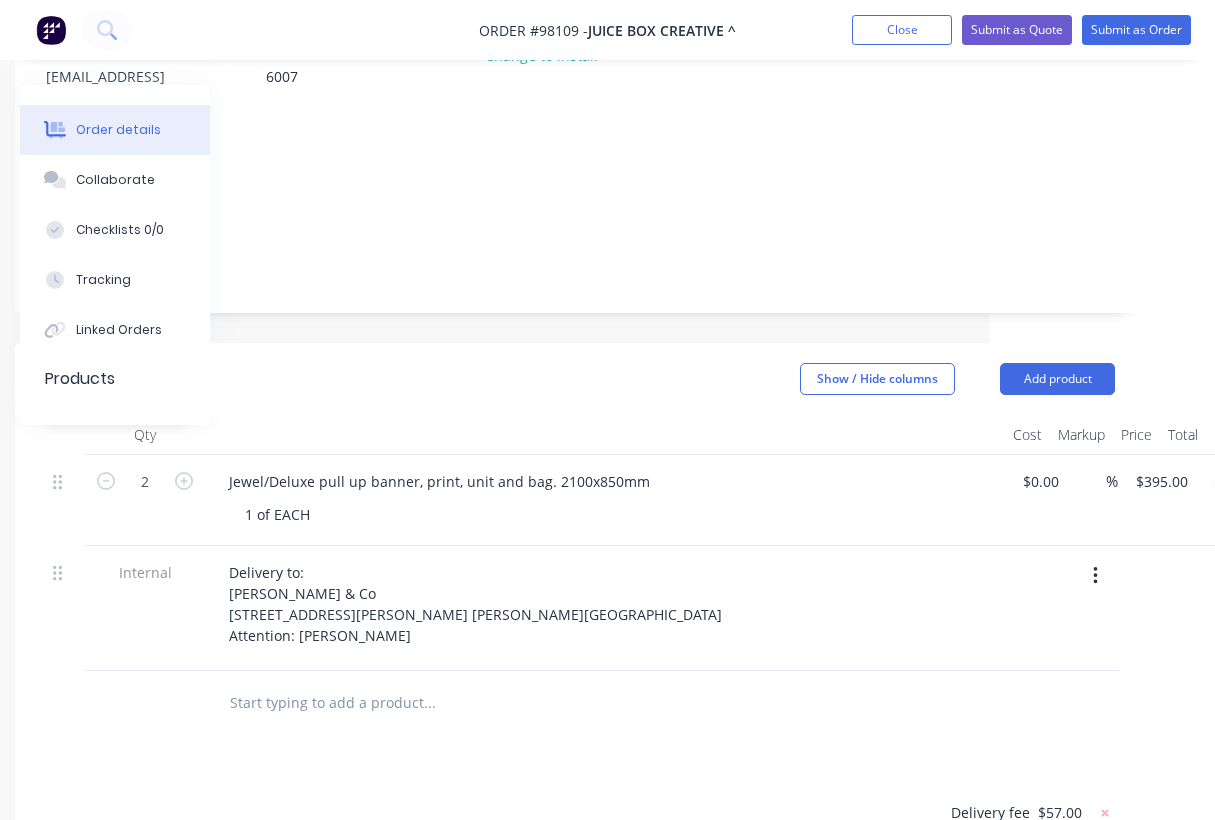 scroll, scrollTop: 203, scrollLeft: 225, axis: both 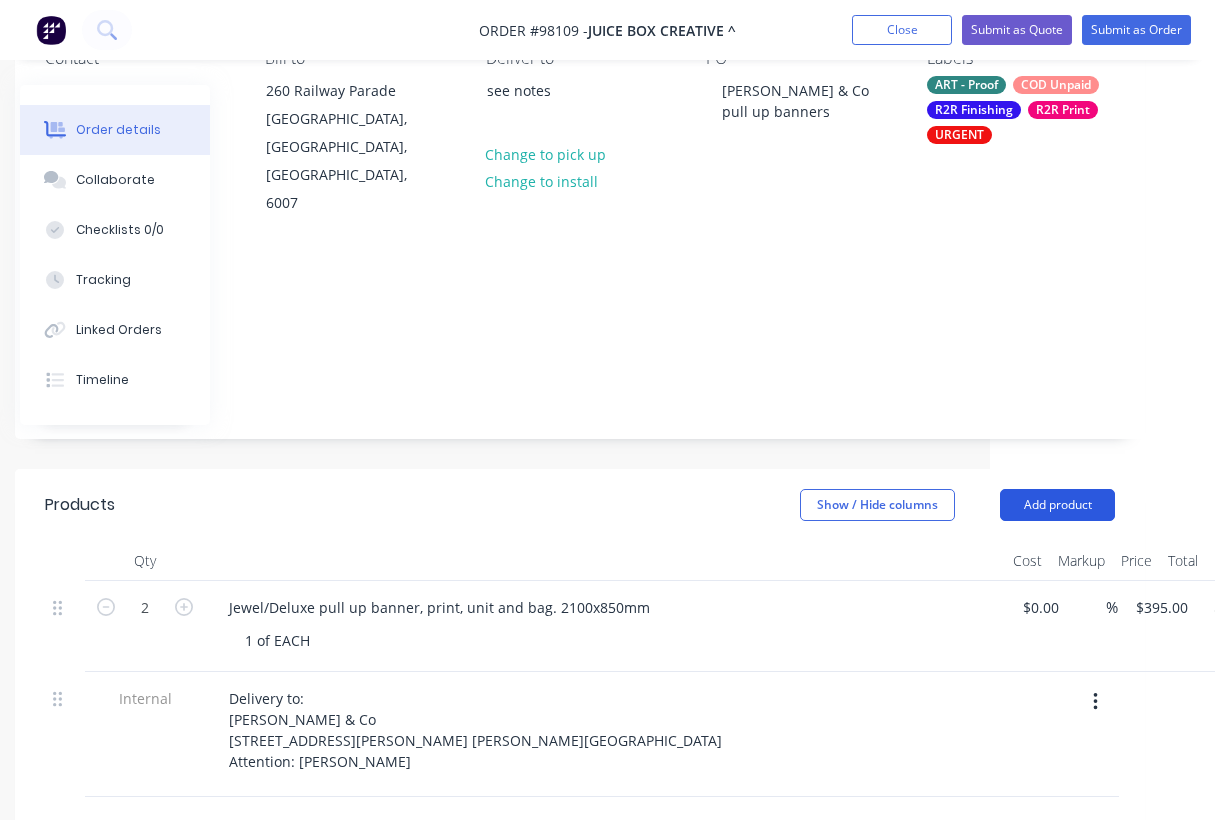 click on "Add product" at bounding box center (1057, 505) 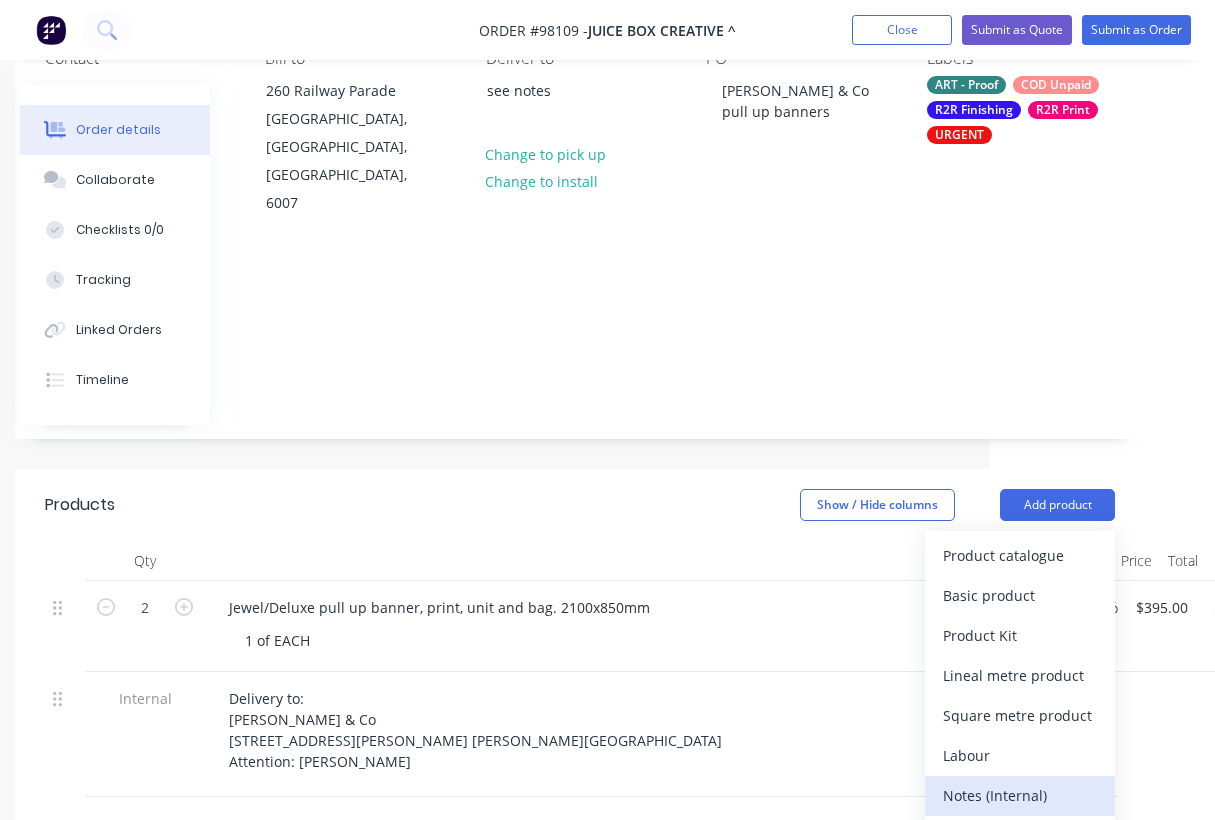 click on "Notes (Internal)" at bounding box center [1020, 795] 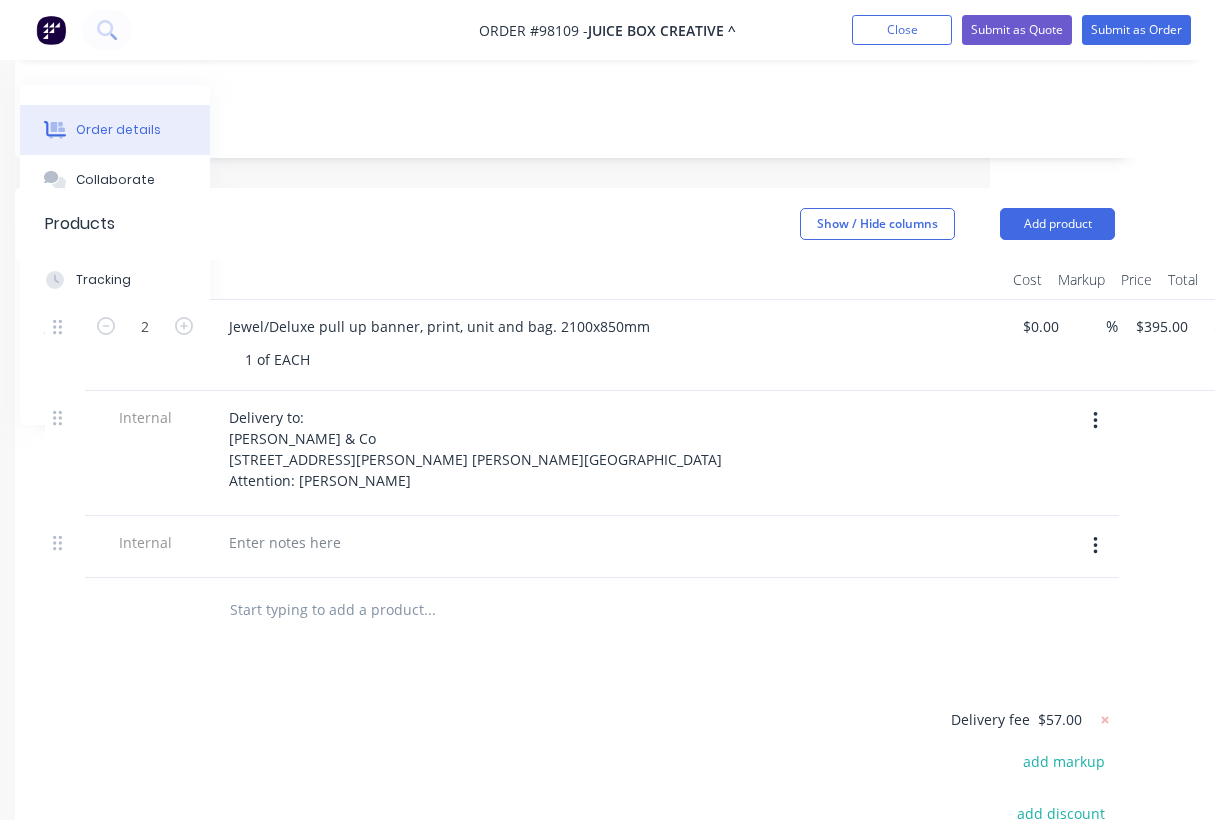 scroll, scrollTop: 487, scrollLeft: 225, axis: both 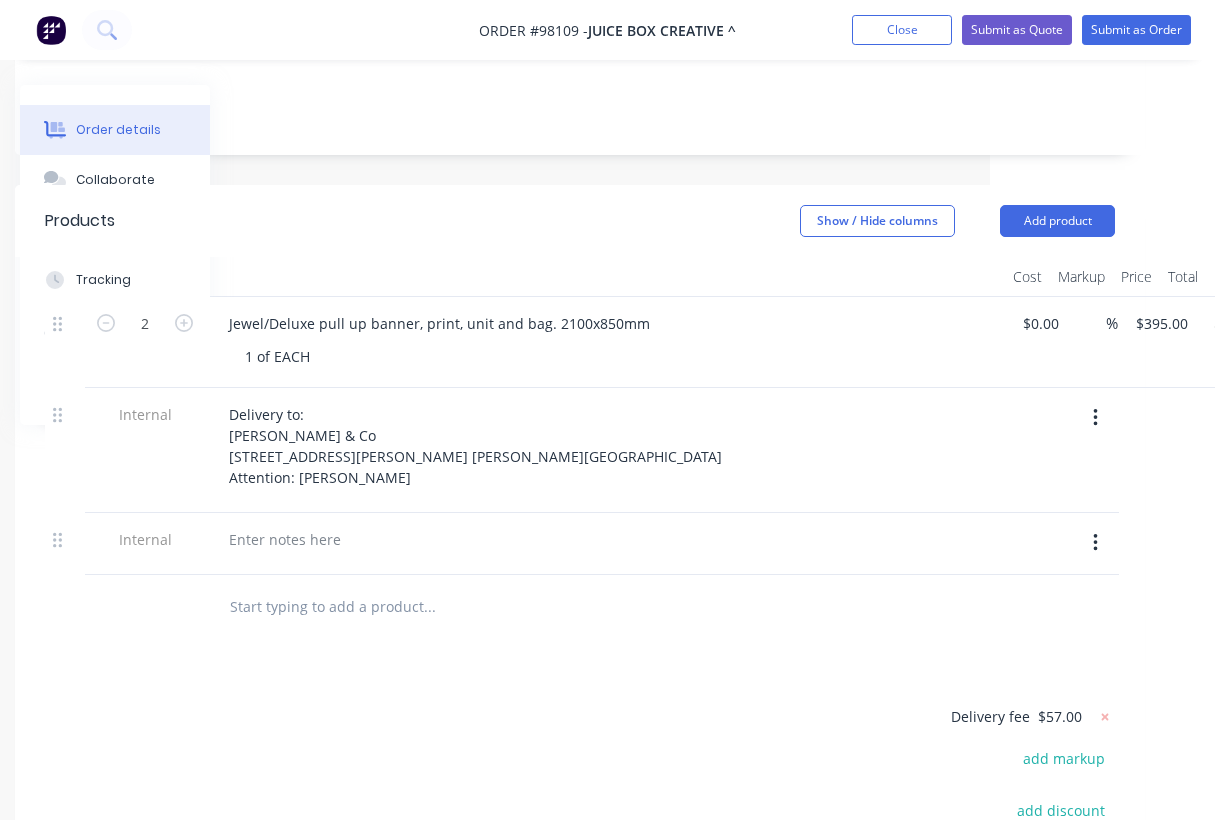 click at bounding box center (605, 544) 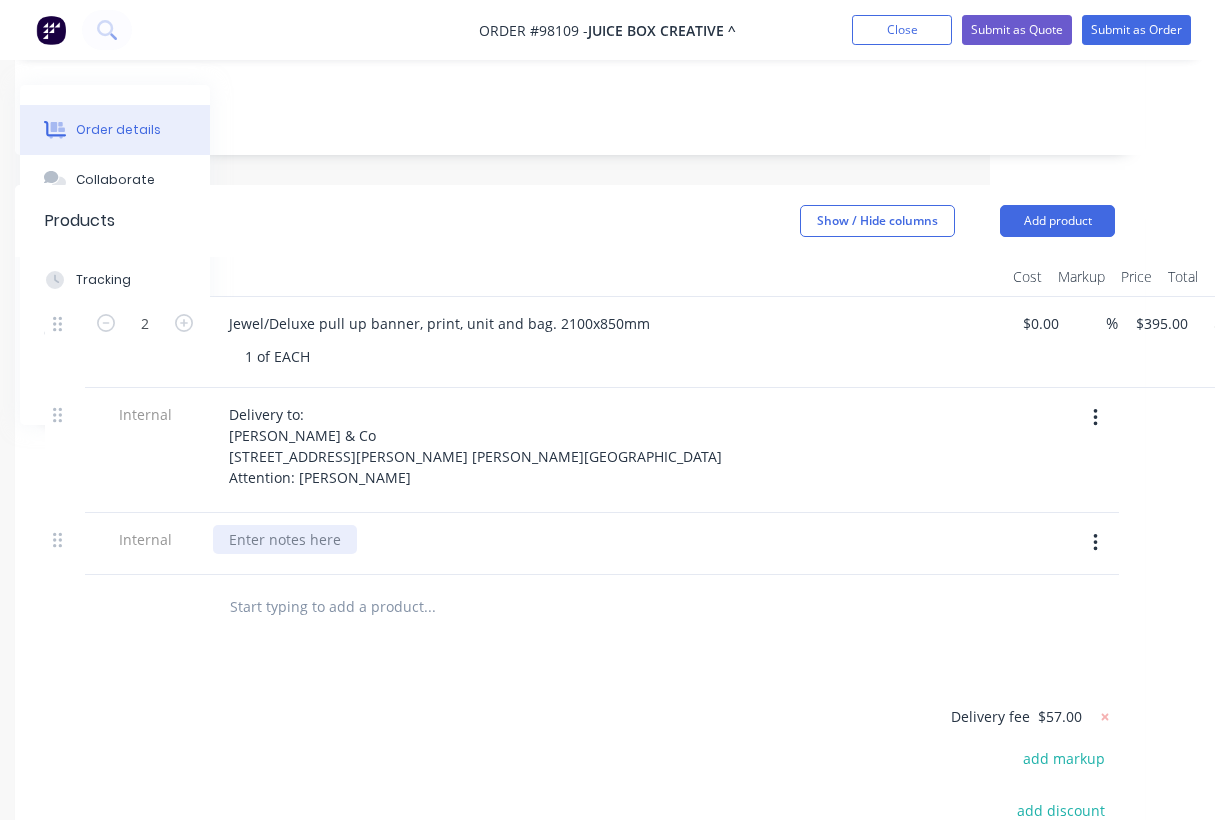 click at bounding box center [285, 539] 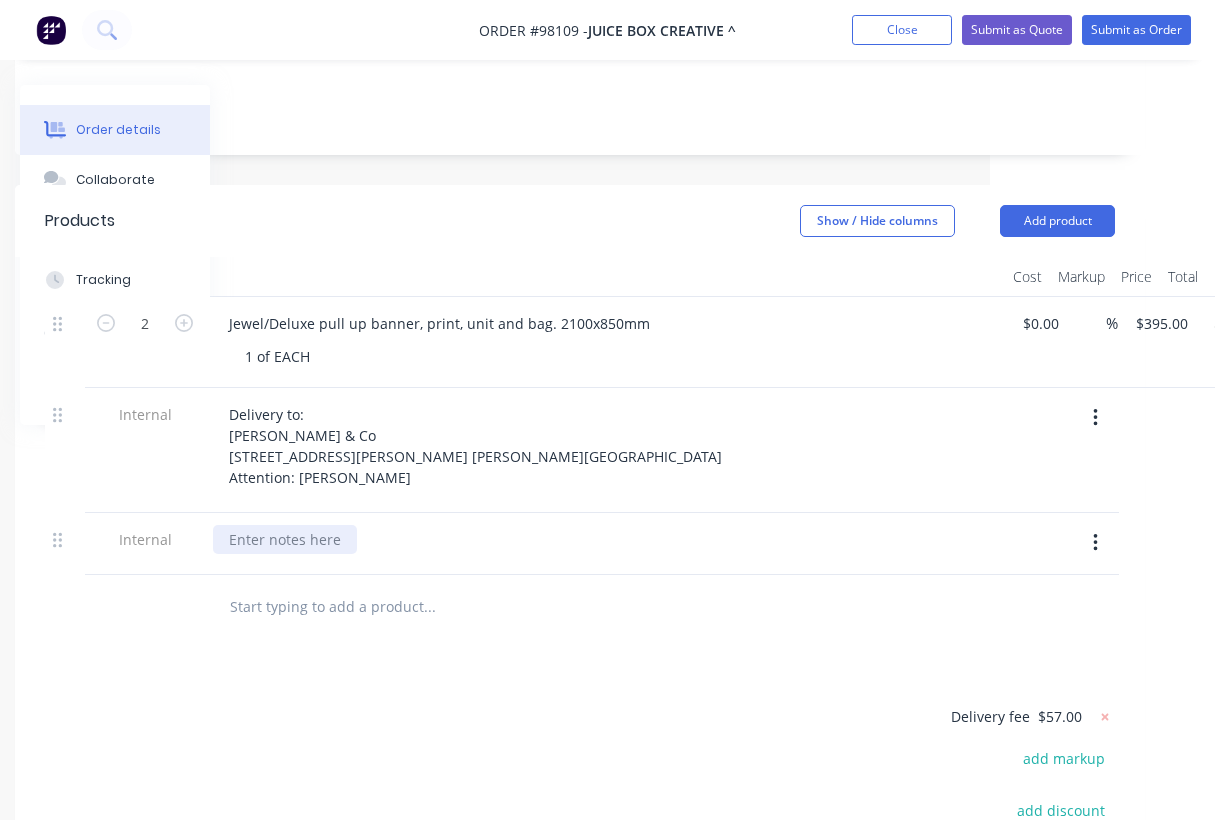 paste 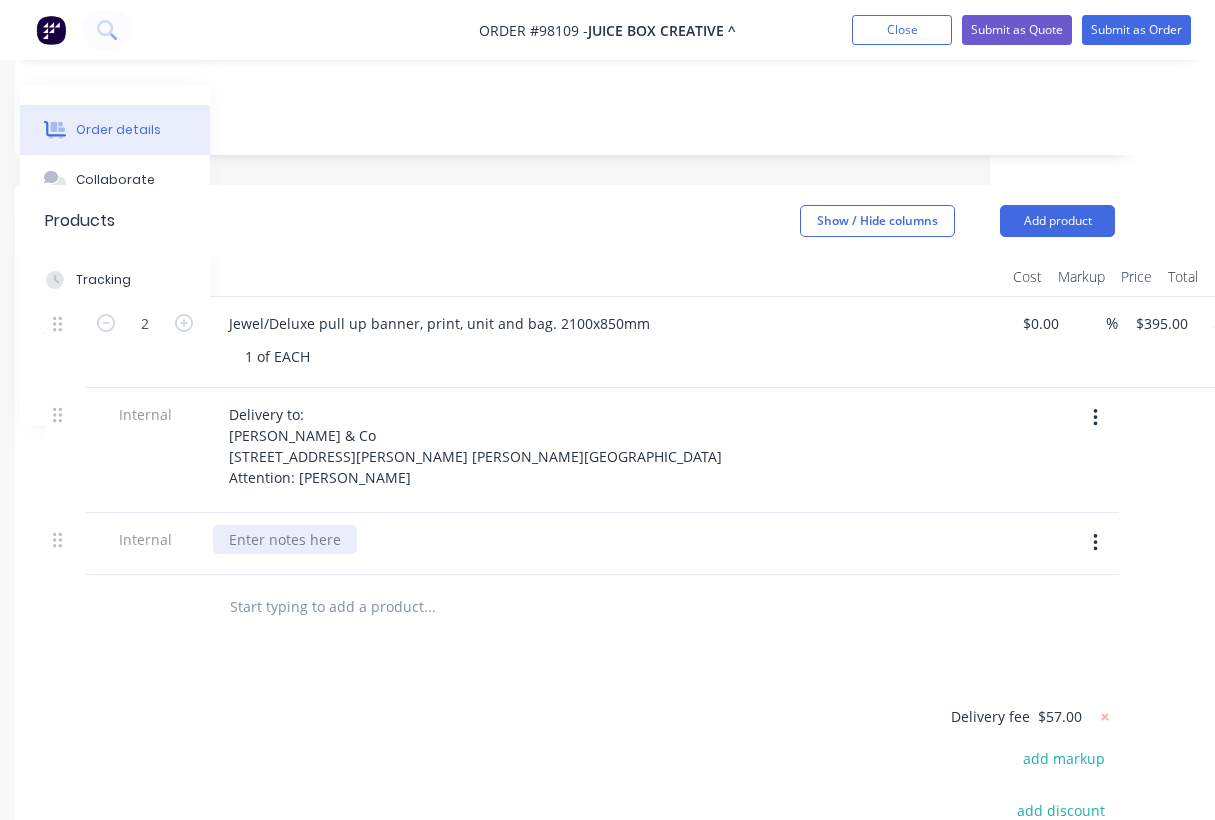 type 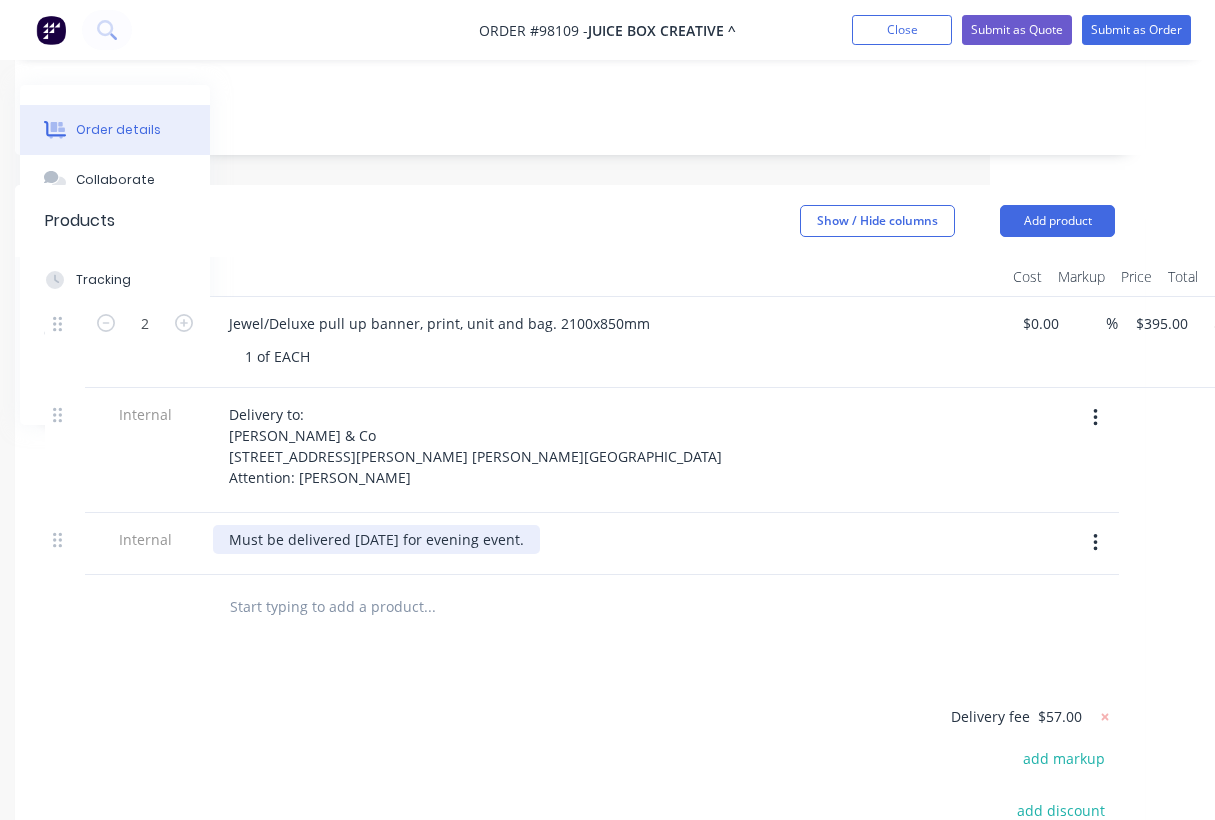 scroll, scrollTop: 0, scrollLeft: 225, axis: horizontal 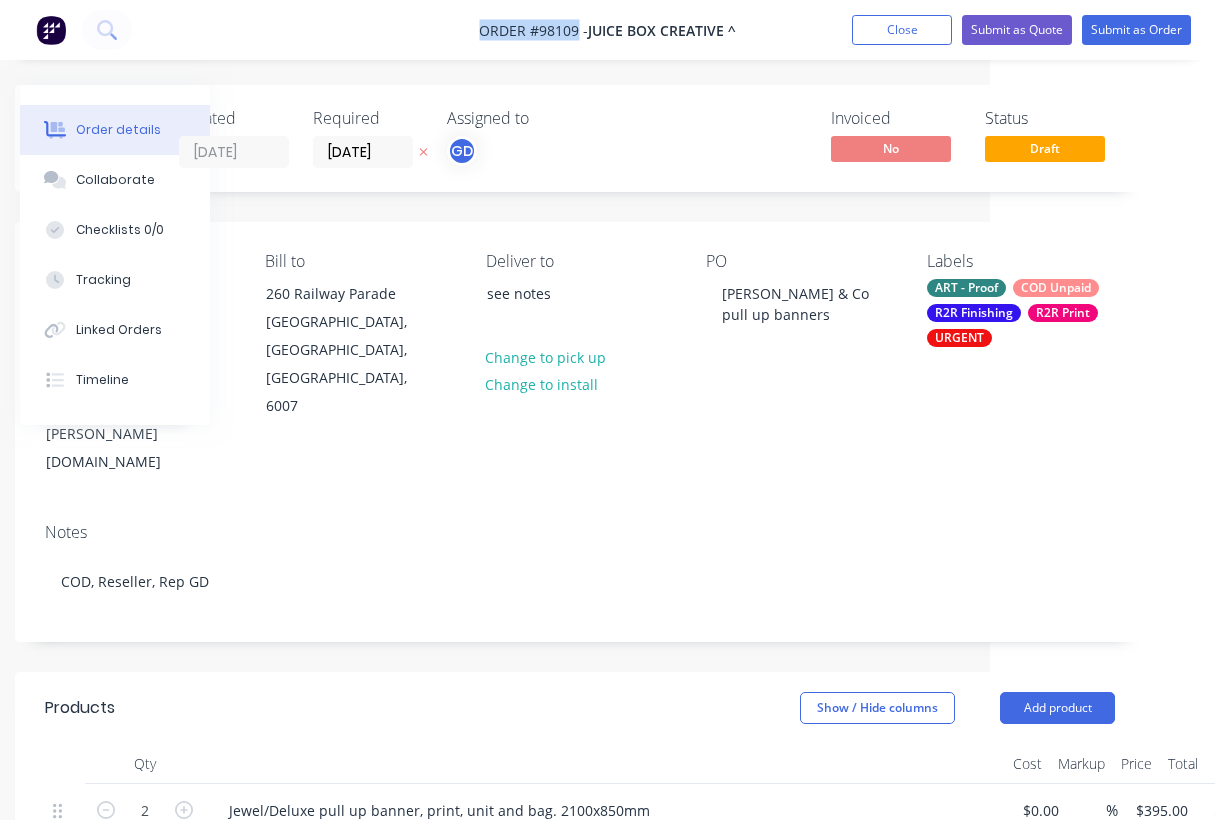 drag, startPoint x: 455, startPoint y: 23, endPoint x: 577, endPoint y: 34, distance: 122.494896 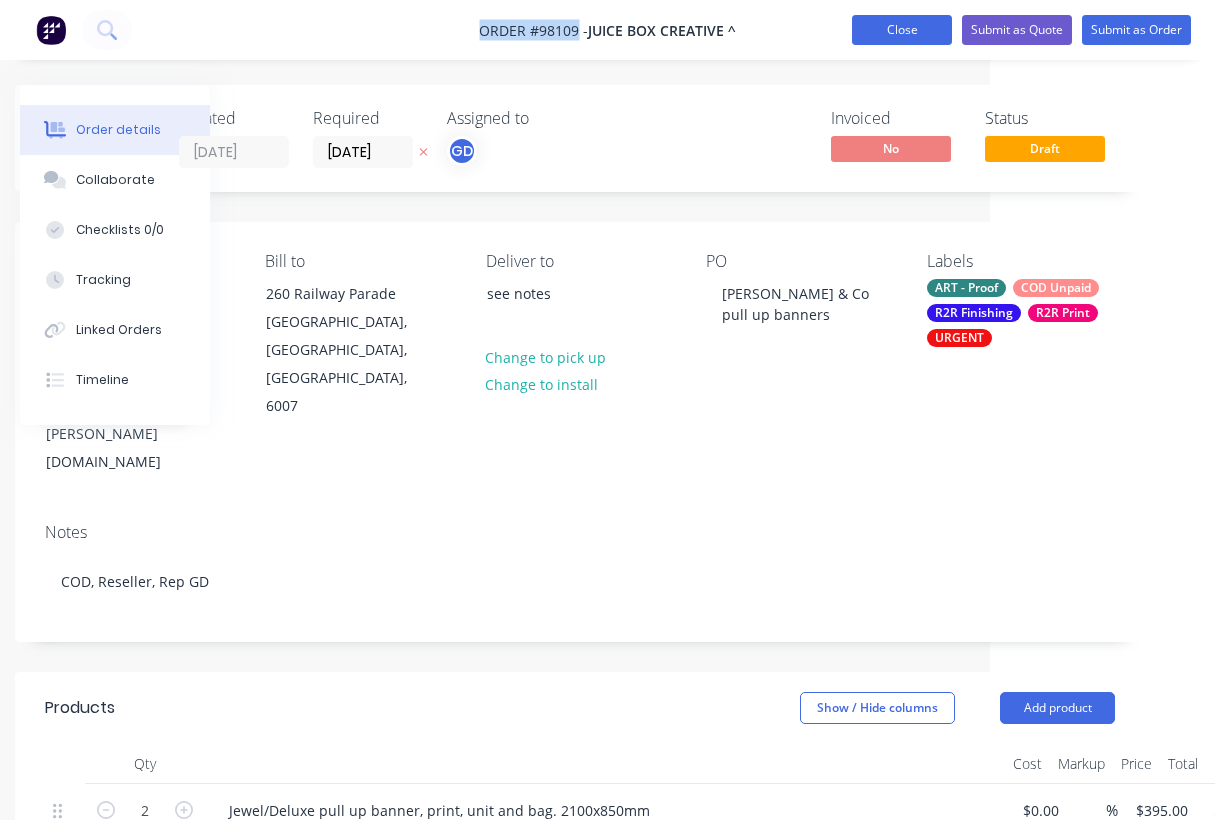 click on "Close" at bounding box center (902, 30) 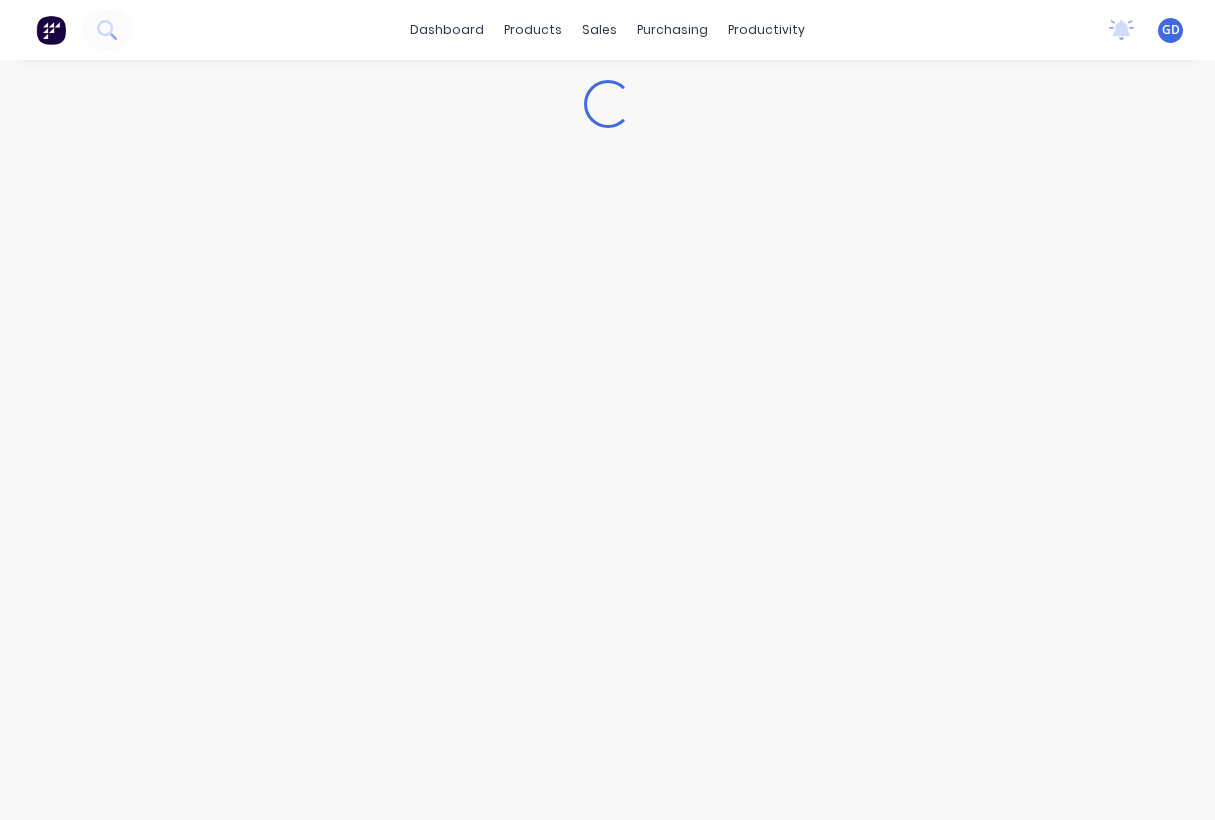 scroll, scrollTop: 0, scrollLeft: 0, axis: both 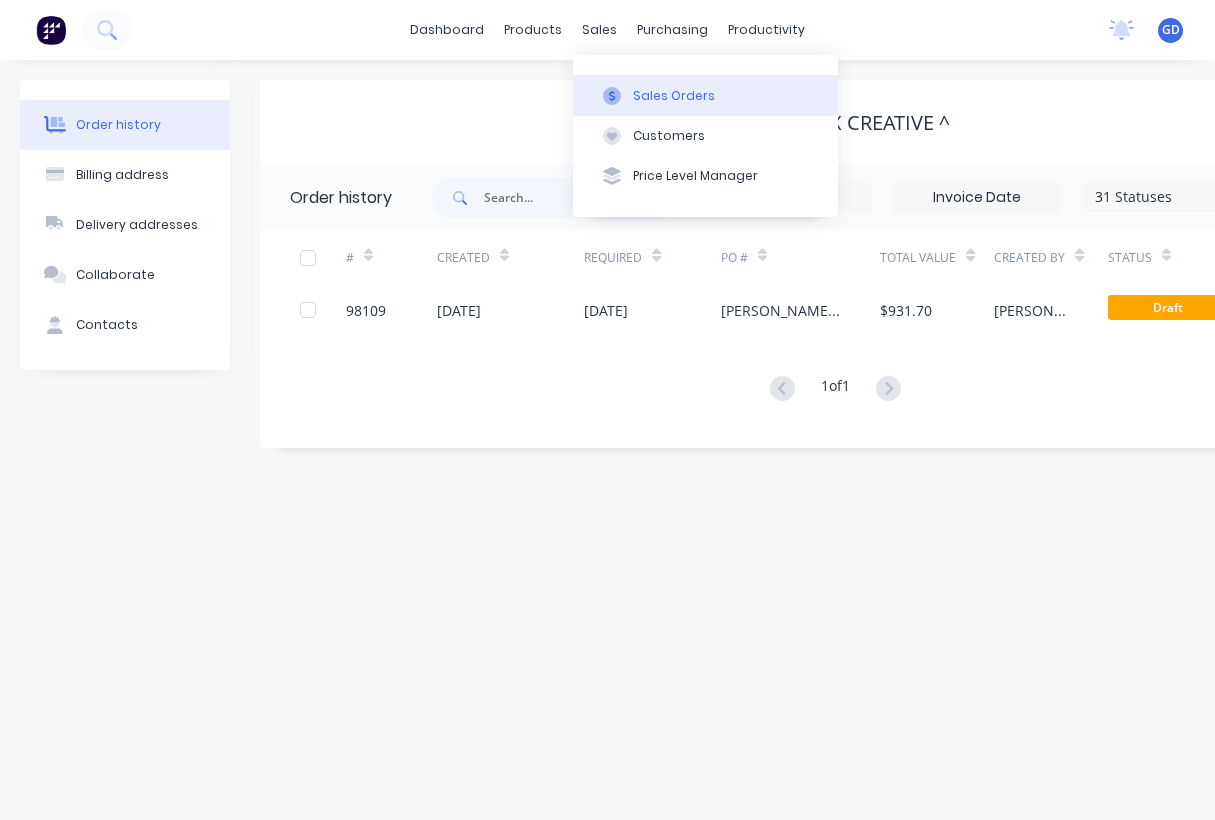 click on "Sales Orders" at bounding box center (674, 96) 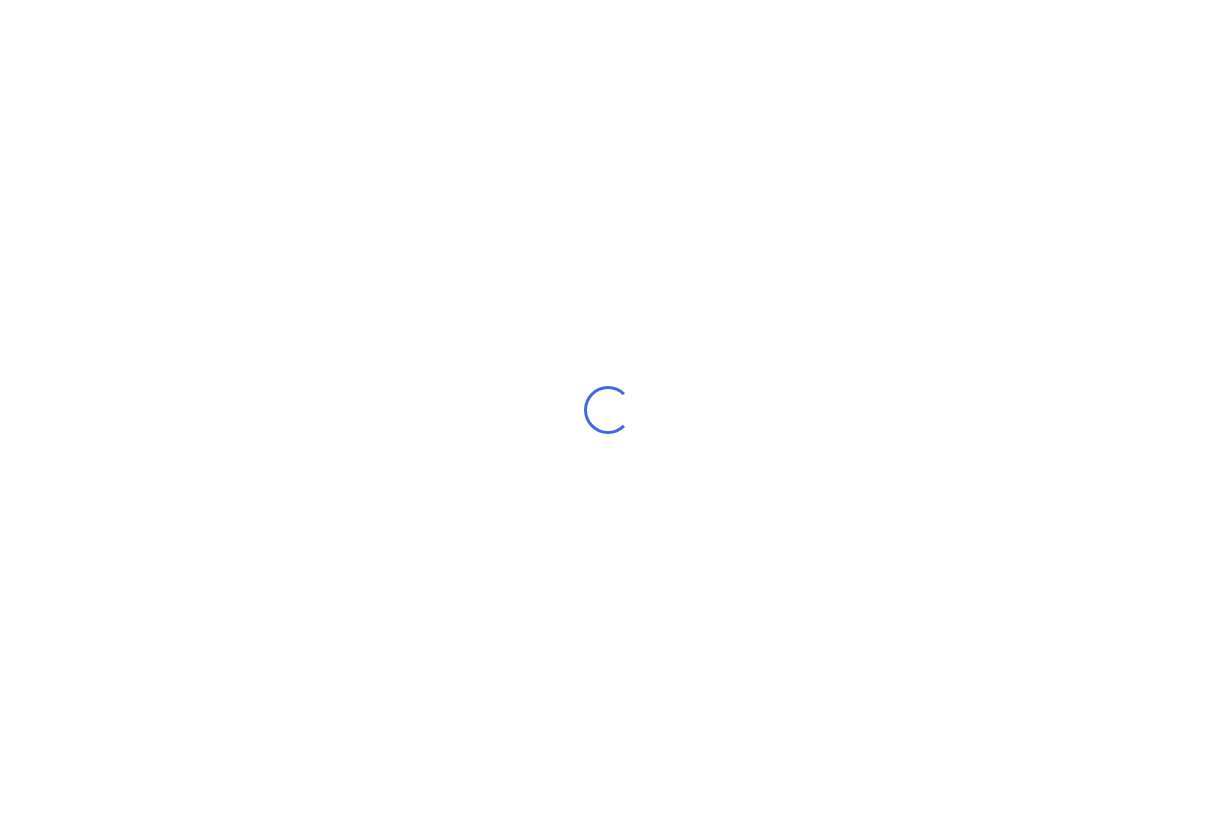 scroll, scrollTop: 0, scrollLeft: 0, axis: both 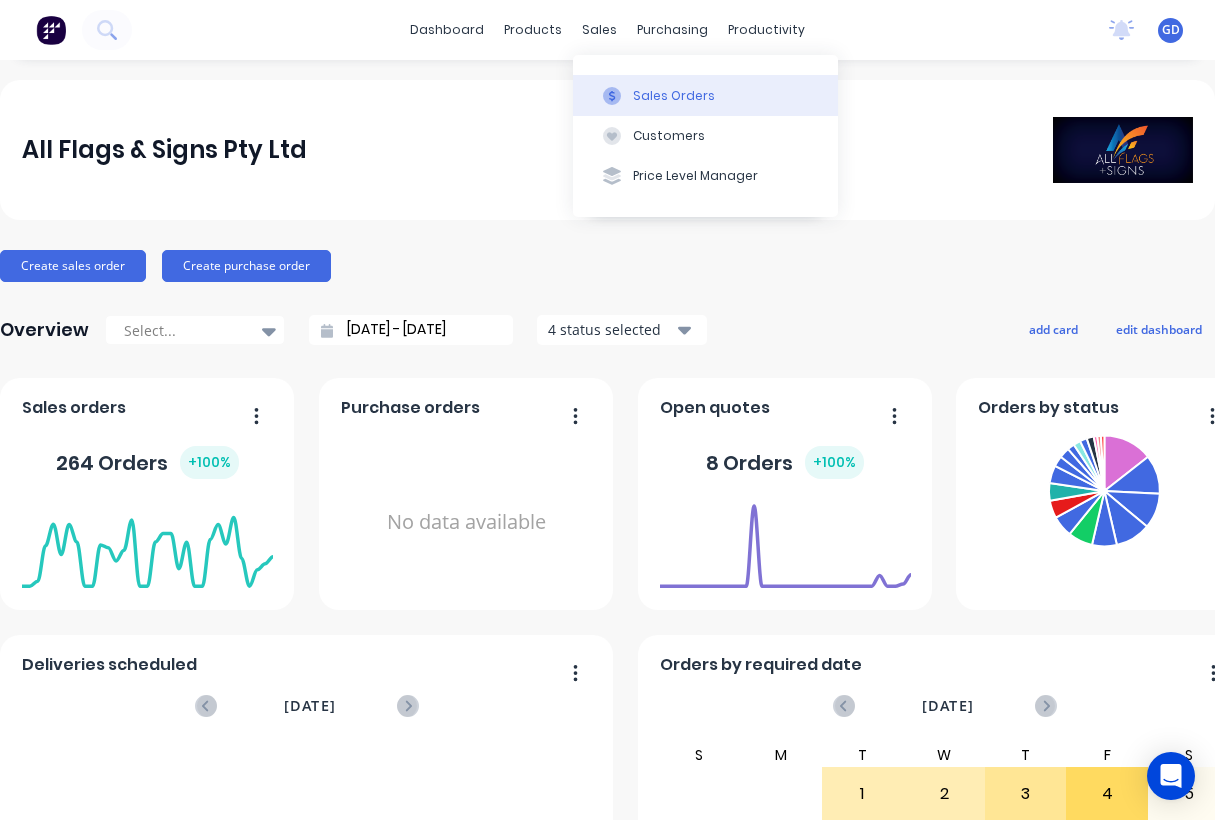 click on "Sales Orders" at bounding box center (674, 96) 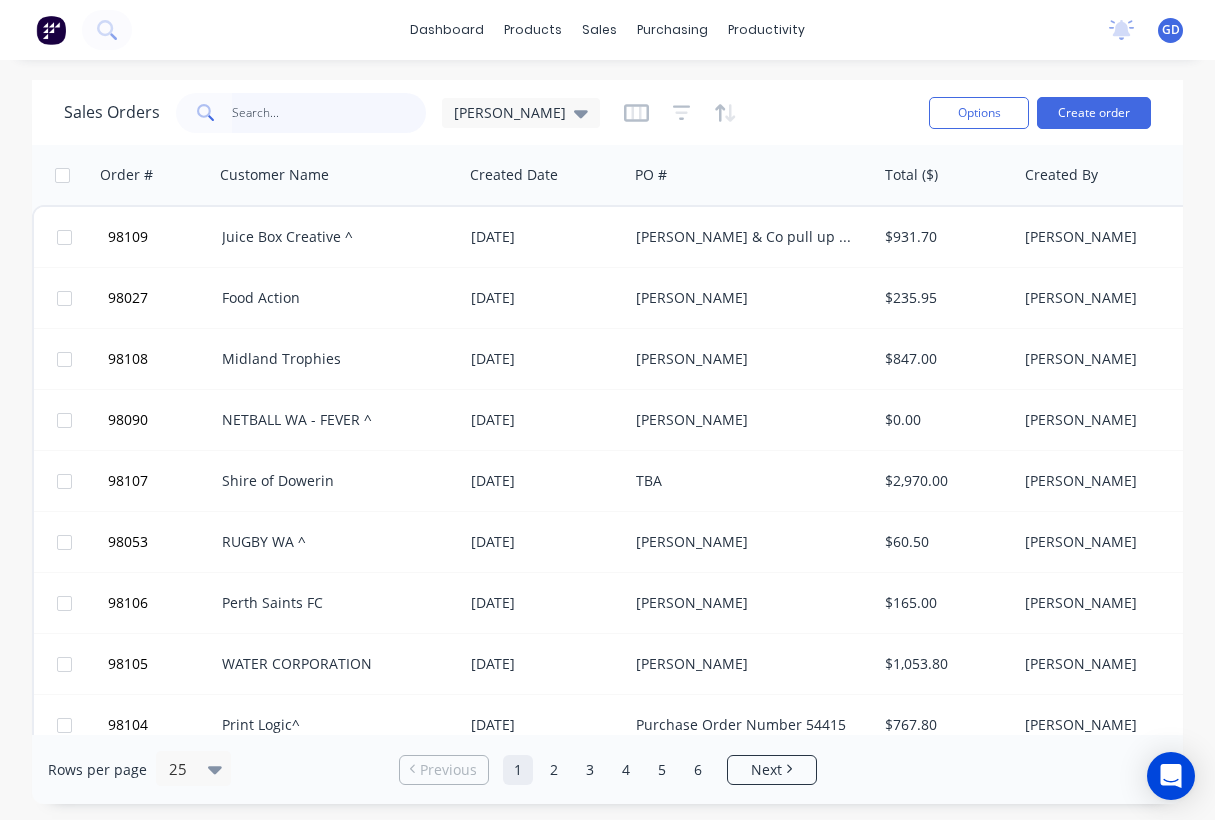 click at bounding box center (329, 113) 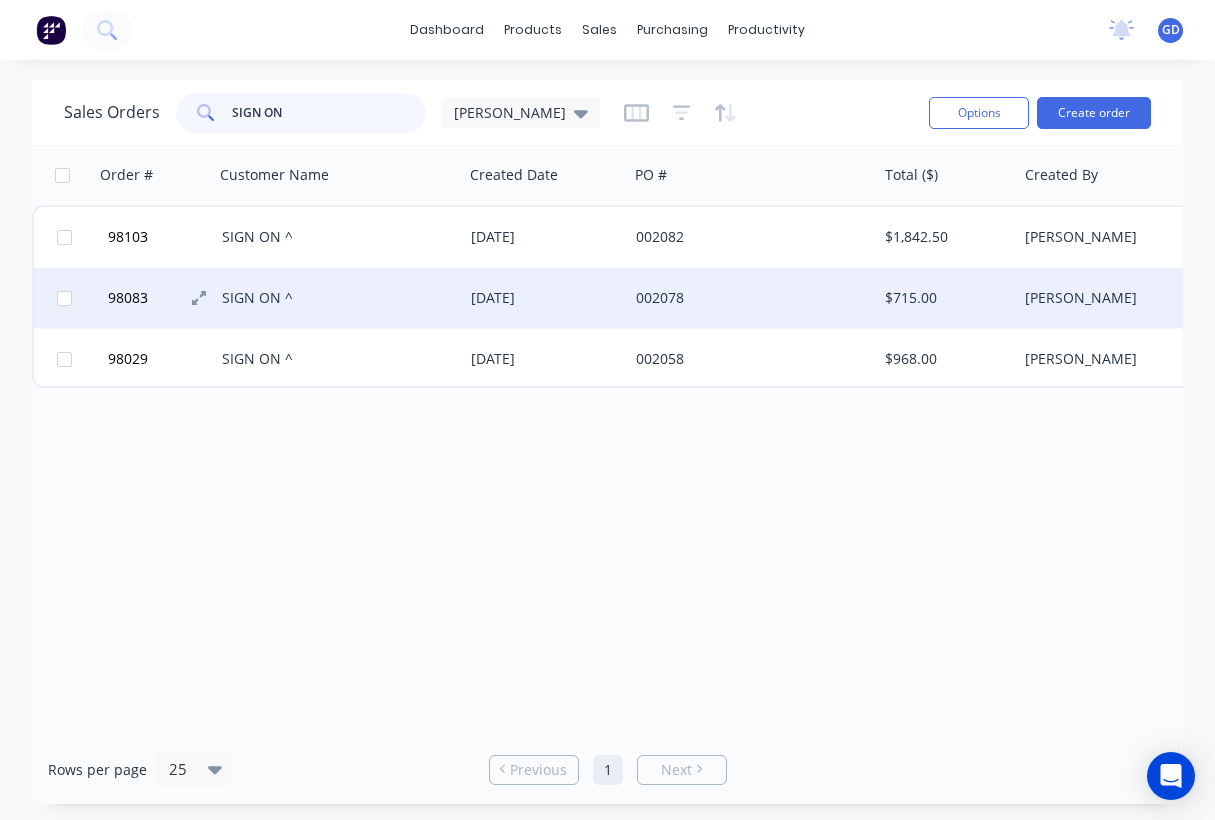 type on "SIGN ON" 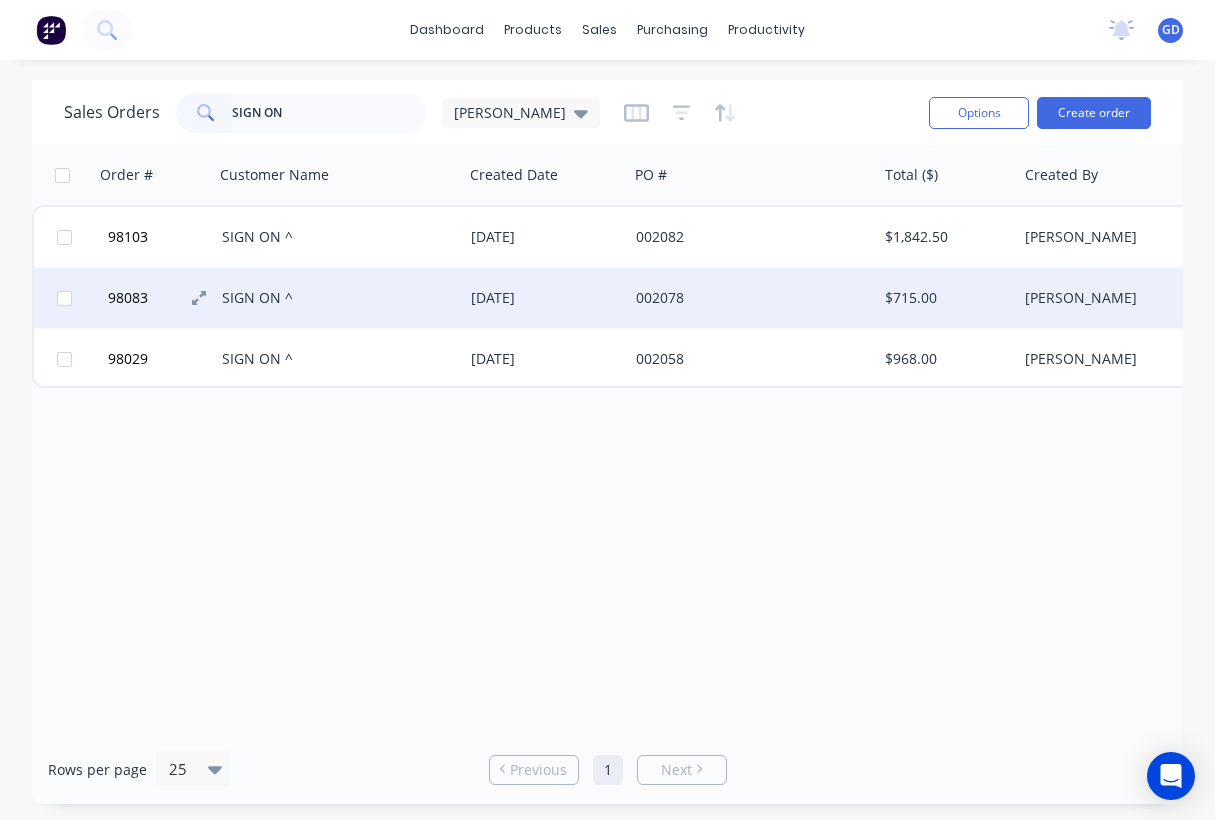 click on "98083" at bounding box center (128, 298) 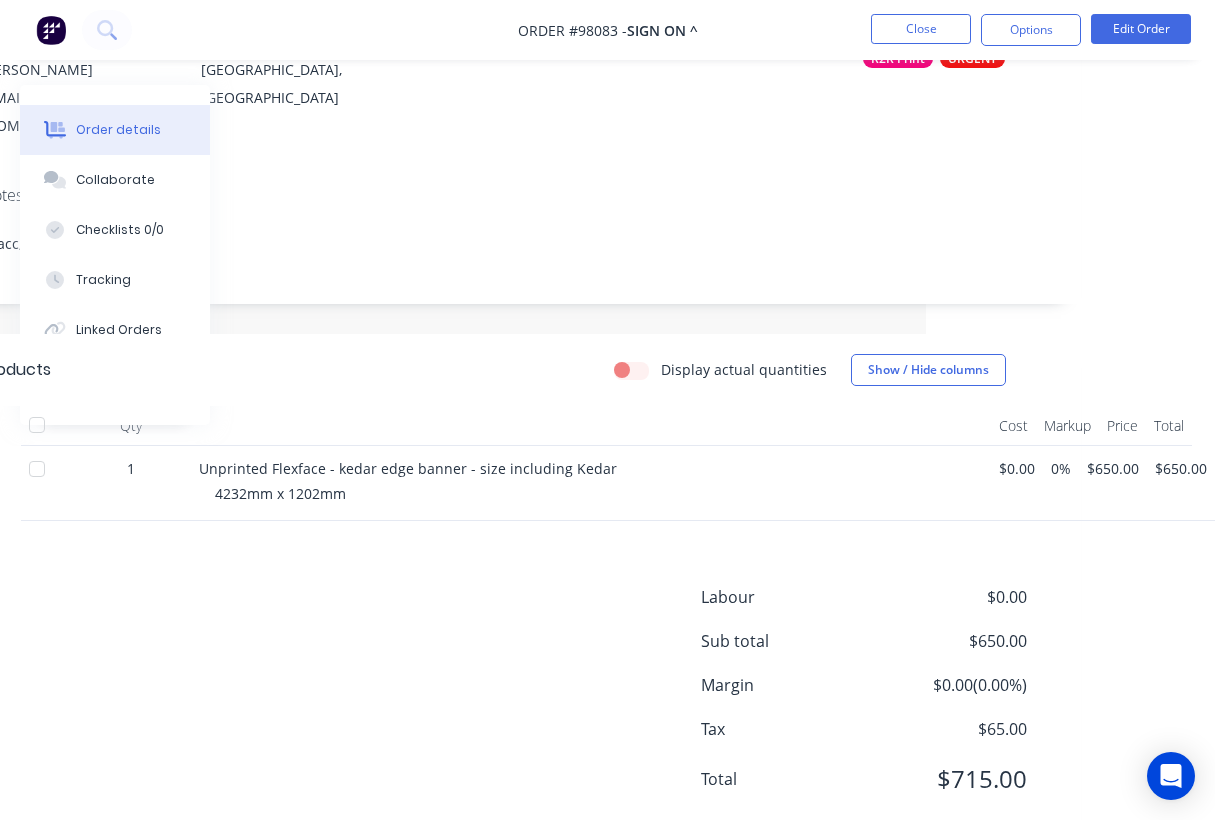 scroll, scrollTop: 278, scrollLeft: 288, axis: both 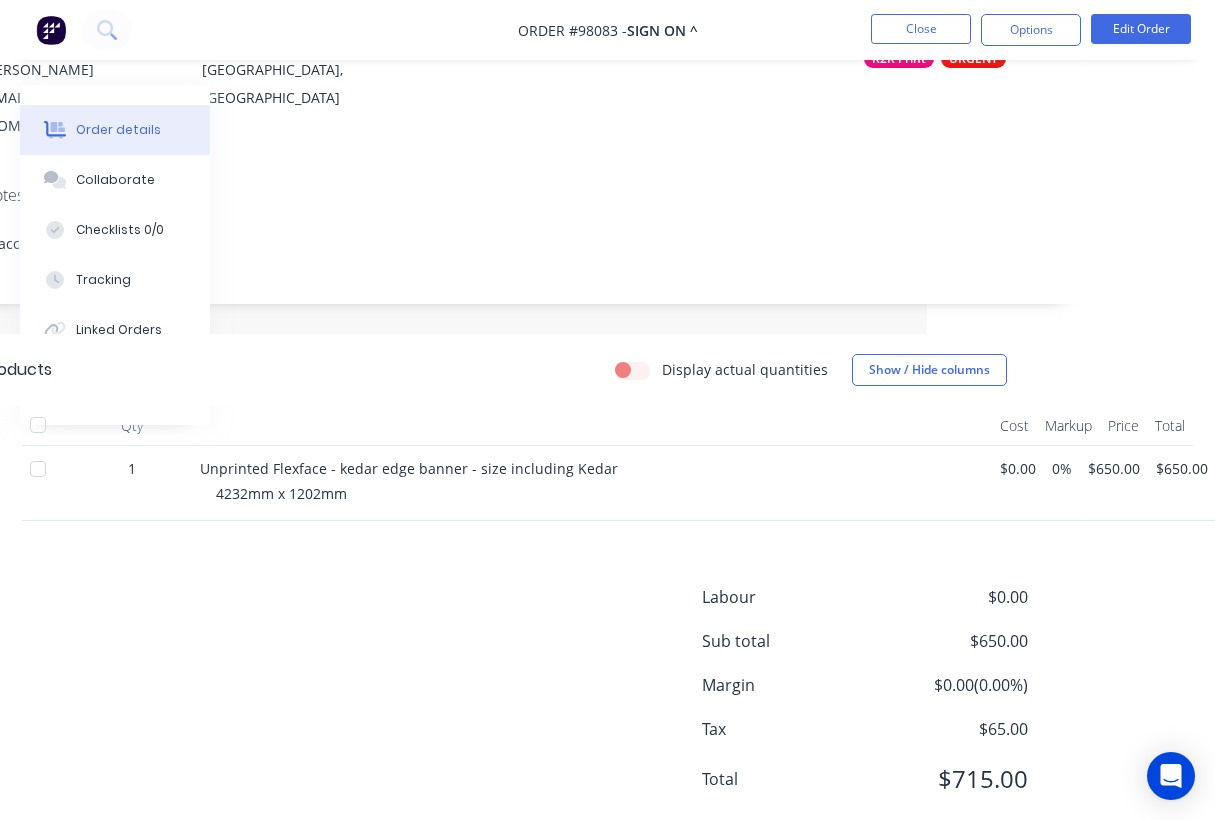 click on "Products Display actual quantities Show / Hide columns Qty Cost Markup Price Total 1 Unprinted Flexface - kedar edge banner - size including Kedar 4232mm x 1202mm $0.00 0% $650.00 $650.00 Labour $0.00 Sub total $650.00 Margin $0.00  ( 0.00 %) Tax $65.00 Total $715.00" at bounding box center [517, 590] 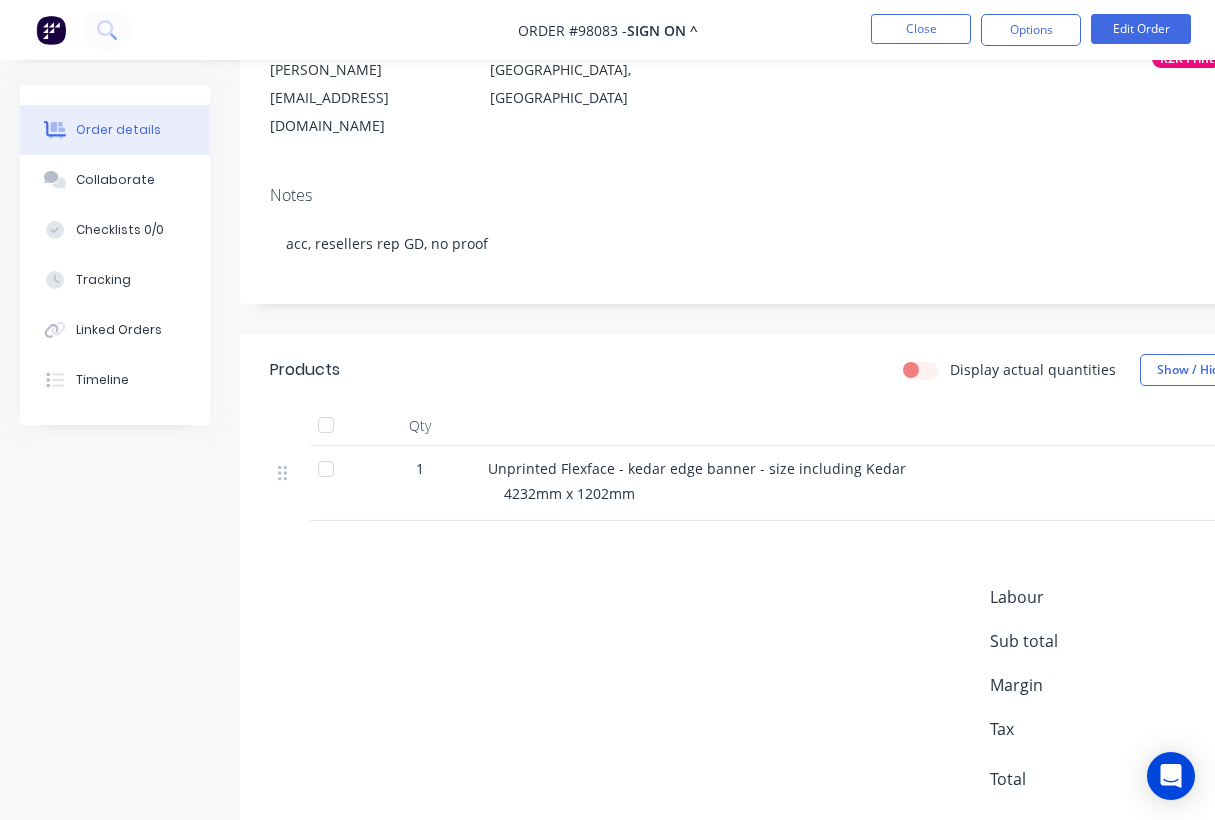 scroll, scrollTop: 0, scrollLeft: 0, axis: both 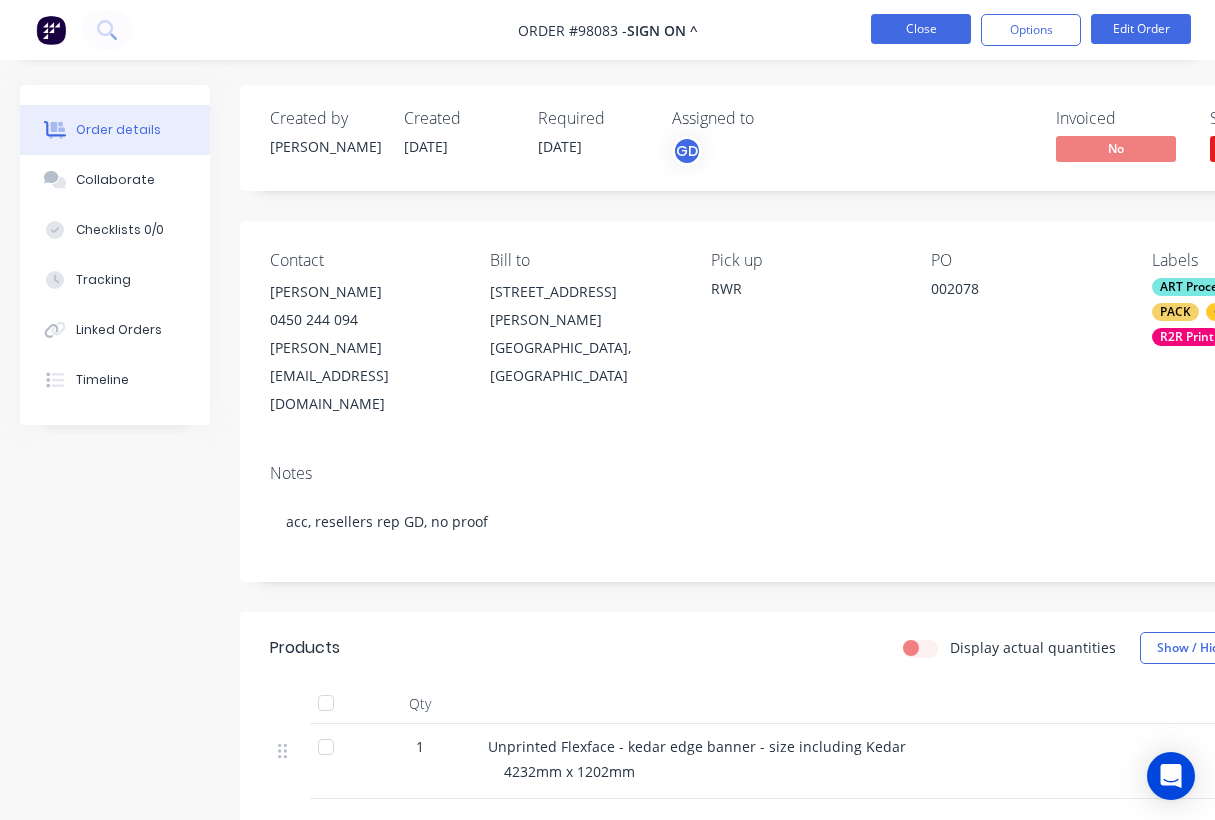 click on "Close" at bounding box center (921, 29) 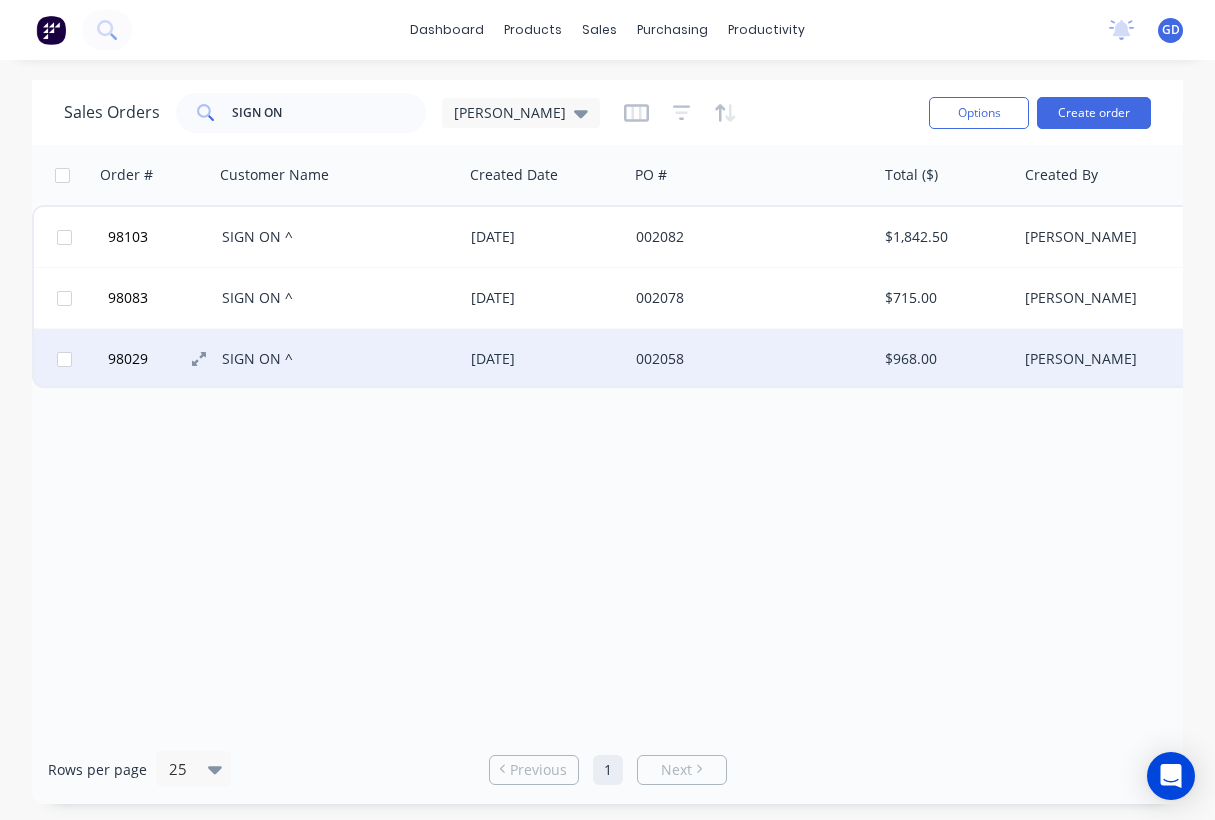 click on "98029" at bounding box center (128, 359) 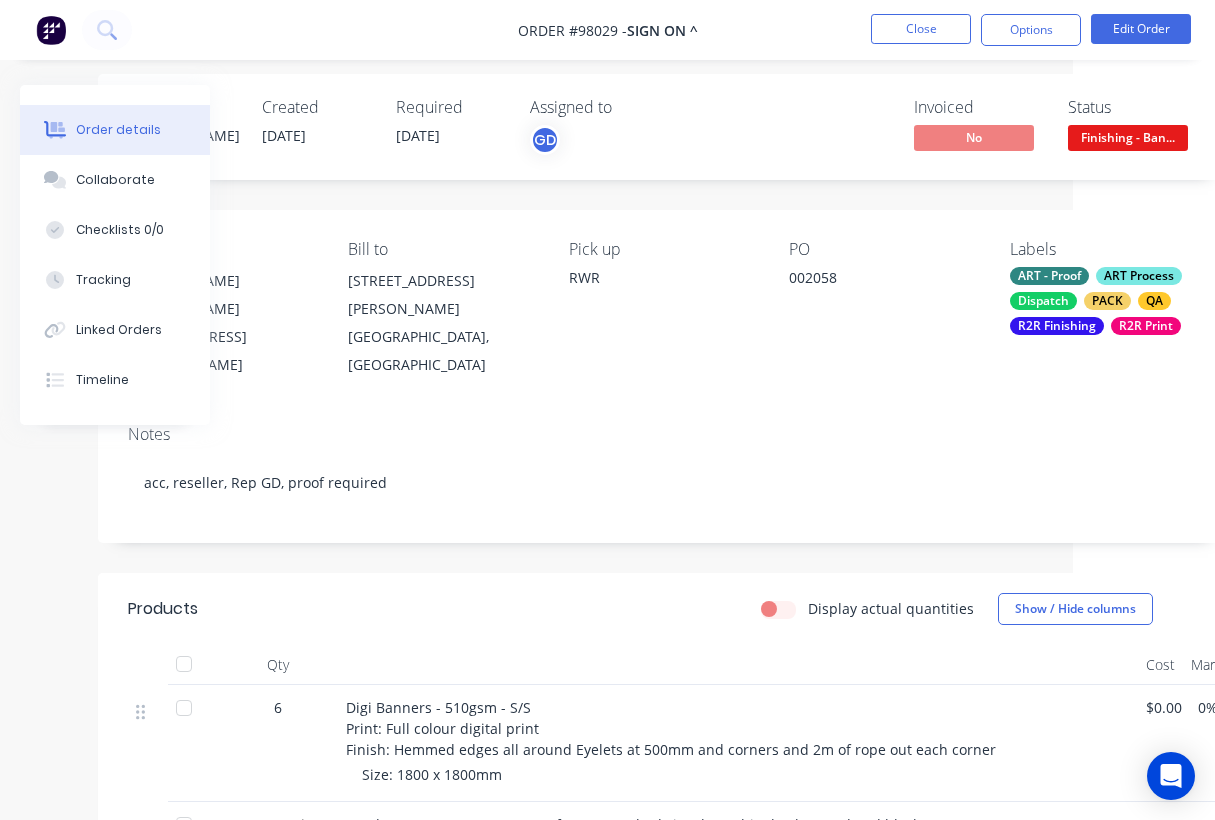 scroll, scrollTop: 10, scrollLeft: 145, axis: both 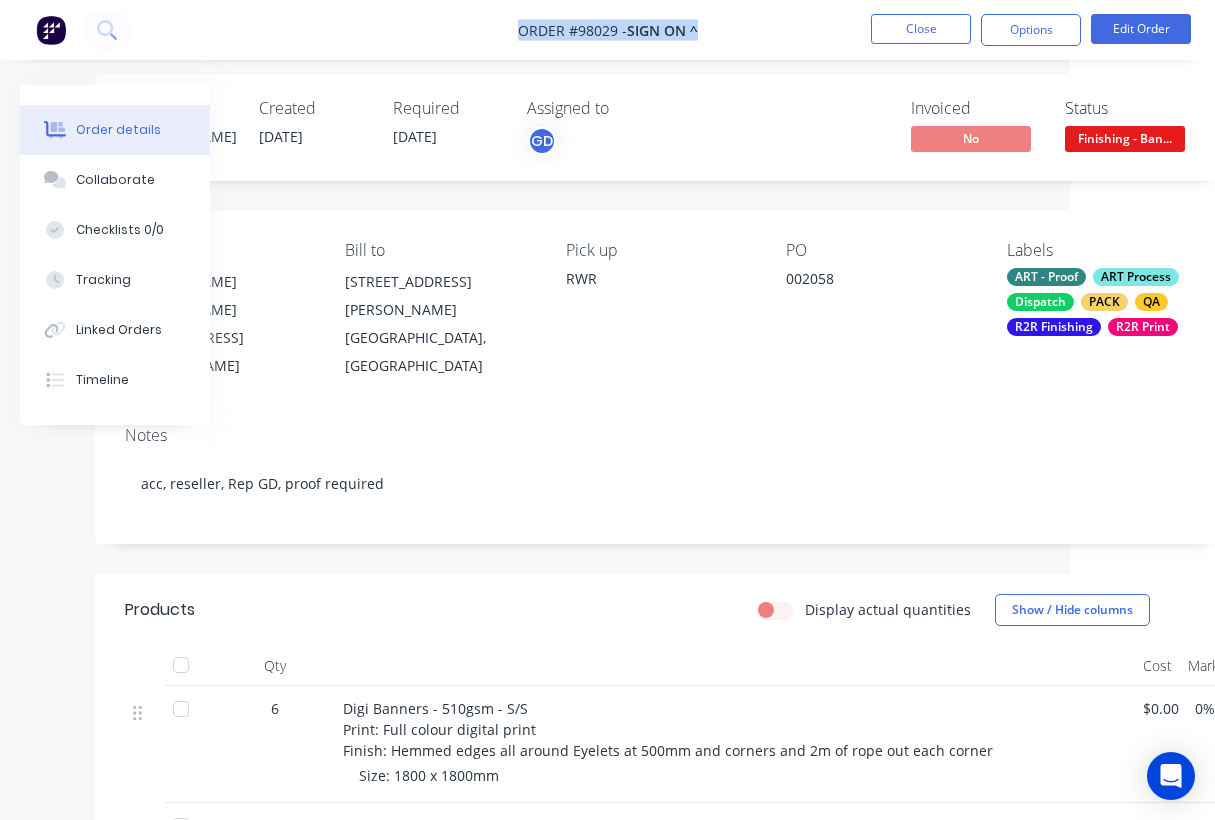 drag, startPoint x: 509, startPoint y: 27, endPoint x: 695, endPoint y: 27, distance: 186 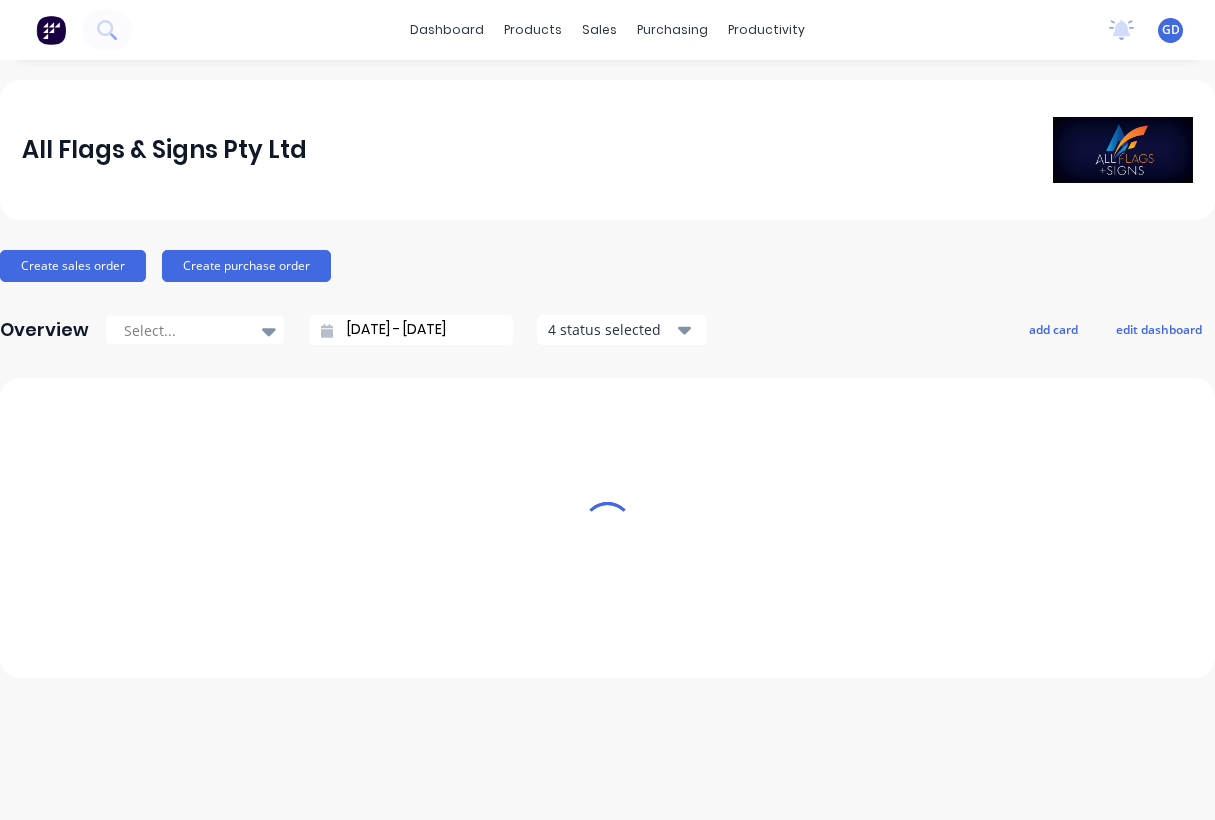 scroll, scrollTop: 0, scrollLeft: 0, axis: both 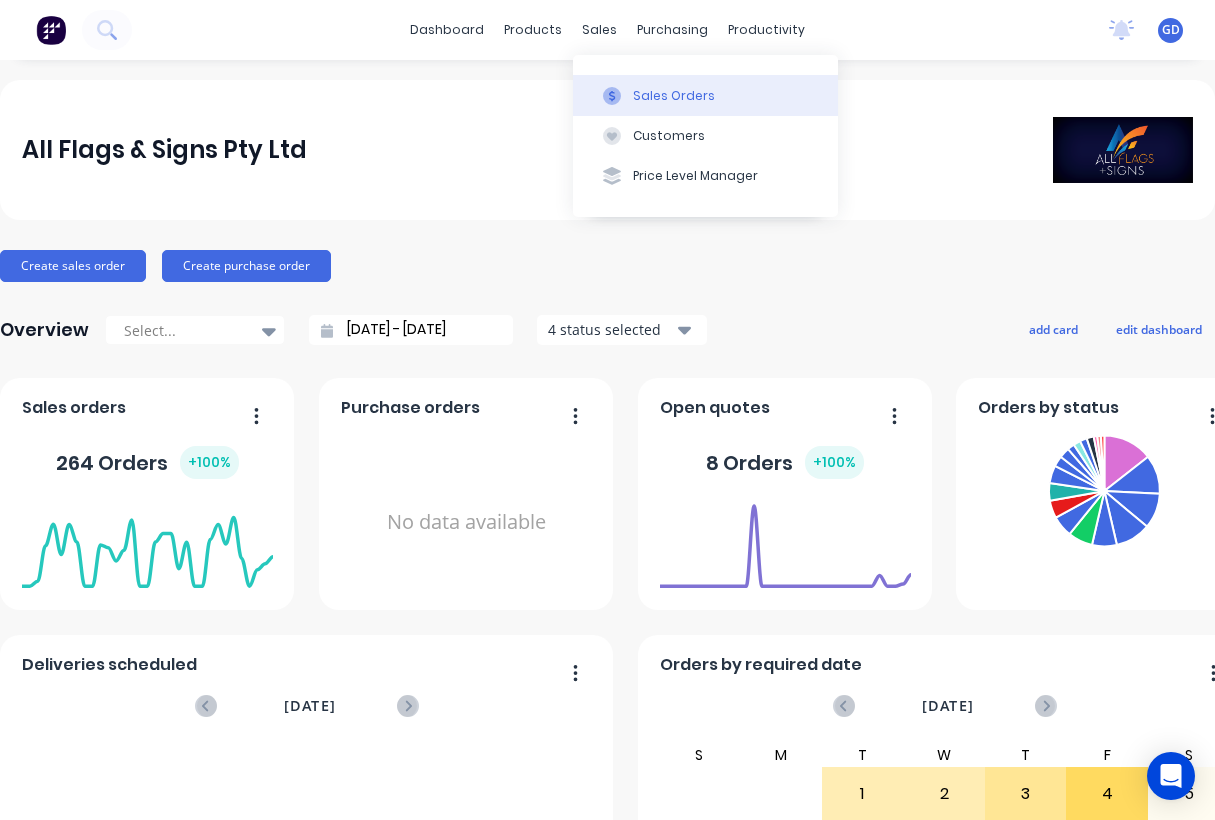 click on "Sales Orders" at bounding box center [674, 96] 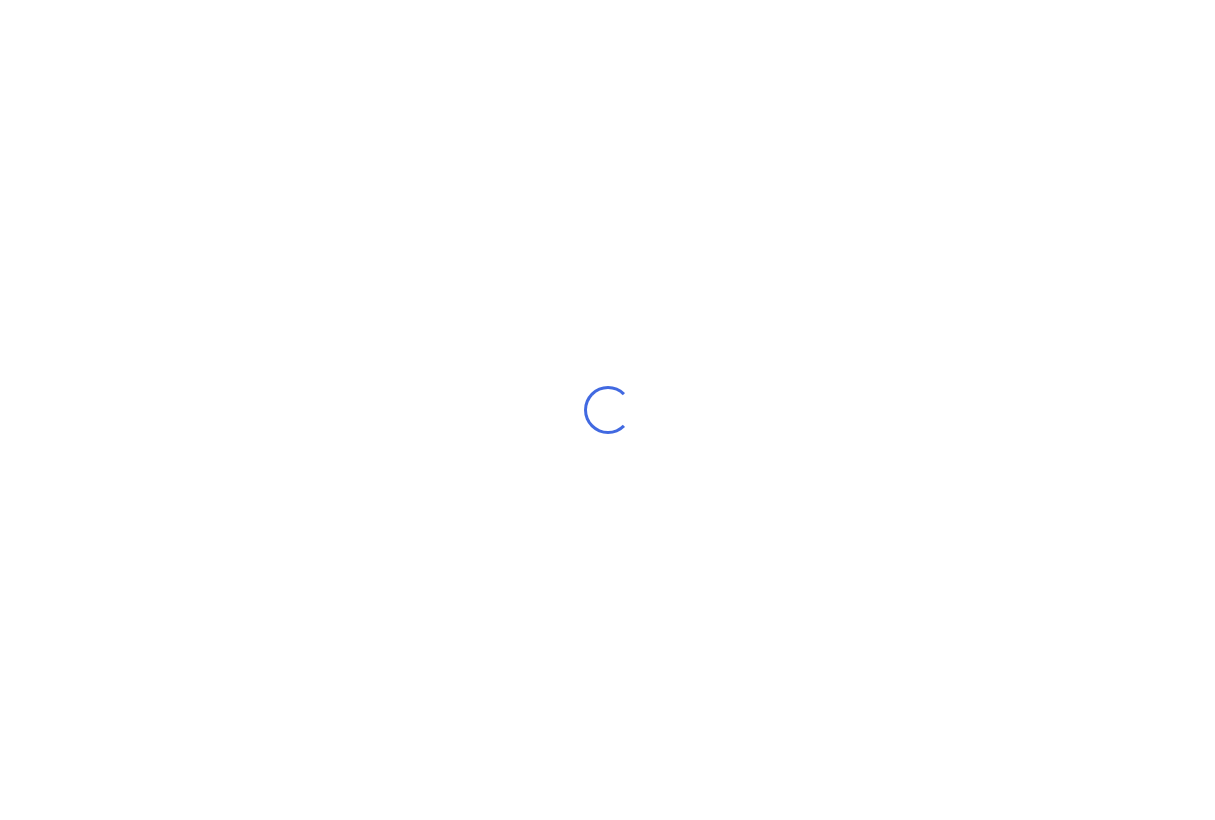 scroll, scrollTop: 0, scrollLeft: 0, axis: both 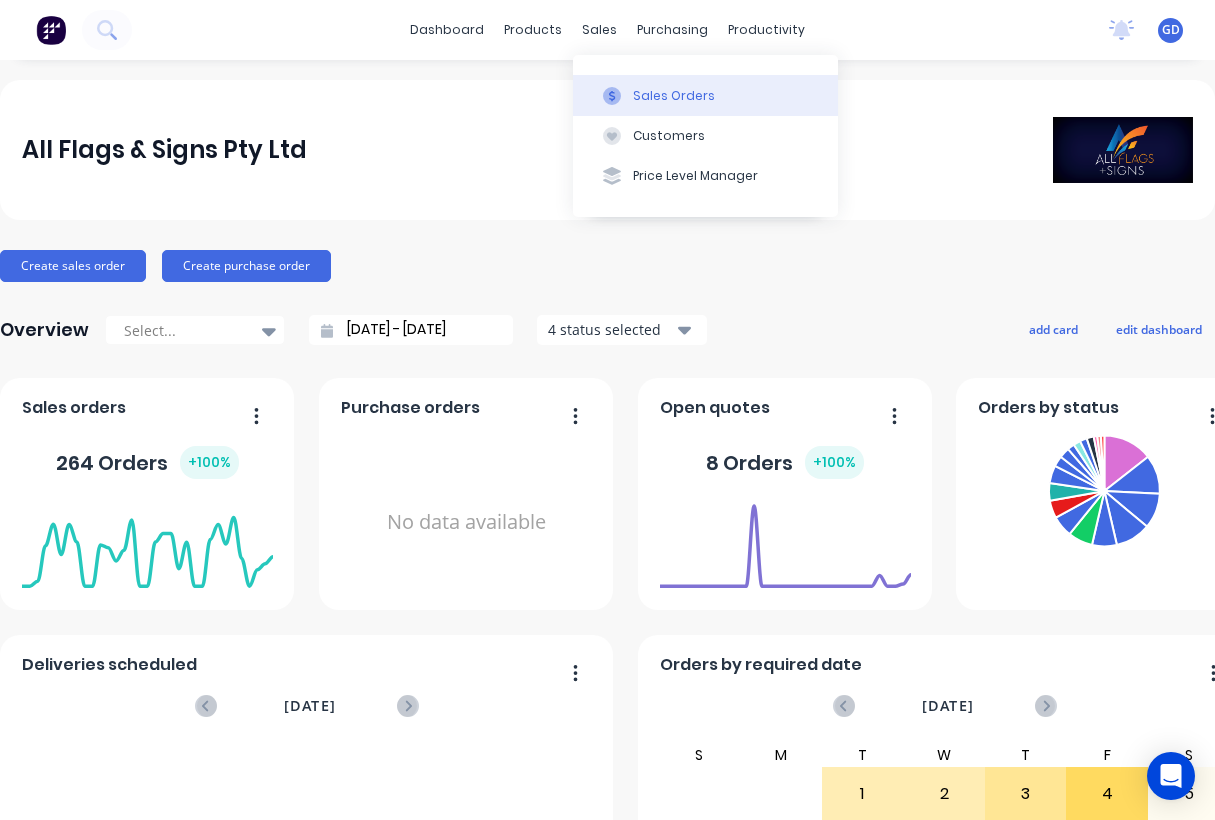 click on "Sales Orders" at bounding box center (674, 96) 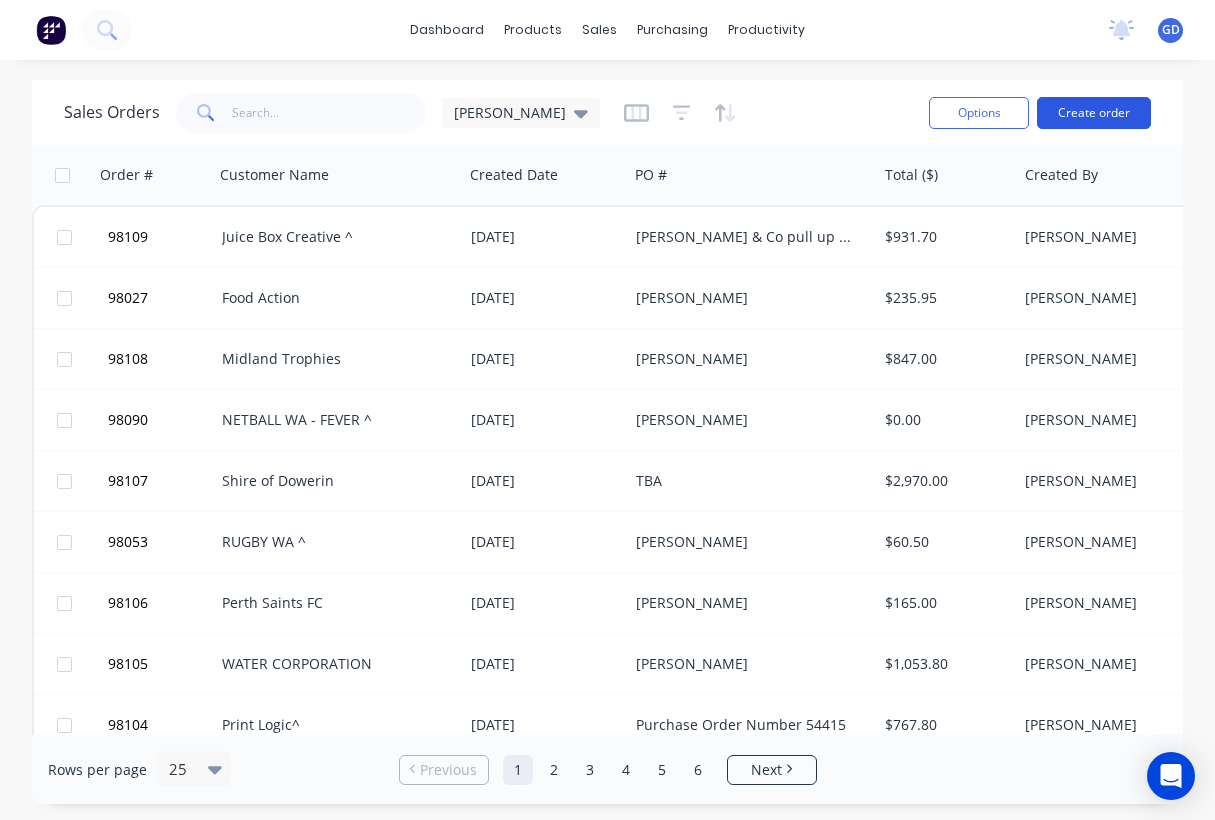 click on "Create order" at bounding box center (1094, 113) 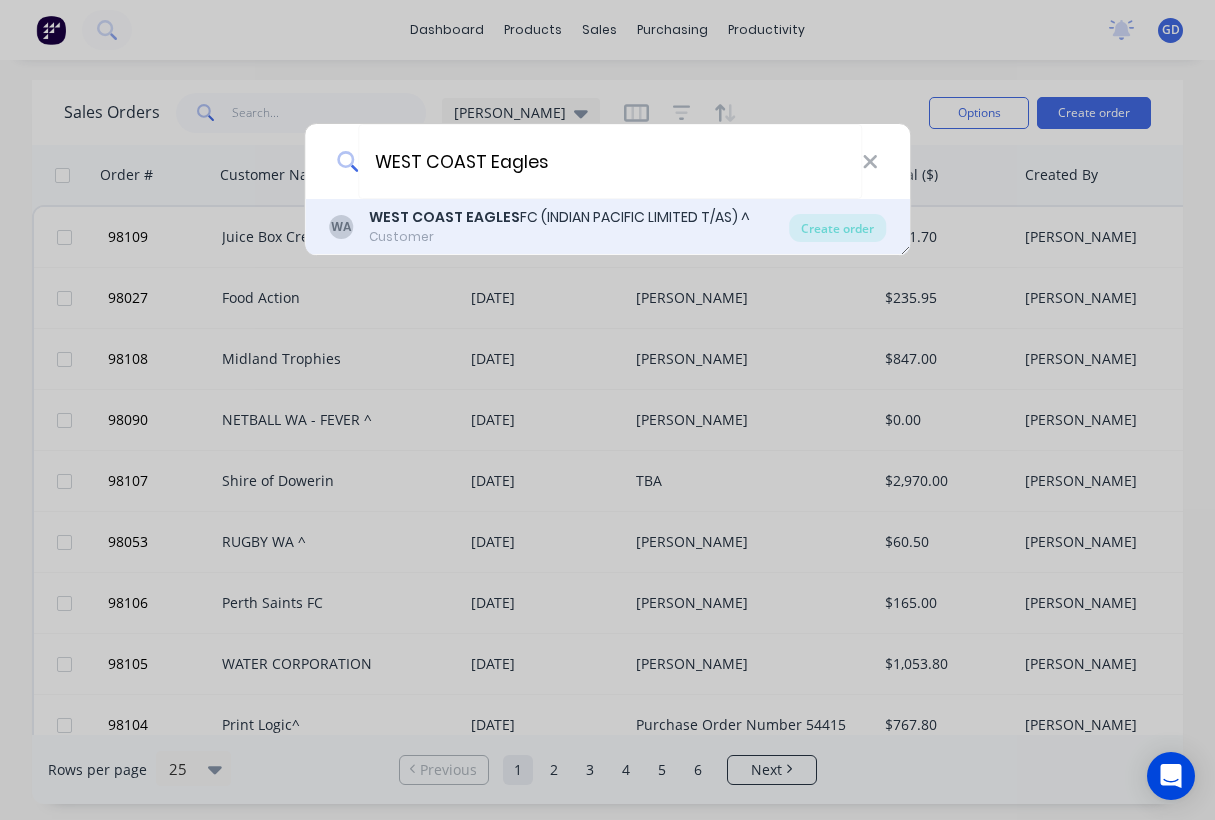 type on "WEST COAST Eagles" 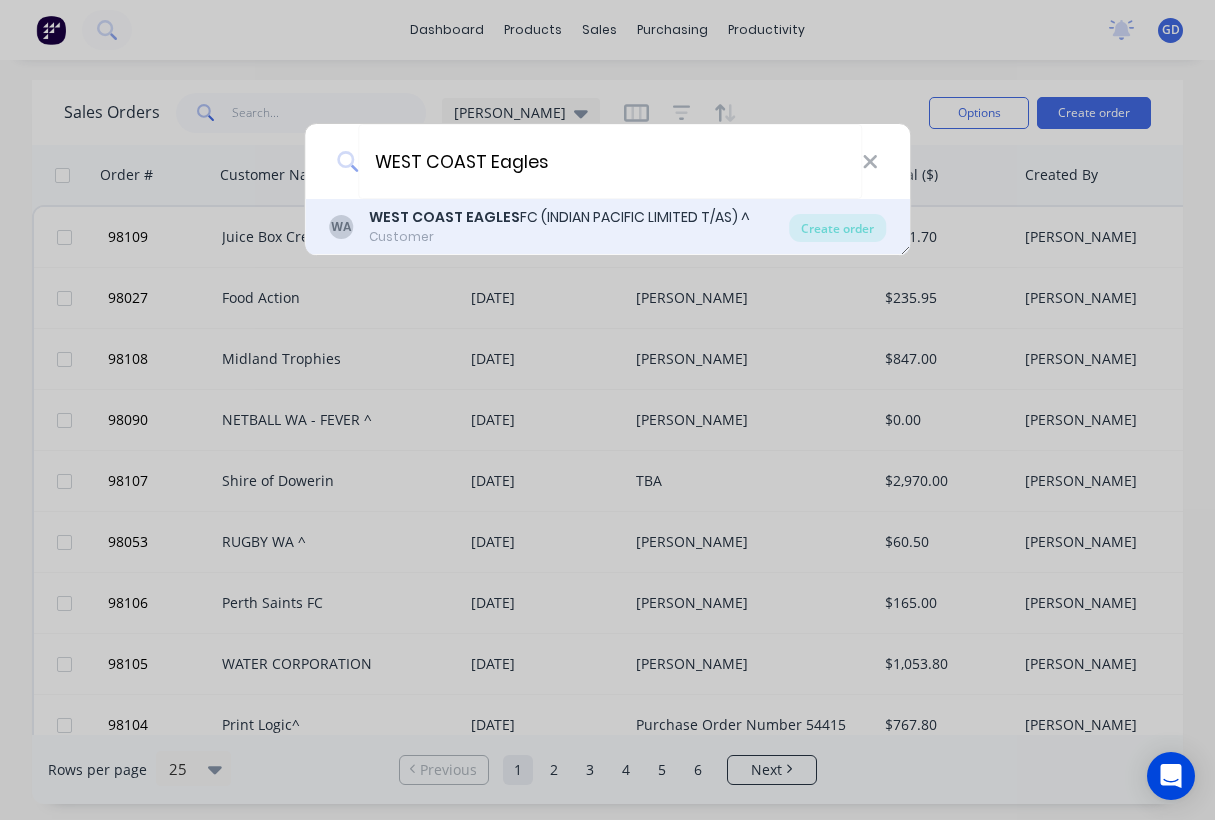click on "WEST COAST EAGLES" at bounding box center [444, 217] 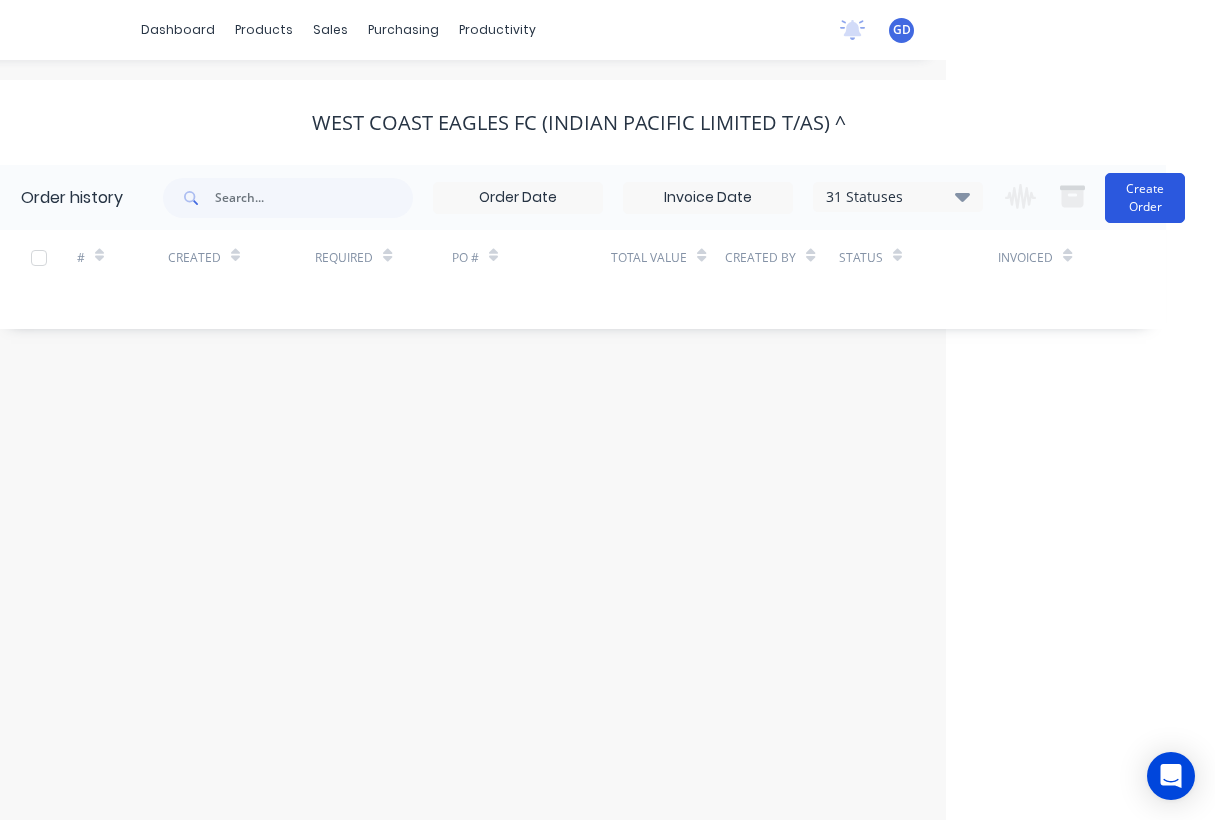 scroll, scrollTop: 0, scrollLeft: 269, axis: horizontal 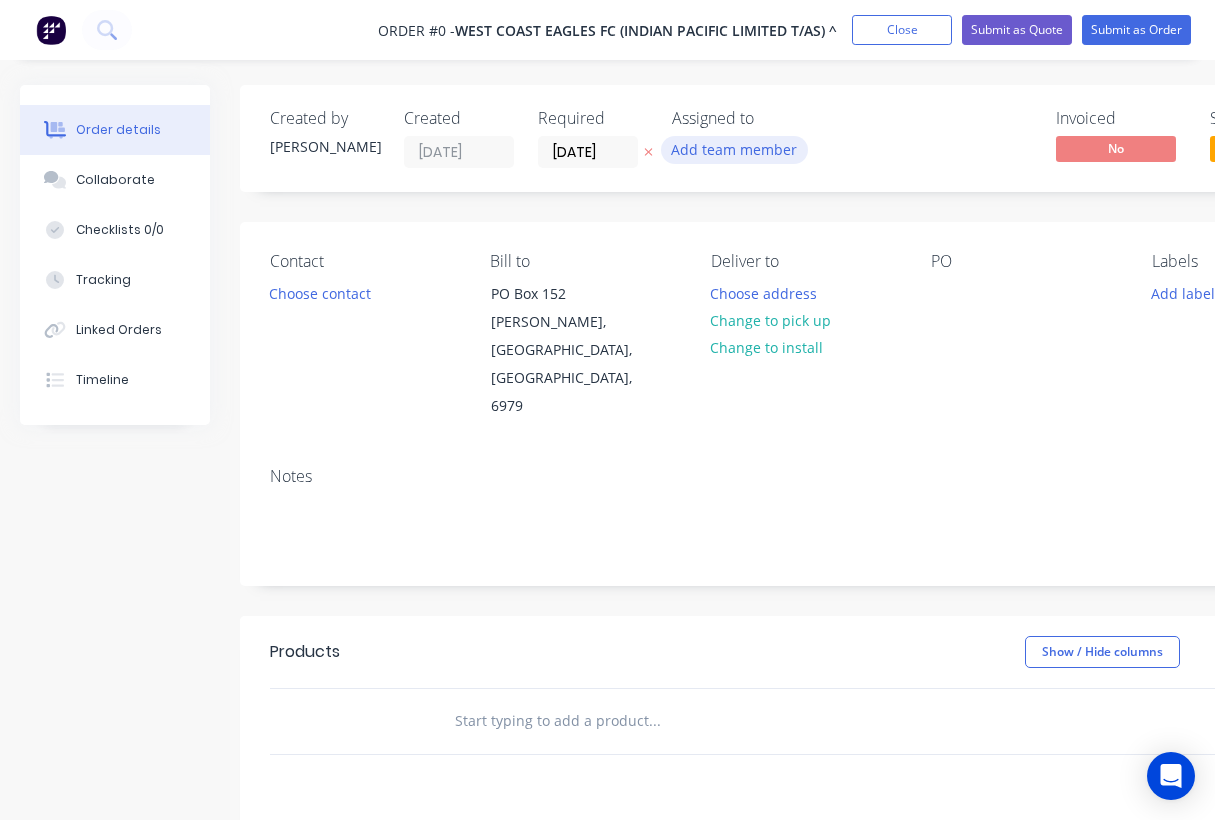 click on "Add team member" at bounding box center (734, 149) 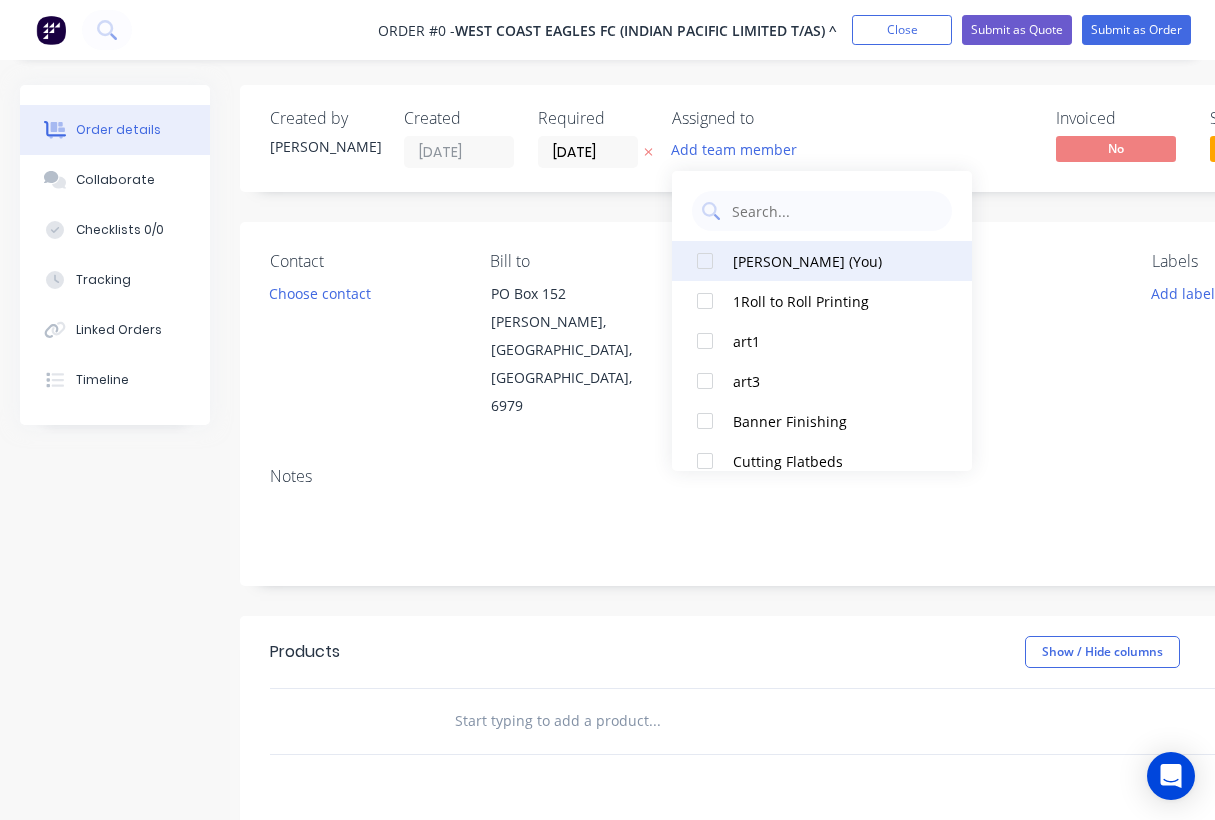 click at bounding box center (705, 261) 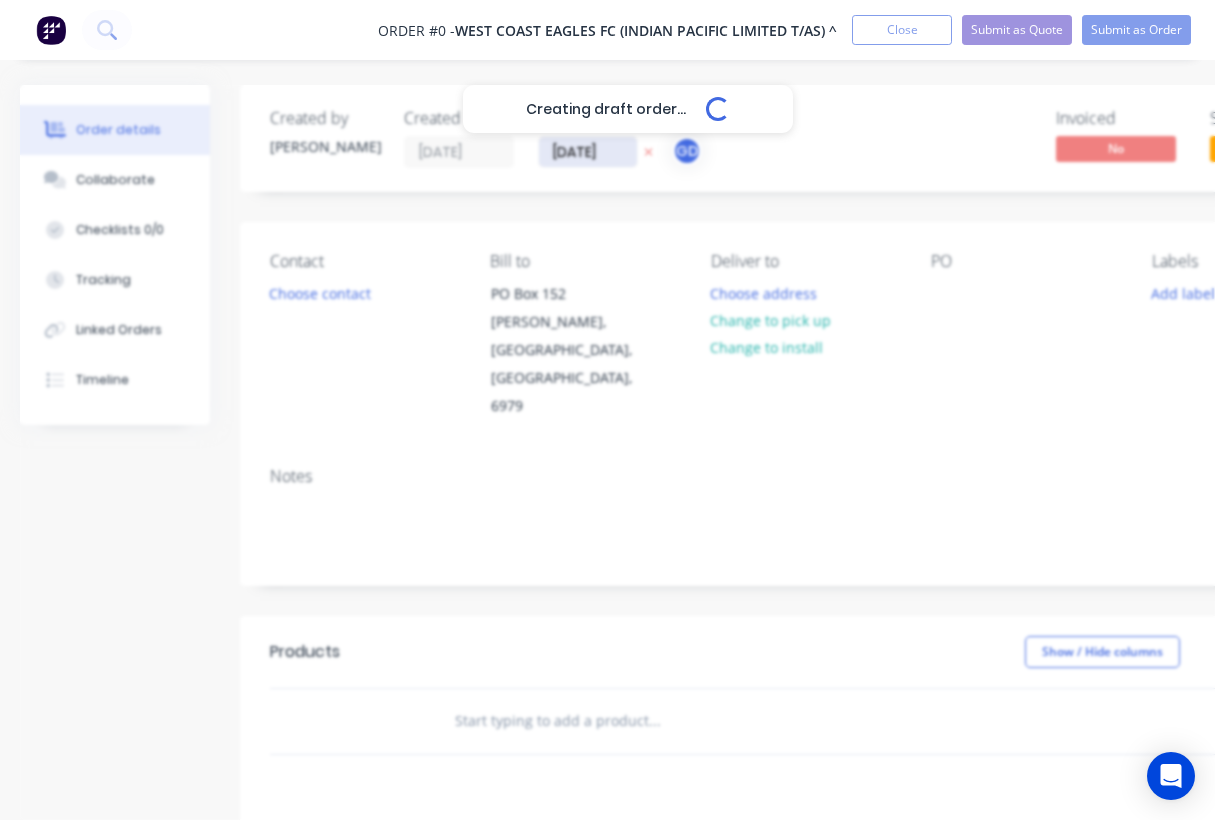 click on "Creating draft order... Loading... Order details Collaborate Checklists 0/0 Tracking Linked Orders Timeline   Order details   Collaborate   Checklists   Tracking   Linked Orders   Timeline Created by Gino Created 29/07/25 Required 29/07/25 Assigned to GD Invoiced No Status Draft Contact Choose contact Bill to PO Box 152  Victoria Park, Western Australia, Australia, 6979 Deliver to Choose address Change to pick up Change to install PO Labels Add labels Notes Products Show / Hide columns Add product     add delivery fee add markup add discount Labour $0.00 Sub total $0.00 Margin $0.00  ( 0 %) Tax $0.00 Total $0.00" at bounding box center [695, 675] 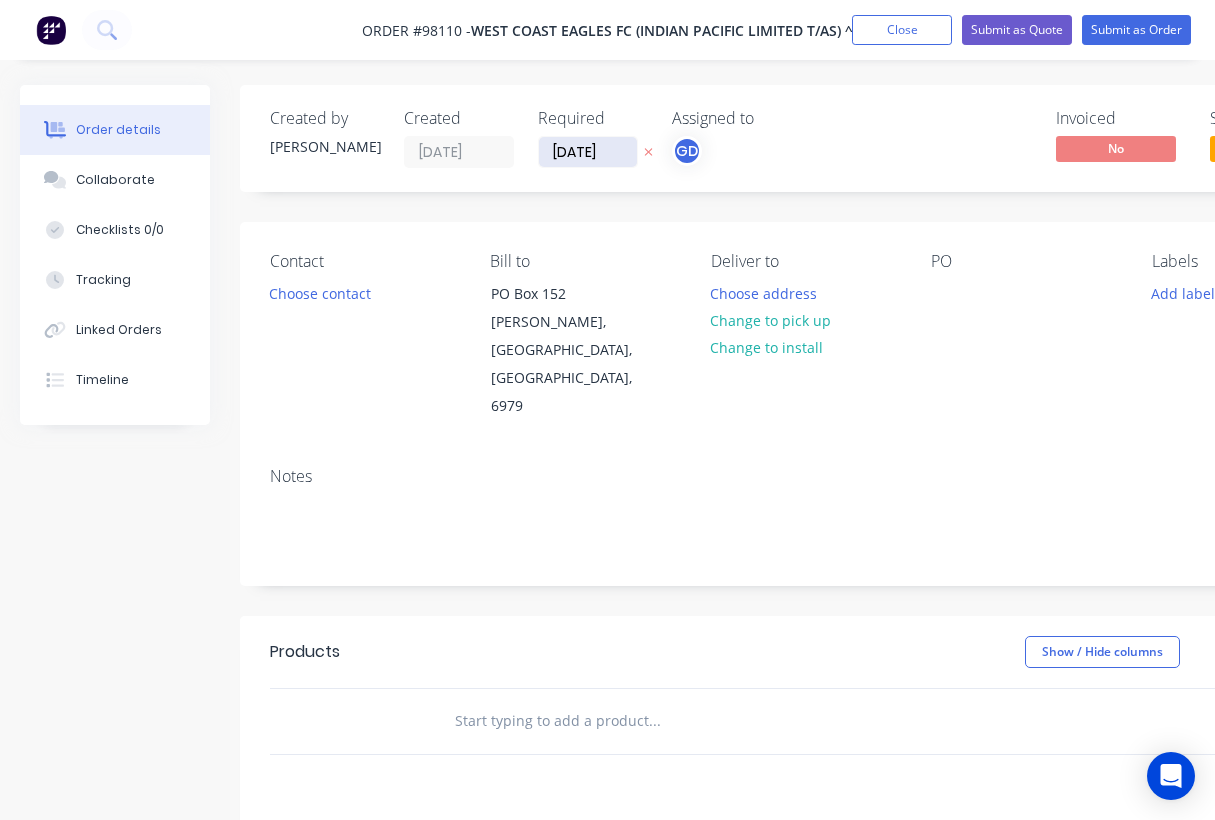 click on "29/07/25" at bounding box center (588, 152) 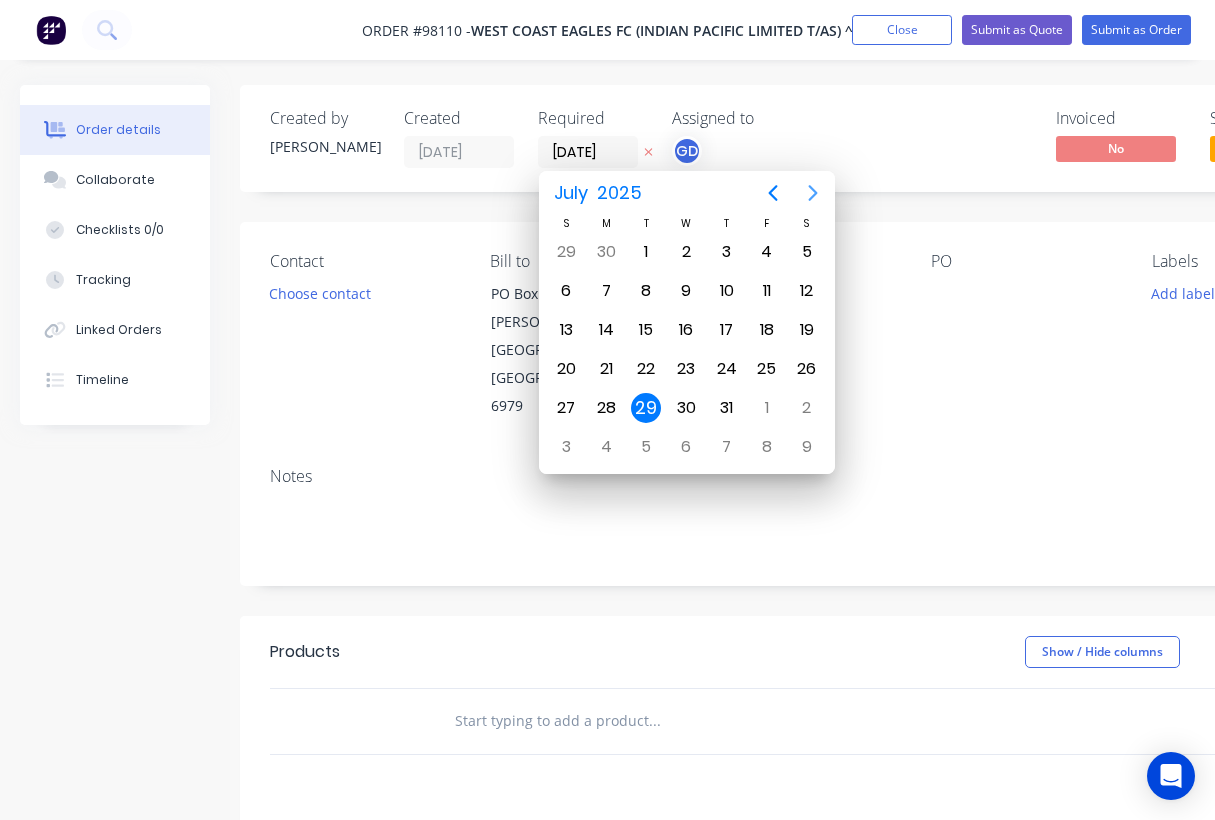 click 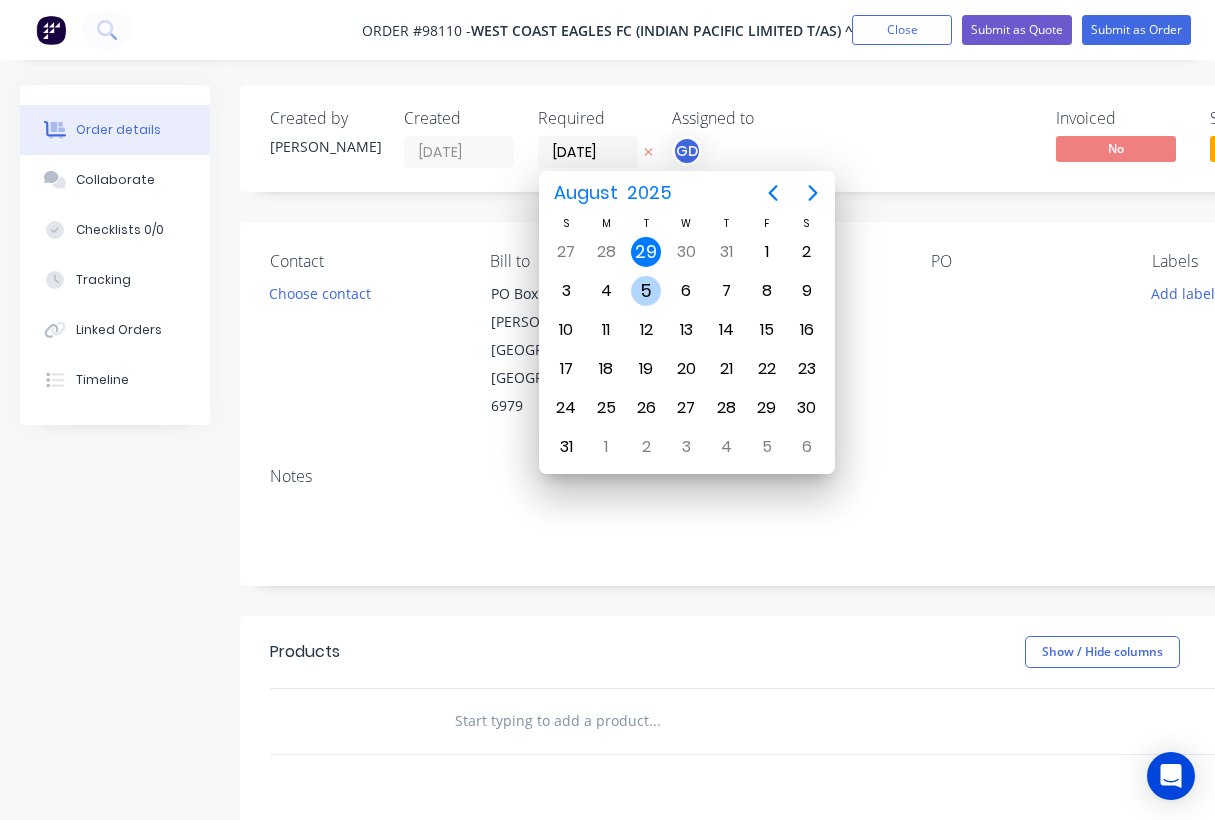 click on "5" at bounding box center [646, 291] 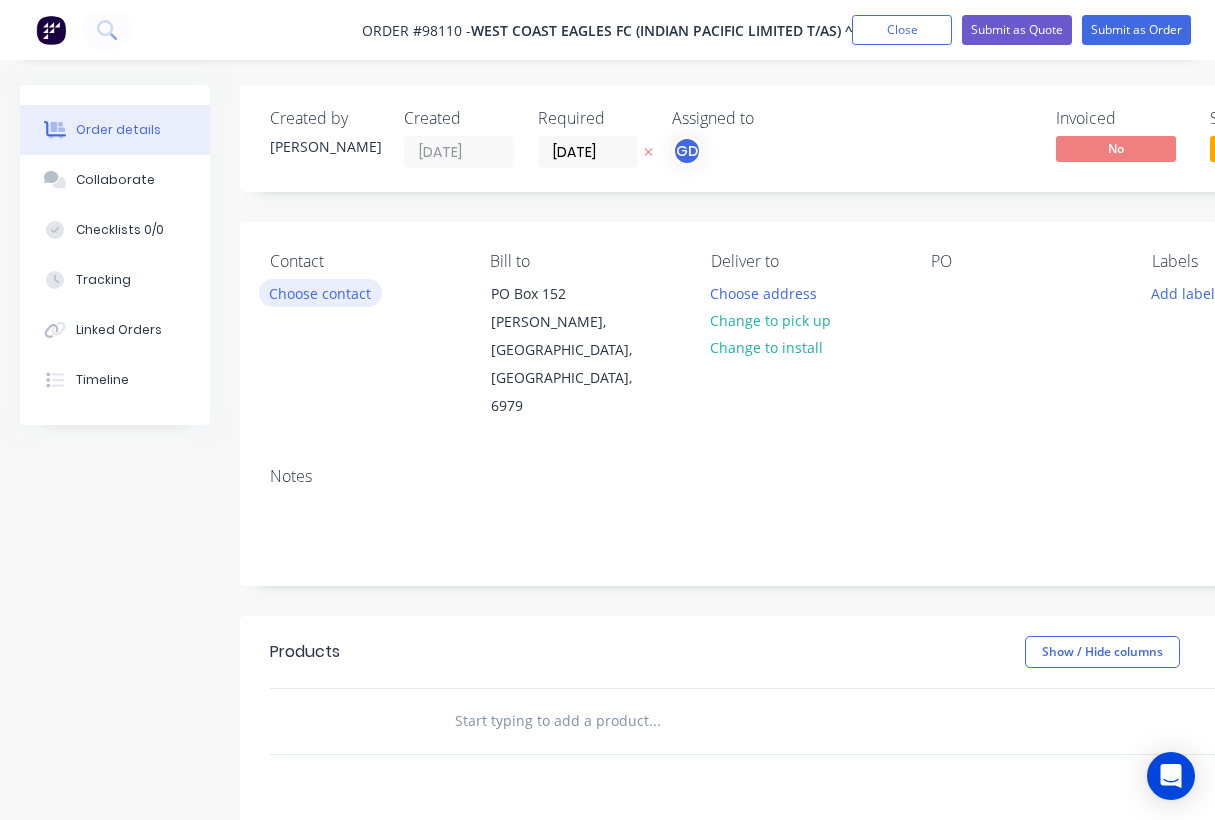 click on "Choose contact" at bounding box center (320, 292) 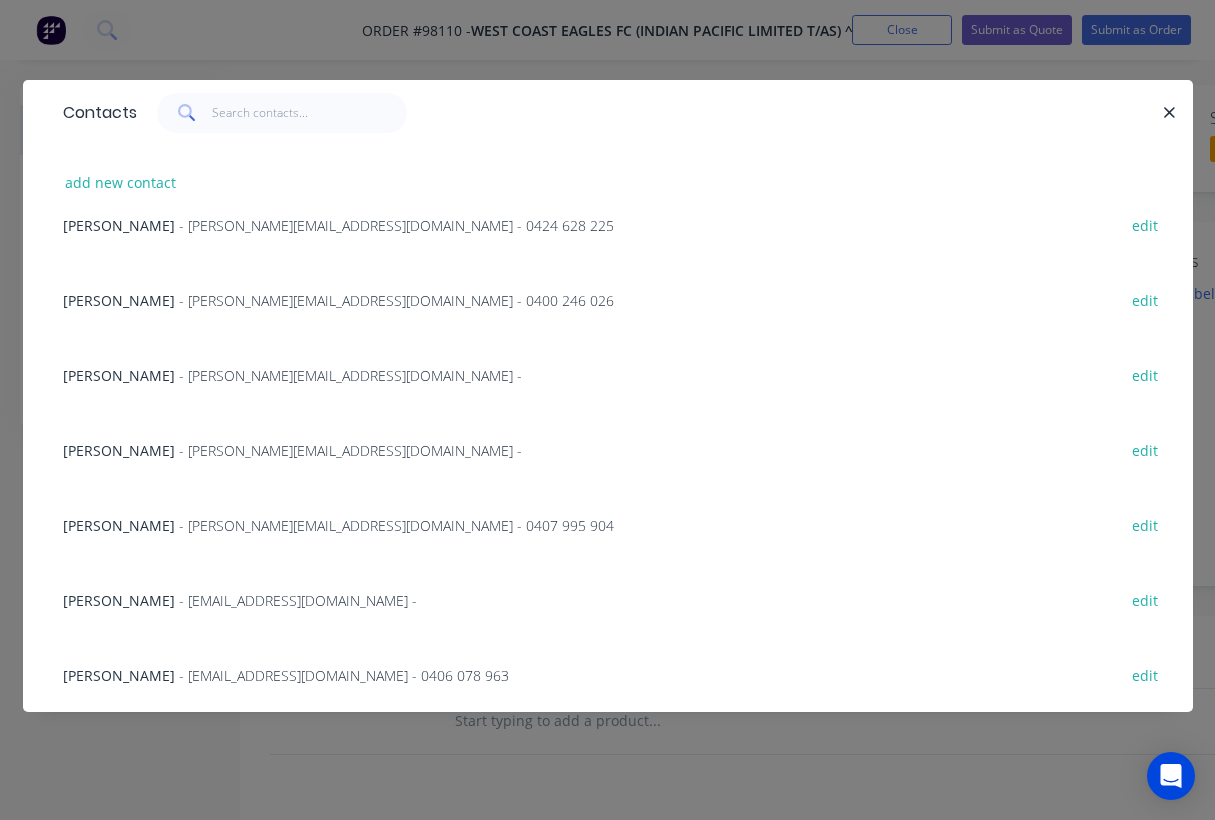 scroll, scrollTop: 558, scrollLeft: 0, axis: vertical 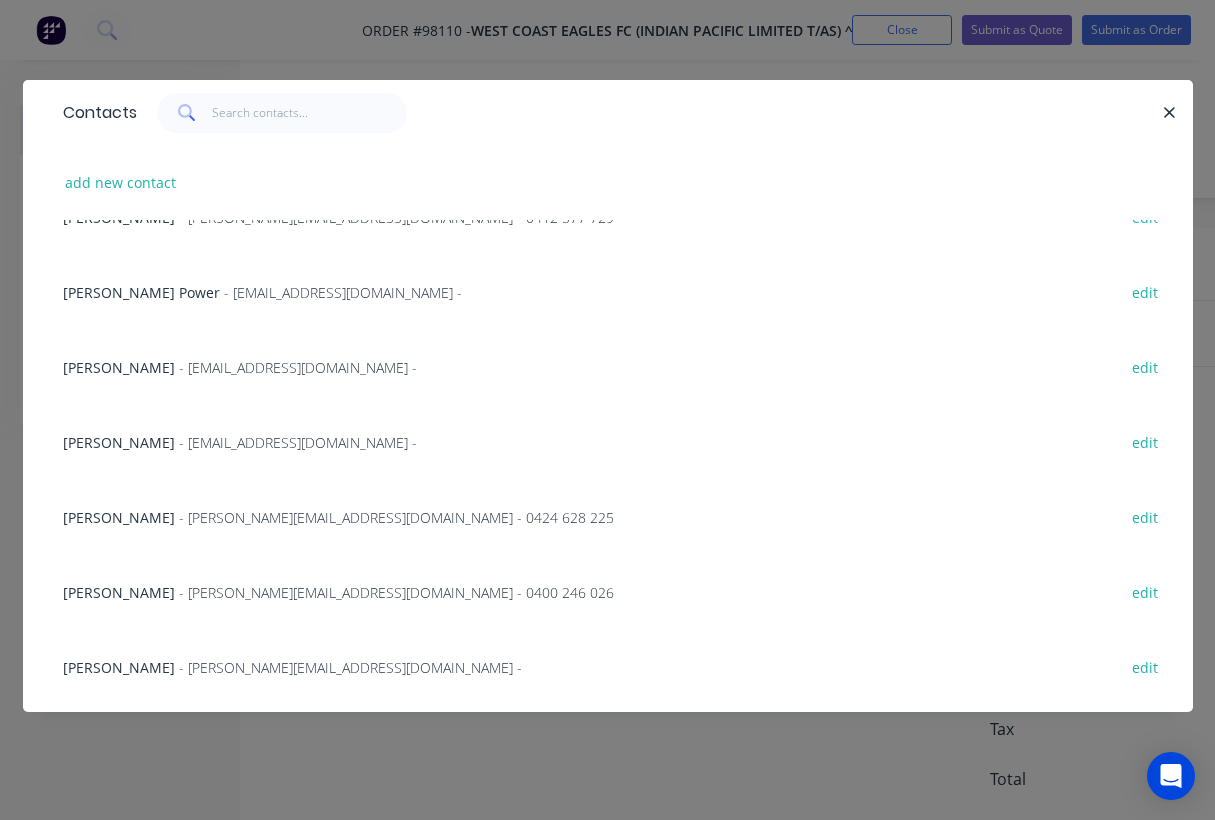 click on "Ryan Jackman" at bounding box center [119, 517] 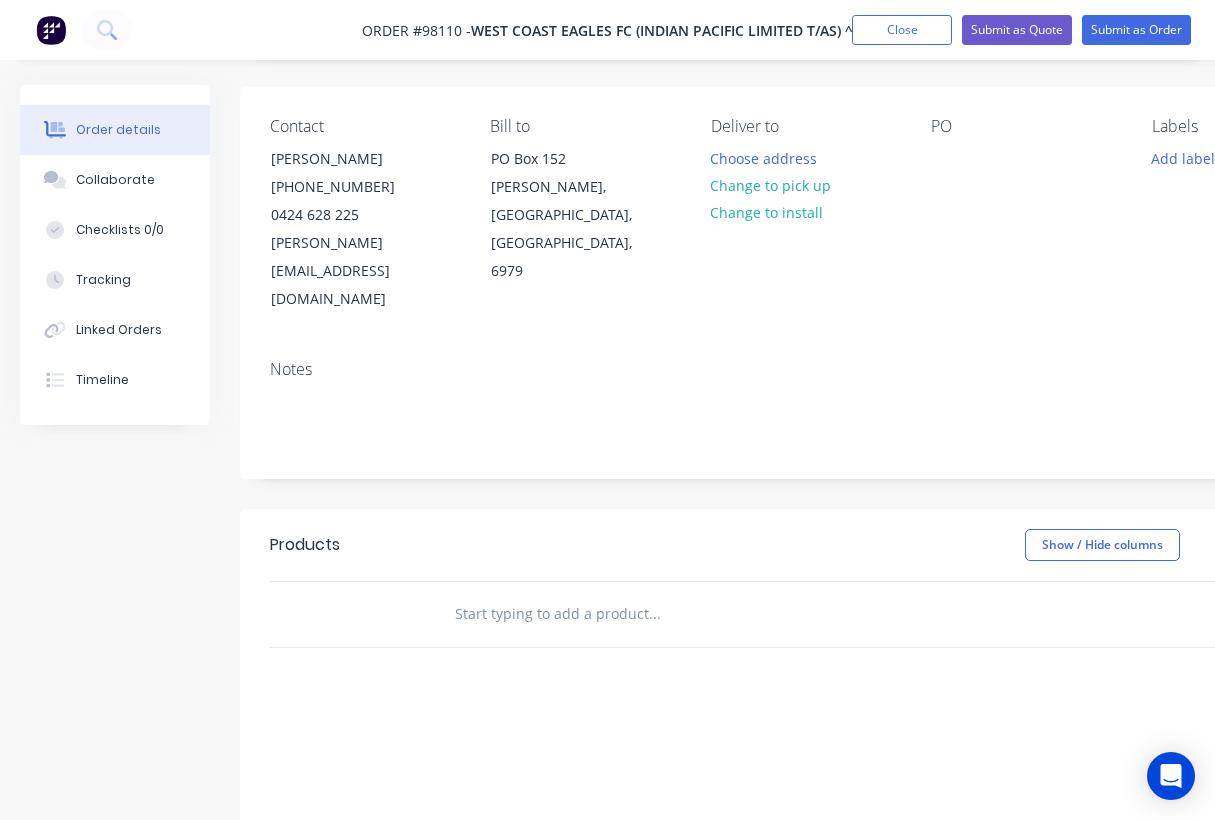 scroll, scrollTop: 70, scrollLeft: 0, axis: vertical 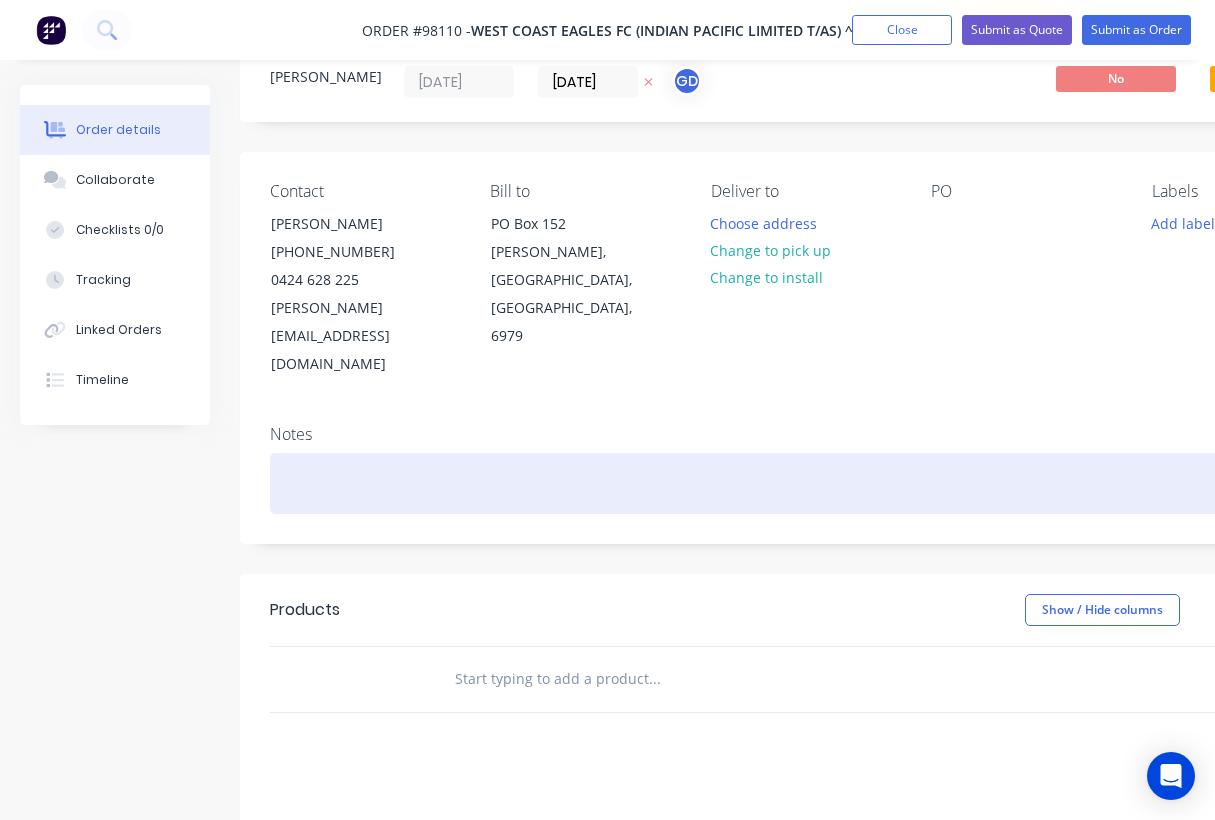 click at bounding box center [805, 483] 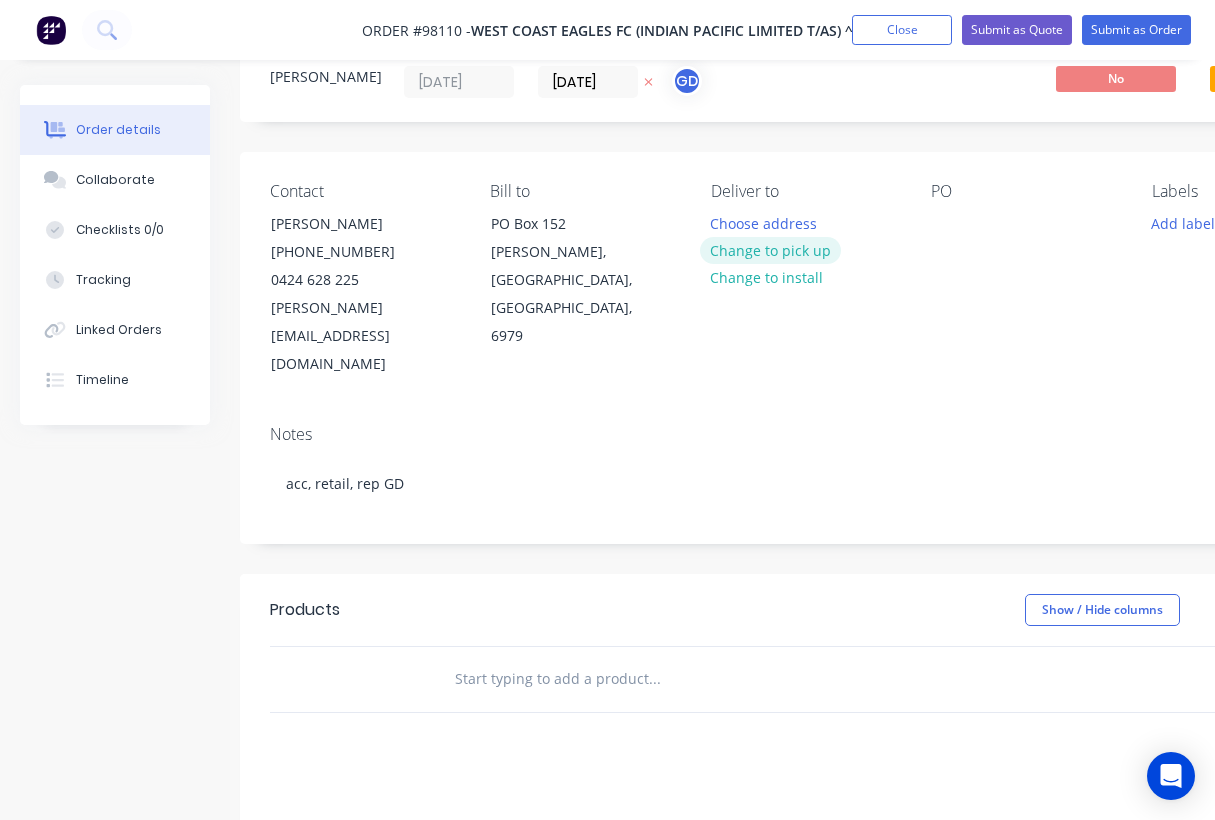 click on "Change to pick up" at bounding box center [771, 250] 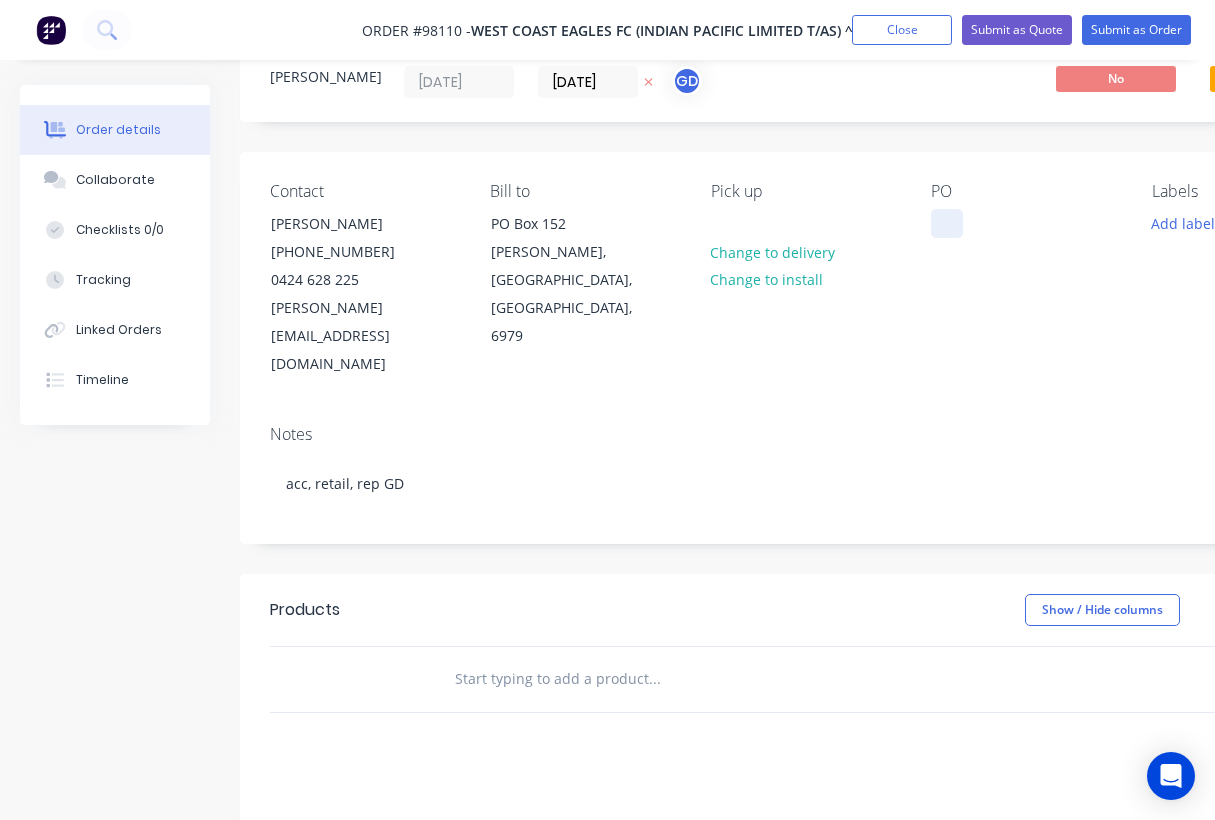 click at bounding box center [947, 223] 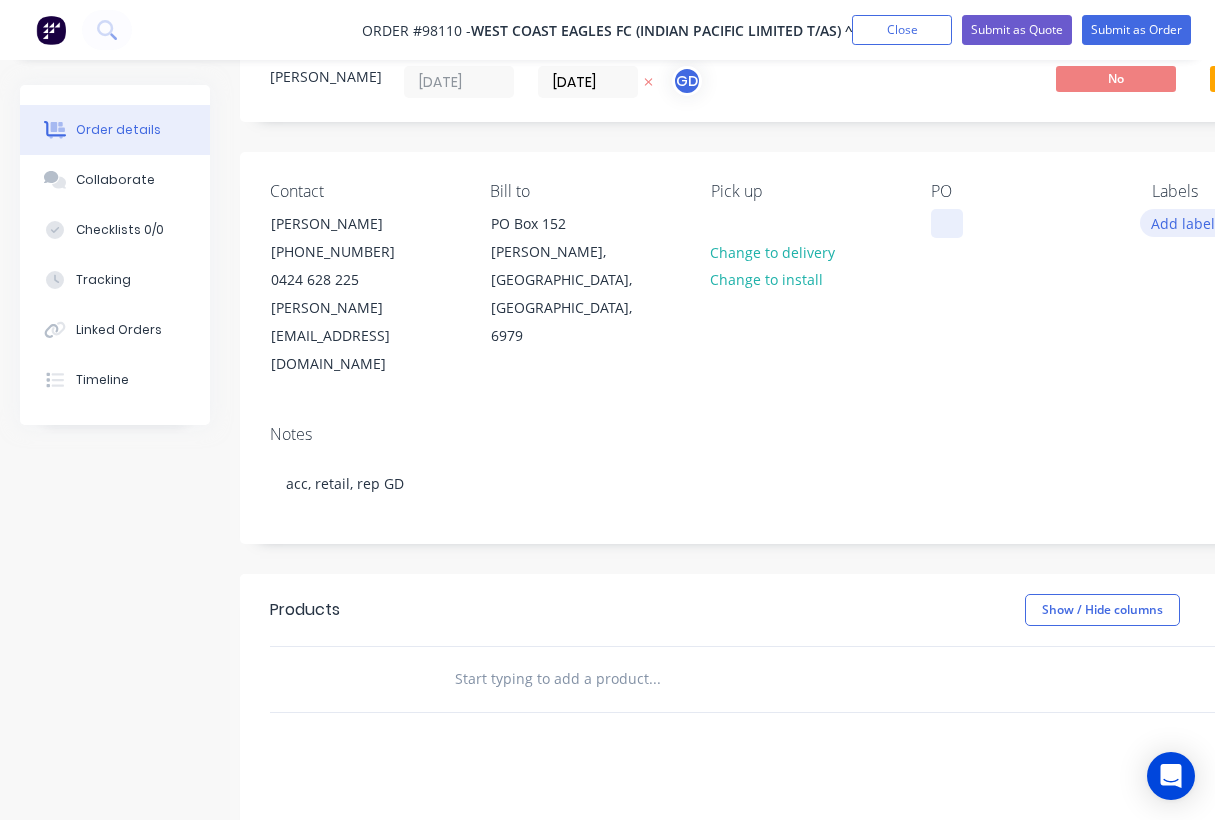 type 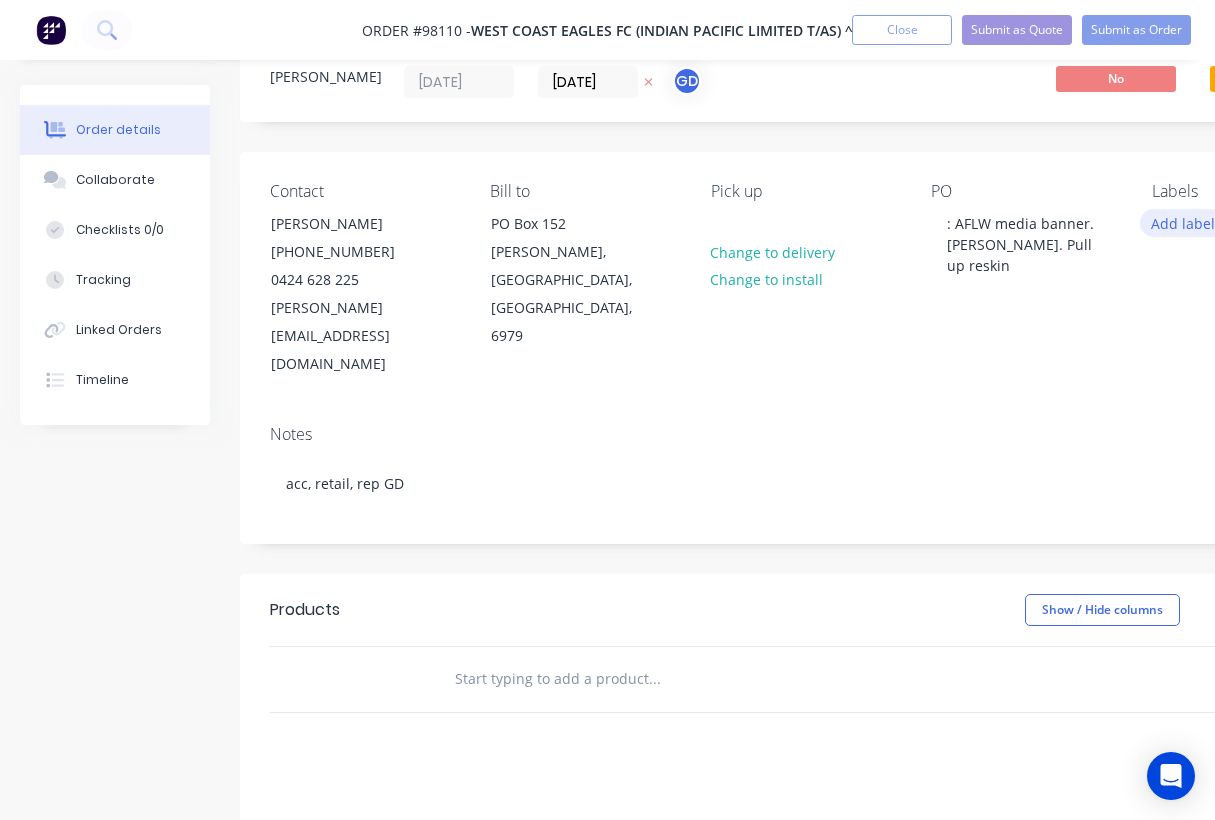 click on "Add labels" at bounding box center [1186, 222] 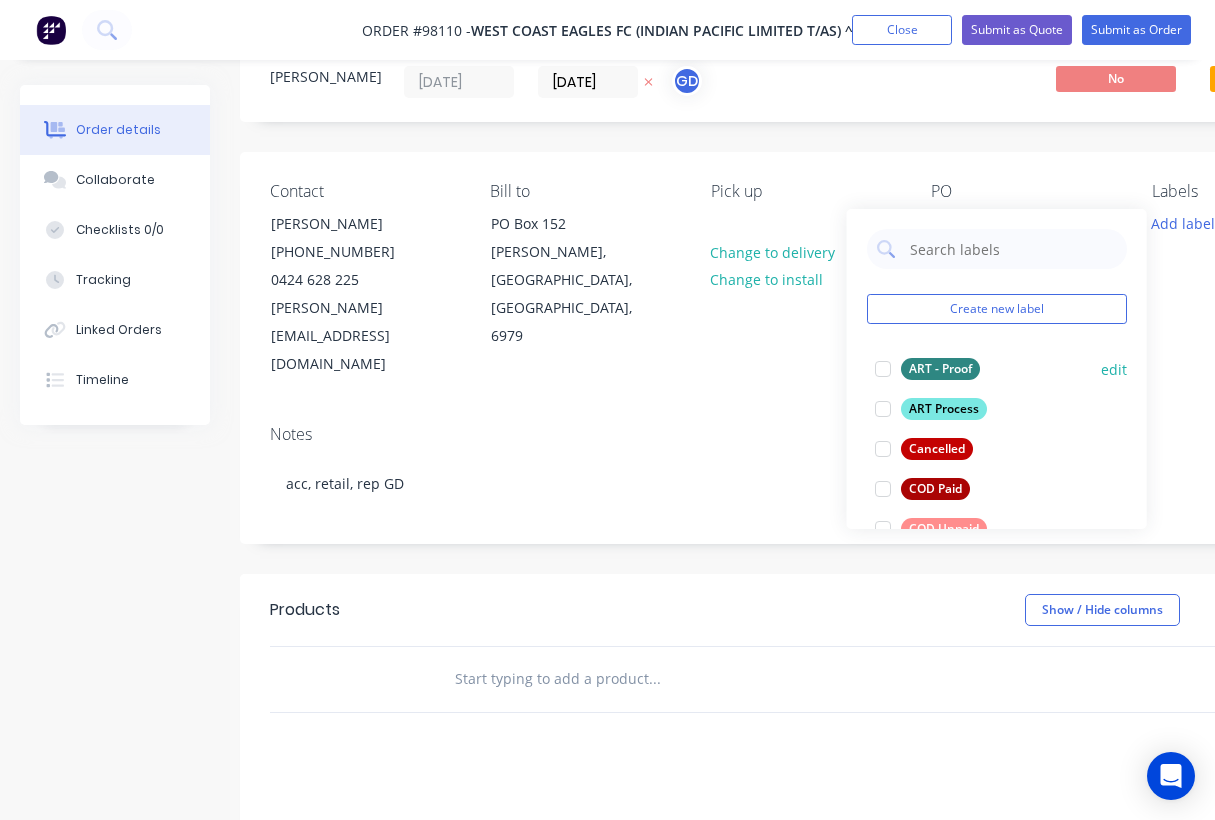 click on "ART - Proof" at bounding box center (940, 369) 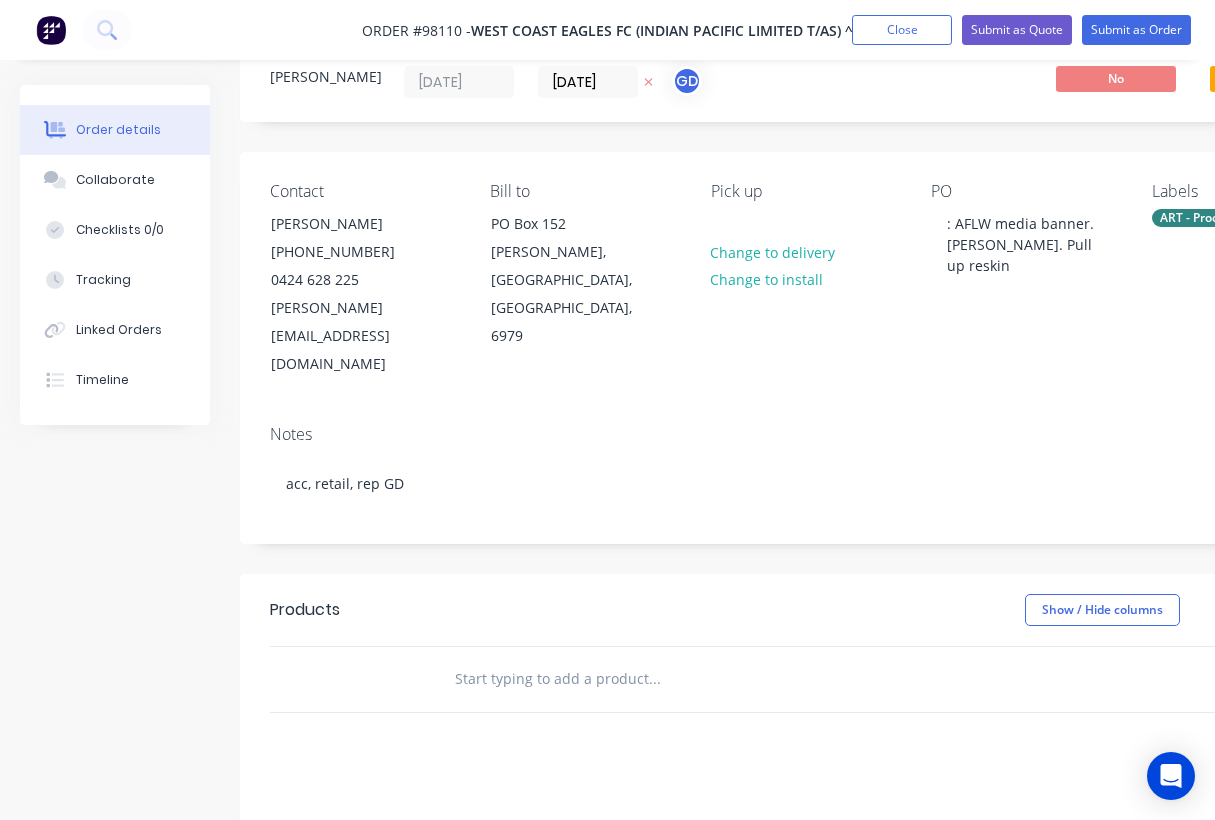 click on "Contact Ryan Jackman (08) 9388 4516 0424 628 225 ryanj@wce.com.au Bill to PO Box 152  Victoria Park, Western Australia, Australia, 6979 Pick up Change to delivery Change to install PO : AFLW media banner. Ryan. Pull up reskin Labels ART - Proof" at bounding box center (805, 280) 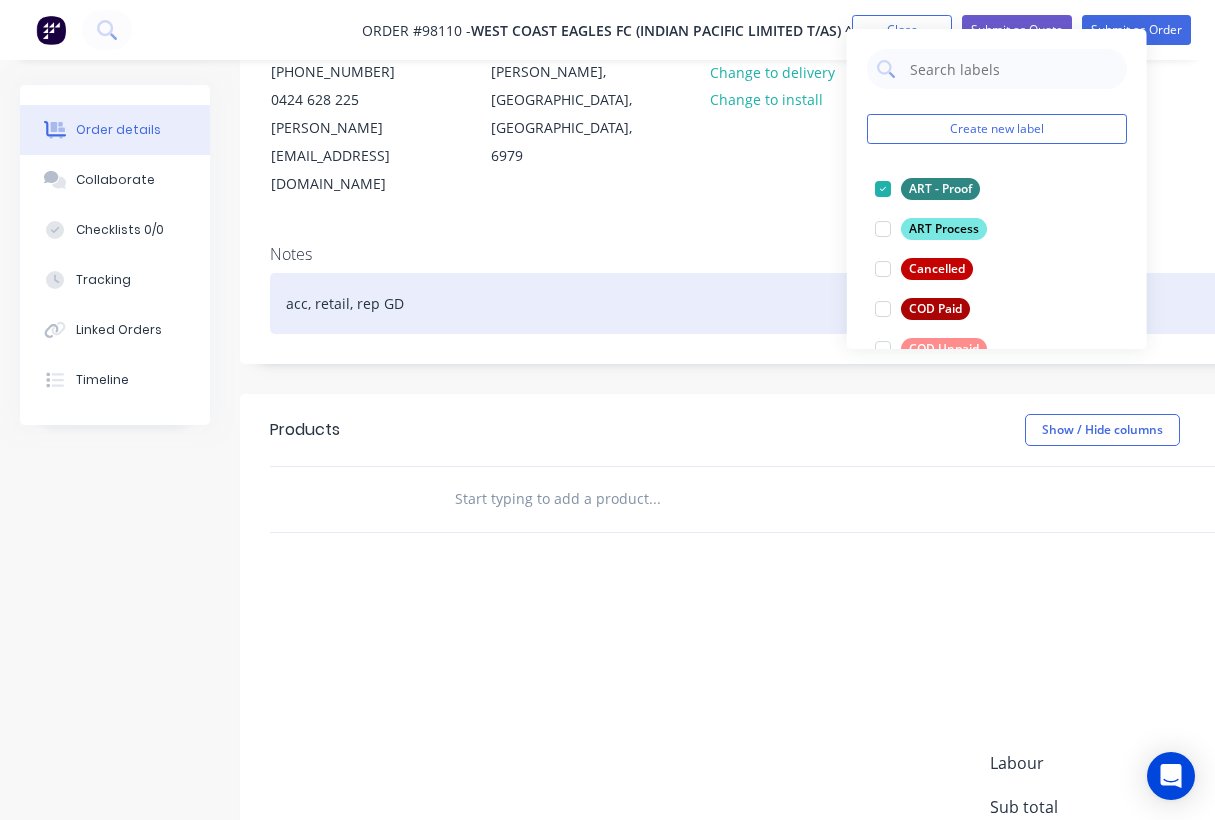 scroll, scrollTop: 251, scrollLeft: 0, axis: vertical 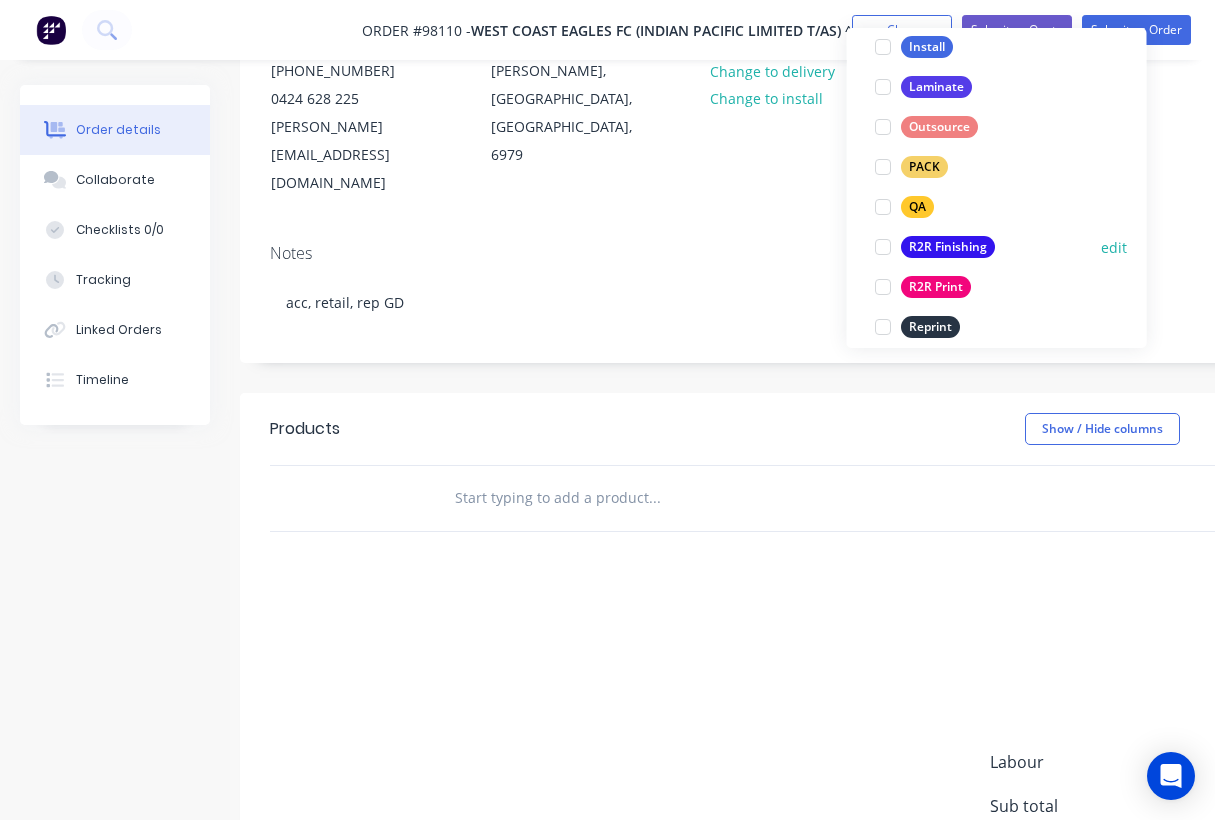 click on "R2R Finishing" at bounding box center [948, 247] 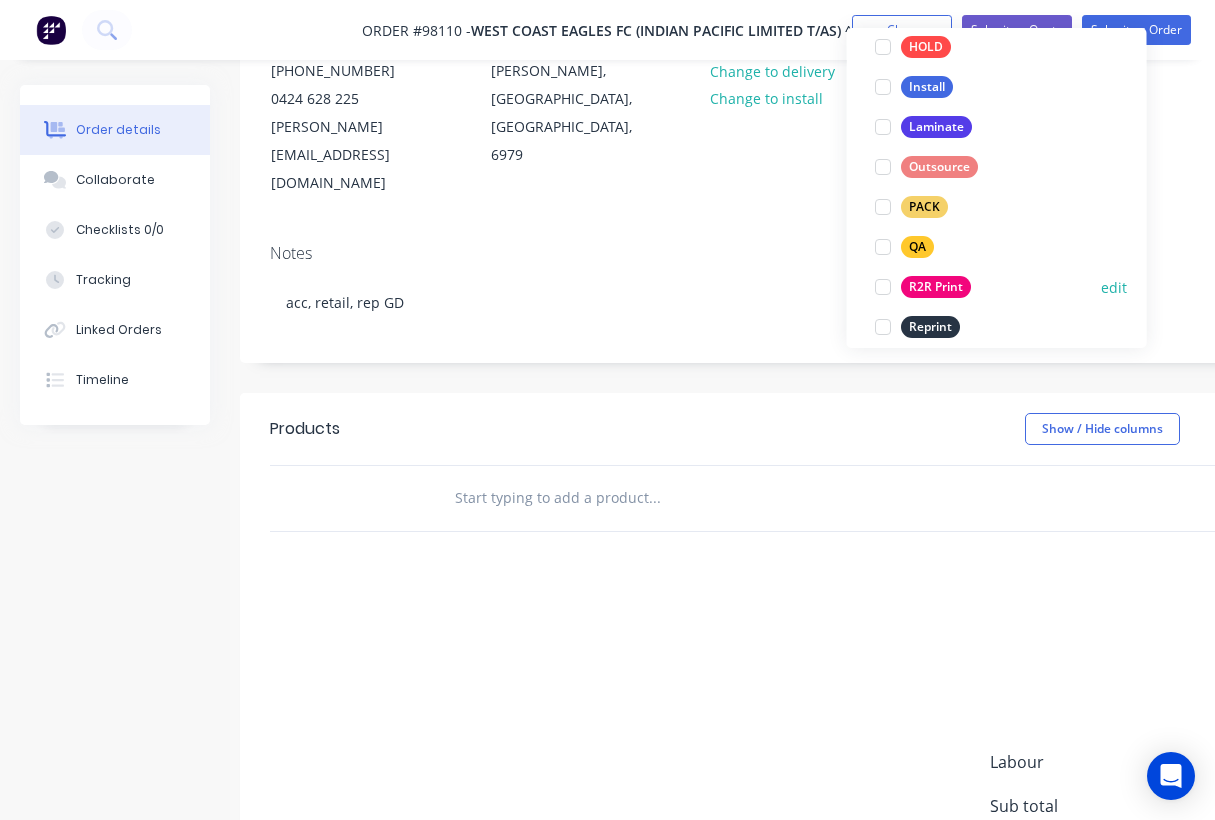 click on "R2R Print" at bounding box center [936, 287] 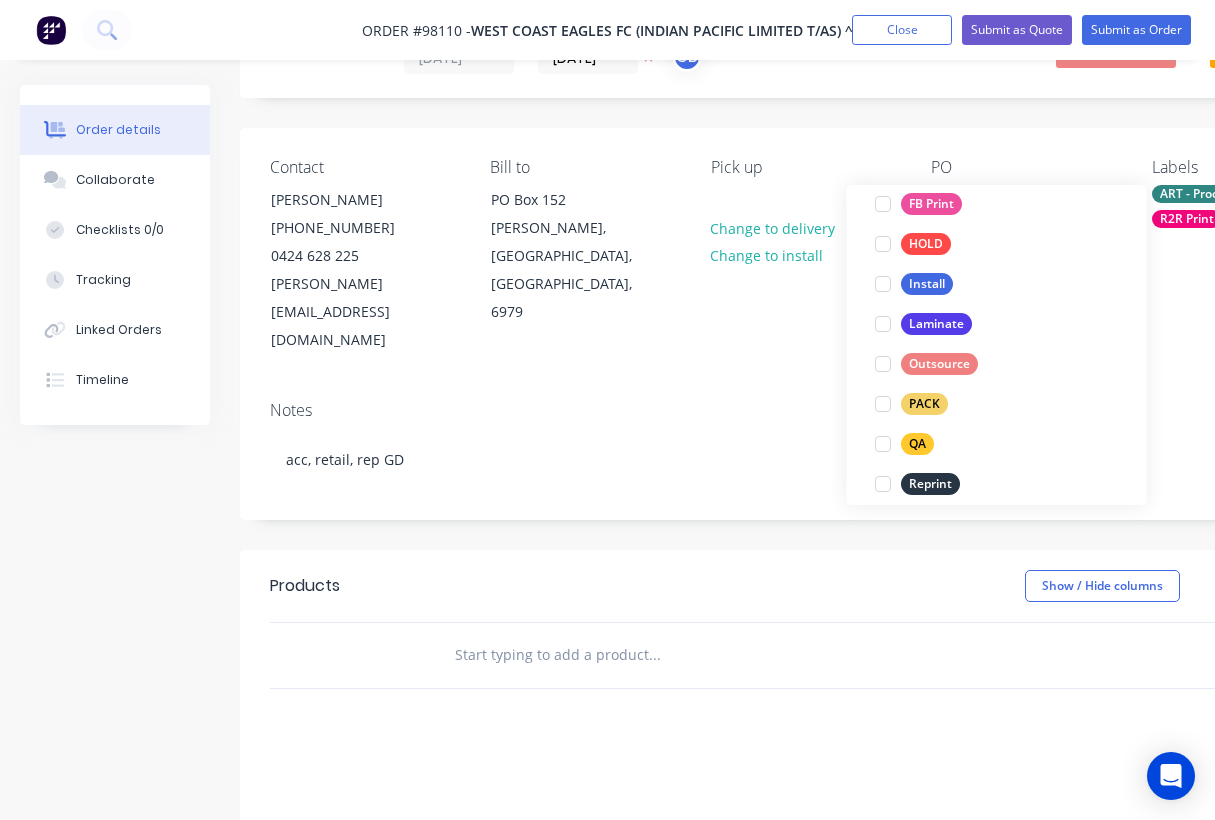 scroll, scrollTop: 95, scrollLeft: 0, axis: vertical 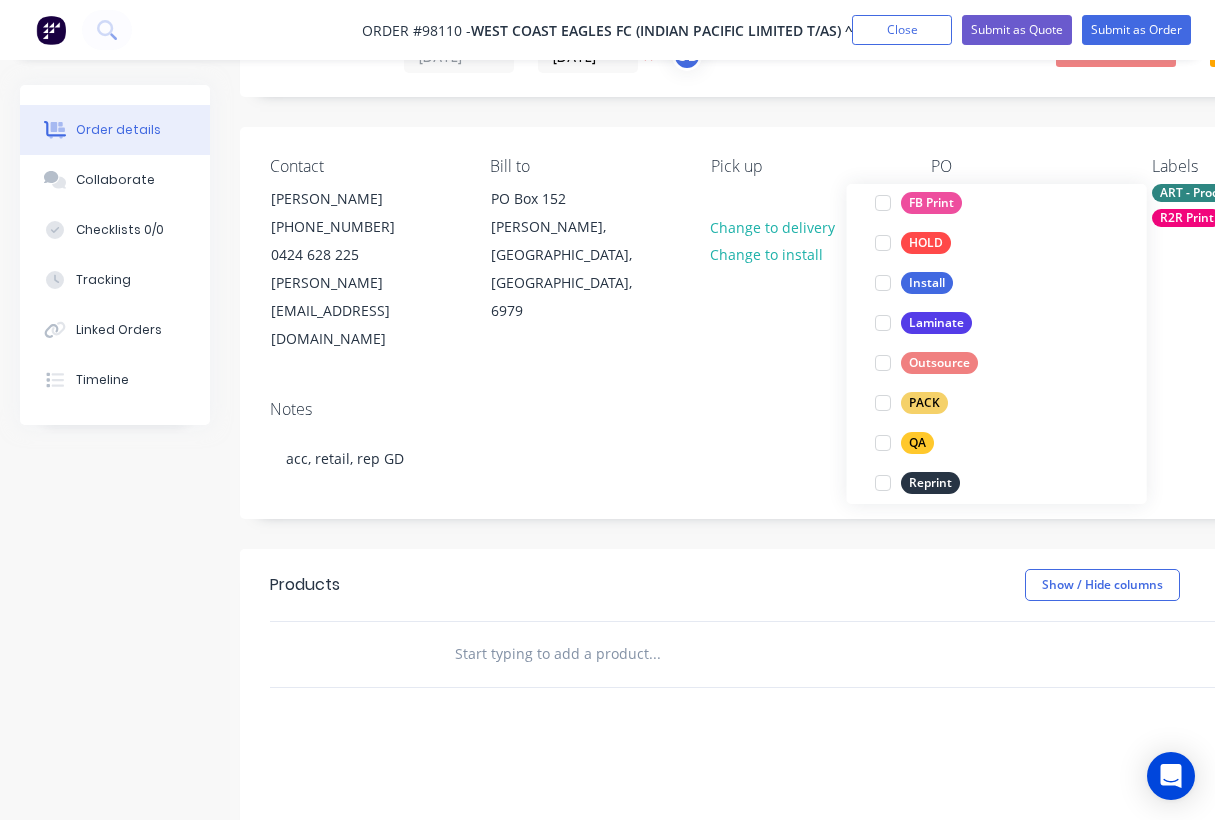 click at bounding box center (654, 654) 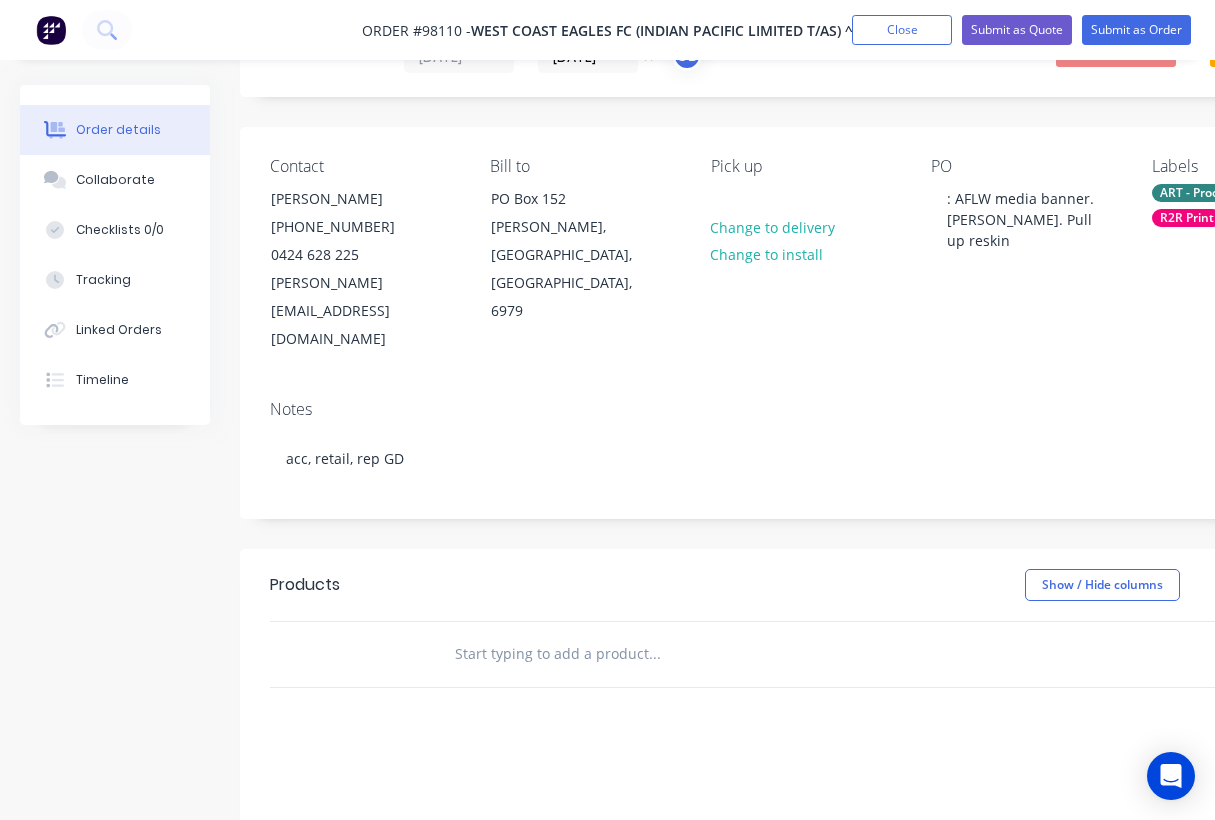 paste on "Pull up banner reskin 1785mm wide x 2110mm high" 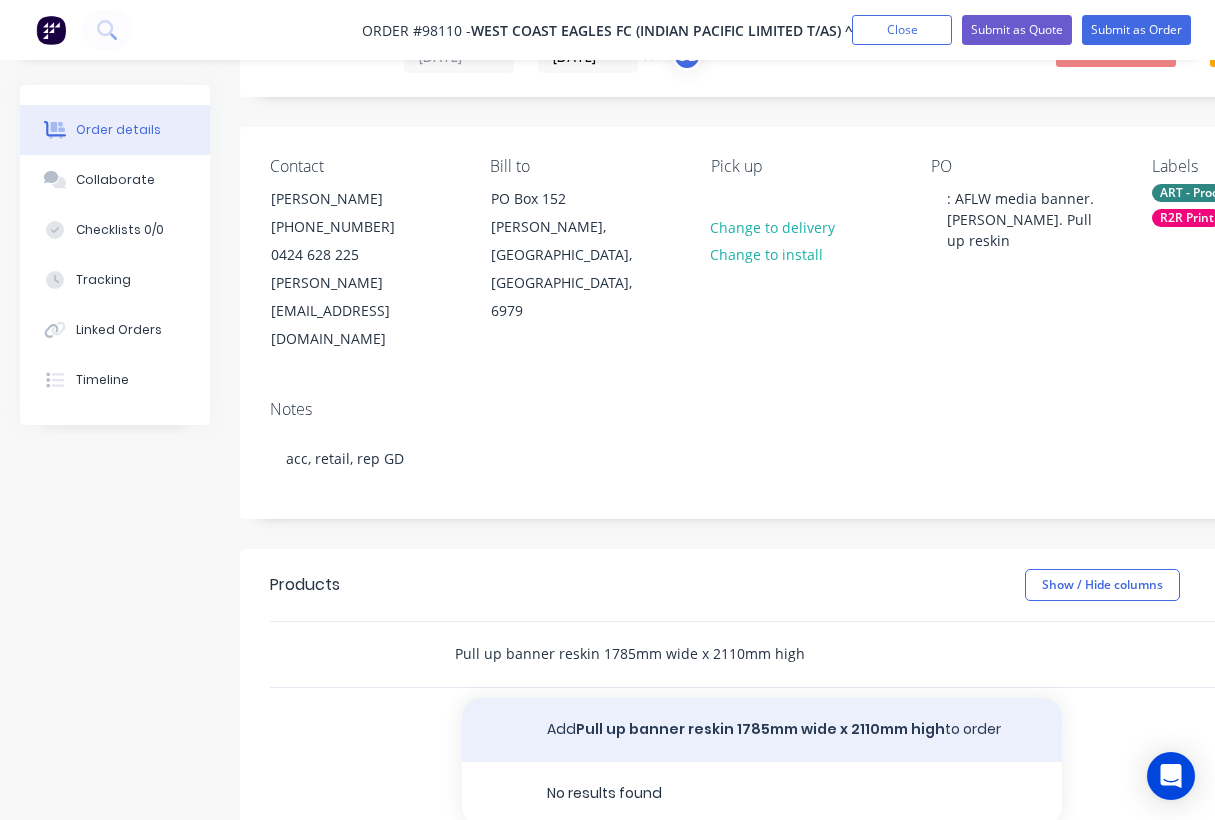 type on "Pull up banner reskin 1785mm wide x 2110mm high" 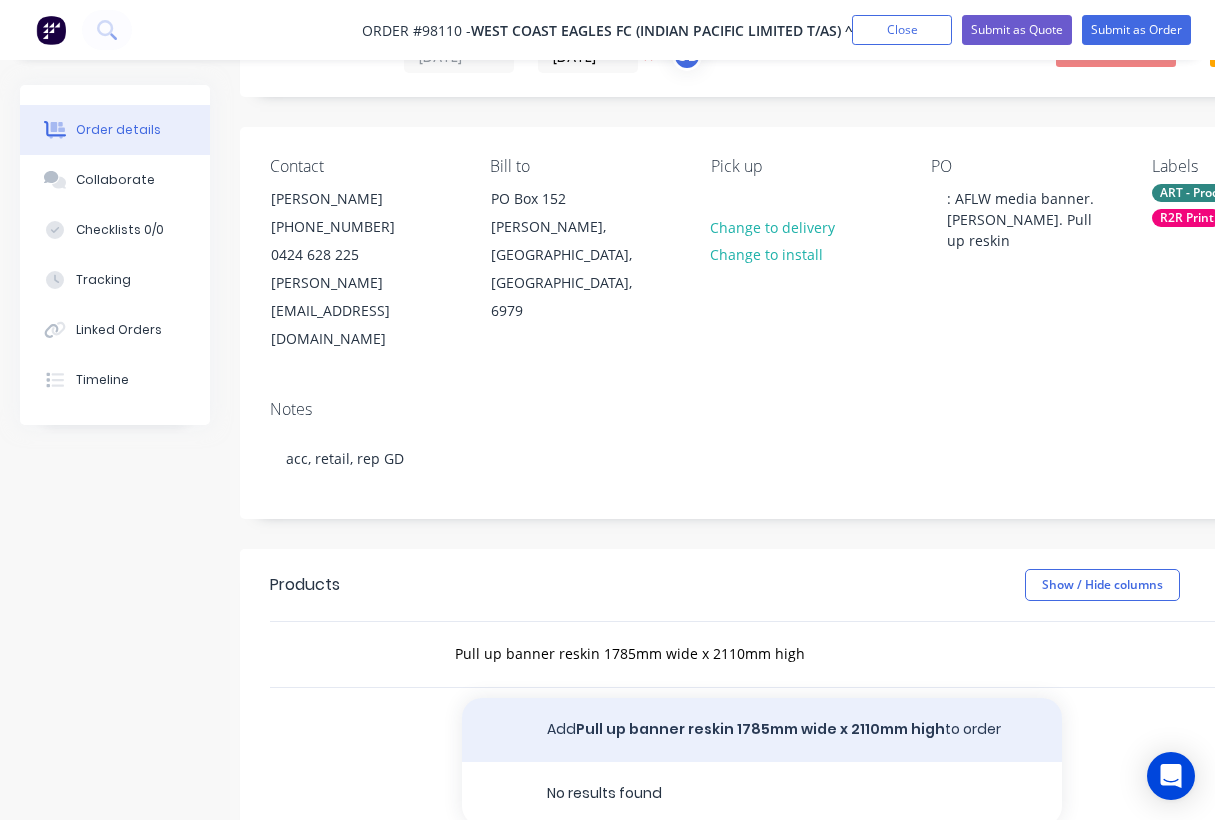click on "Add  Pull up banner reskin 1785mm wide x 2110mm high  to order" at bounding box center [762, 730] 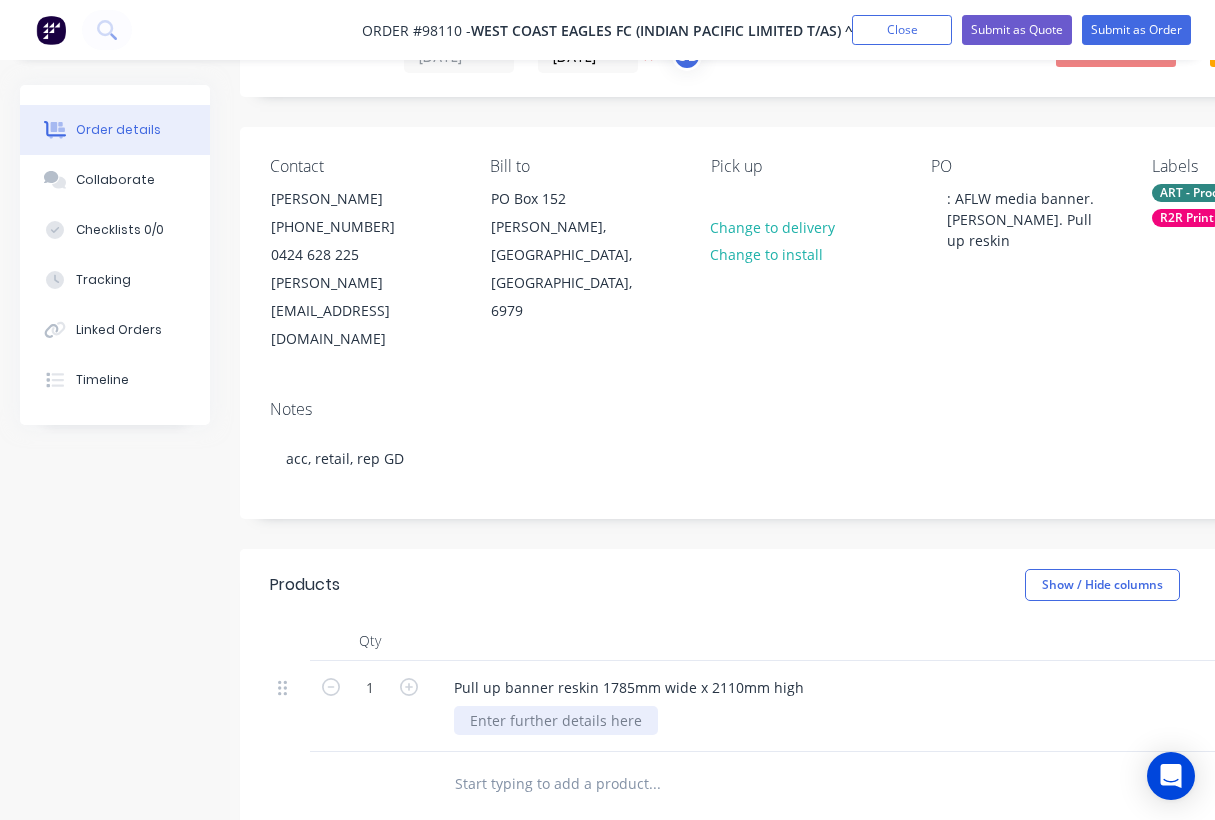 click at bounding box center (556, 720) 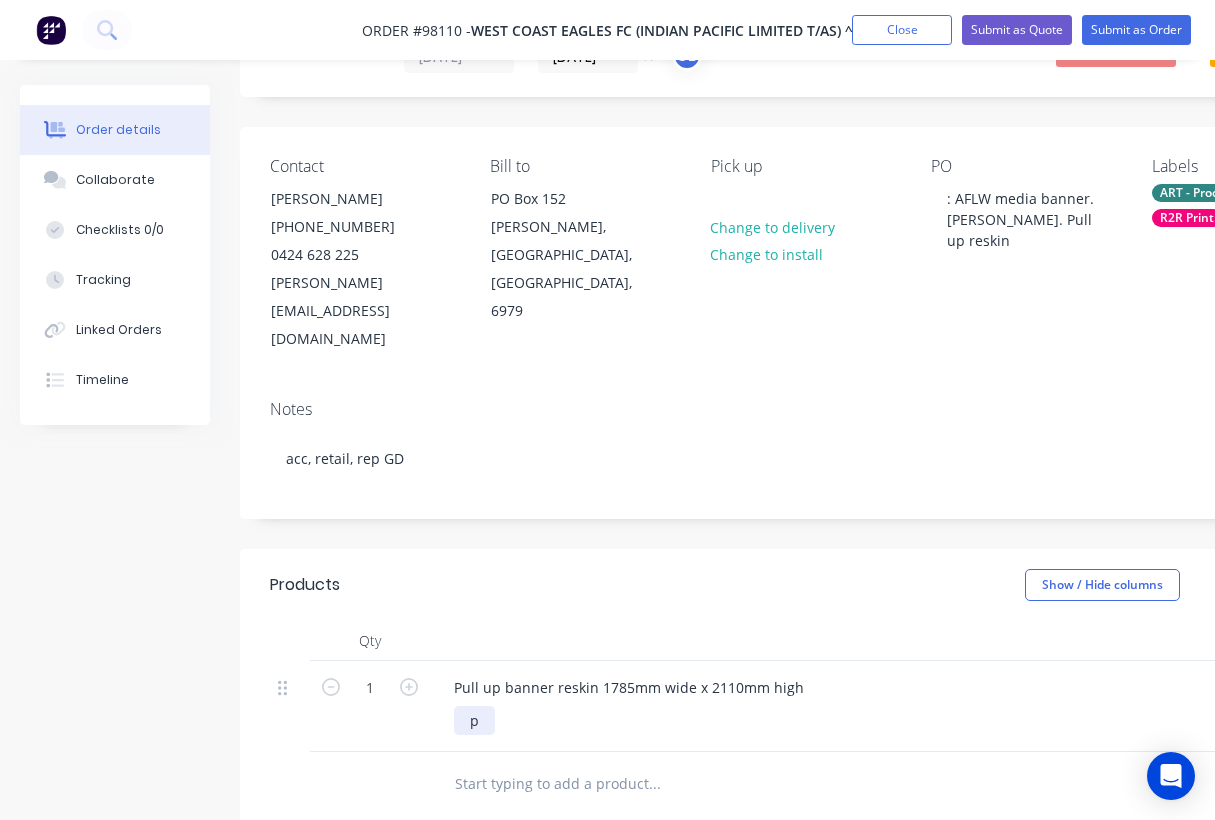 type 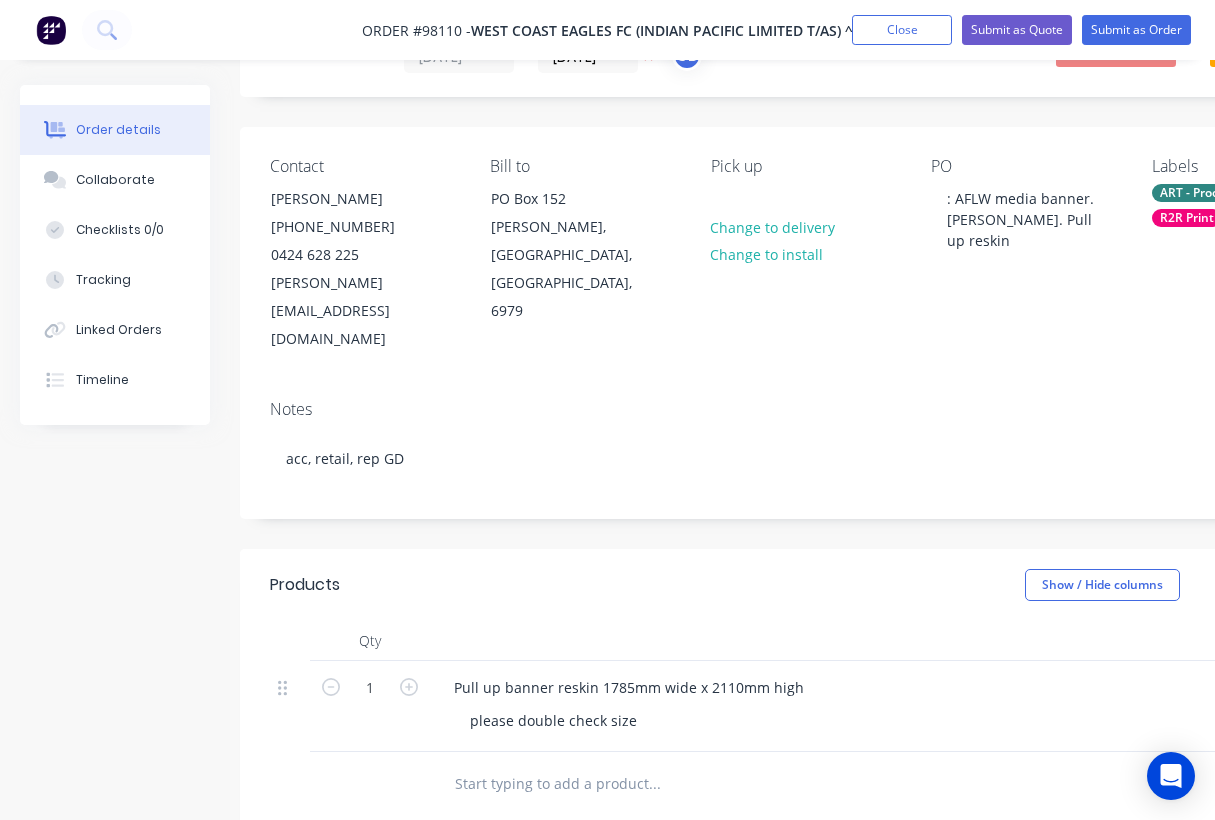 click at bounding box center (830, 641) 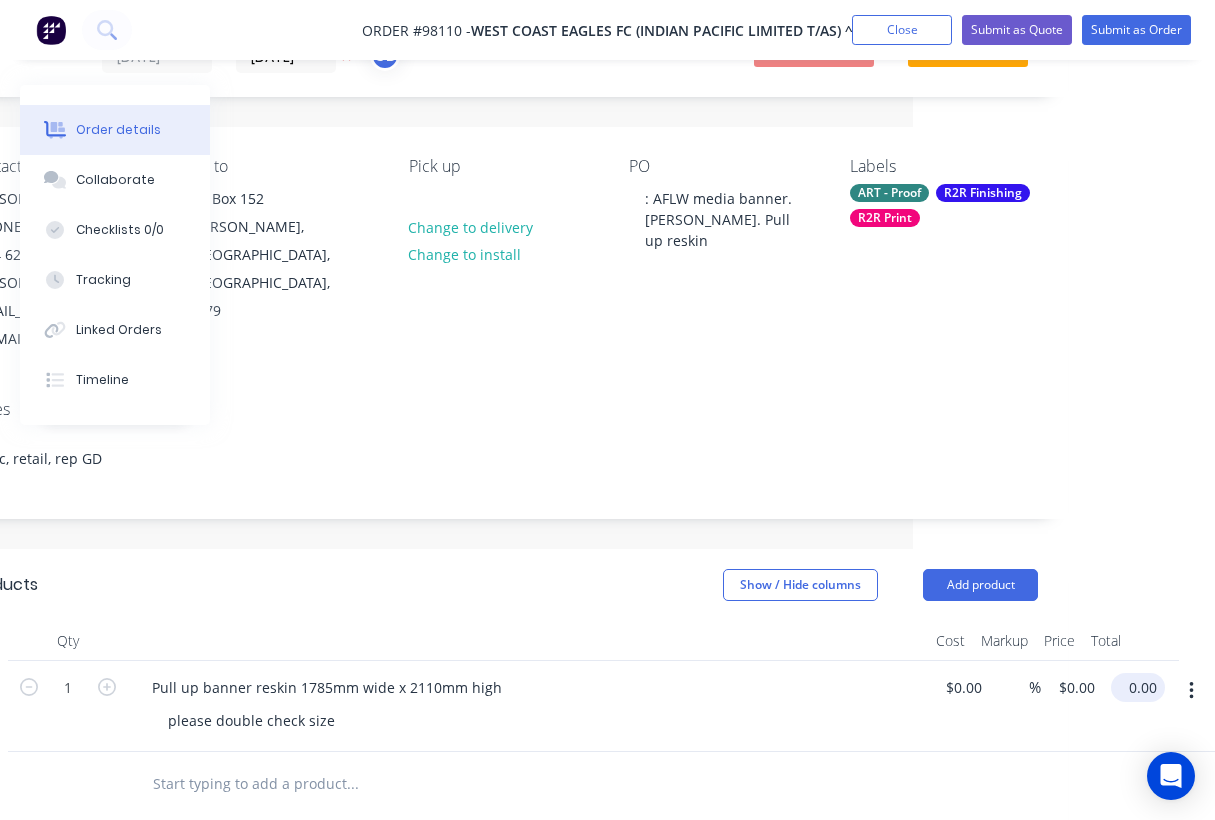 click on "0.00" at bounding box center [1142, 687] 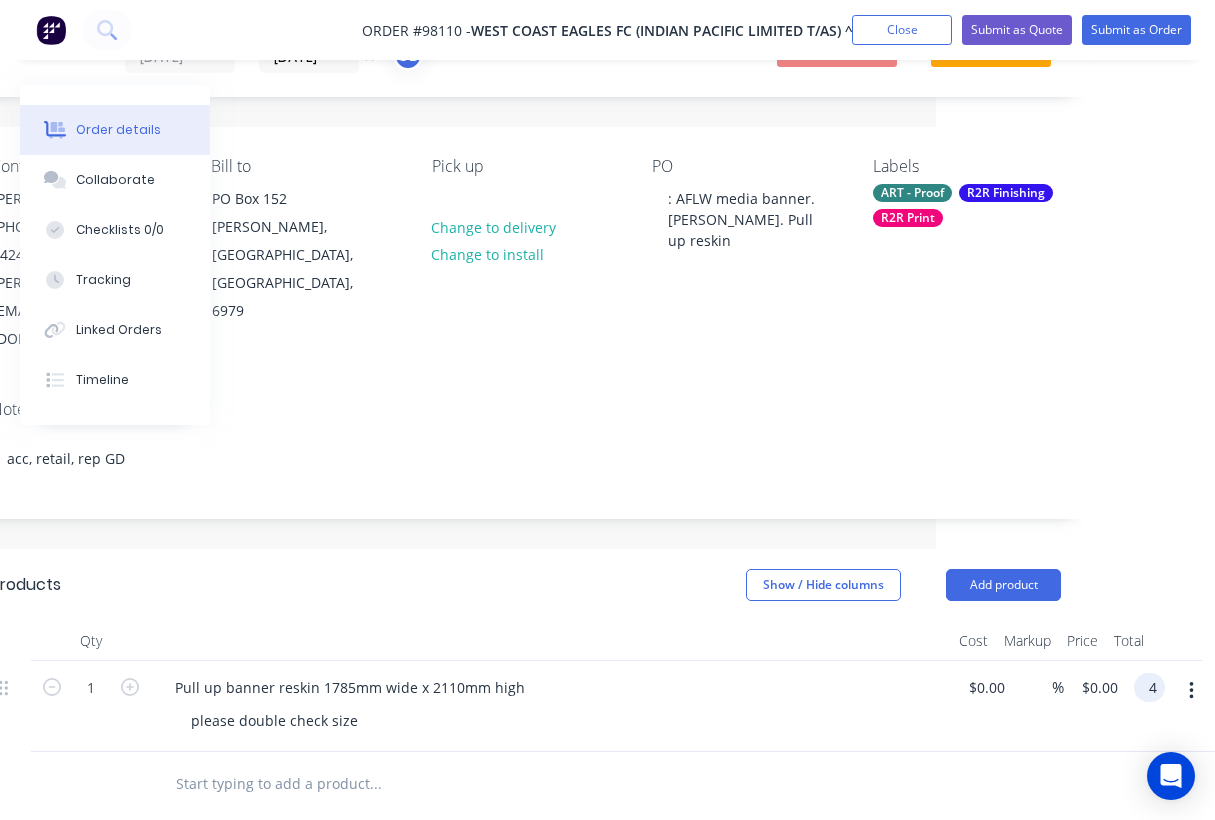 scroll, scrollTop: 95, scrollLeft: 279, axis: both 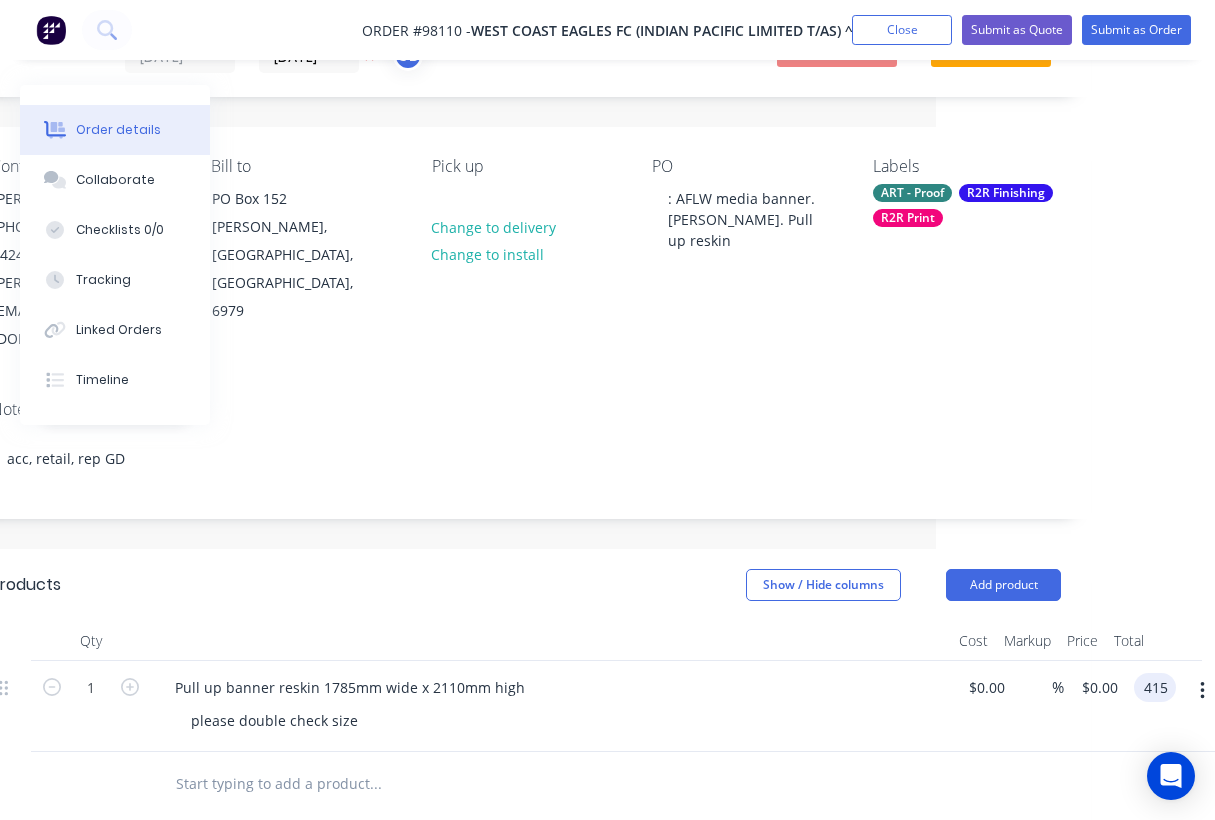 type on "415" 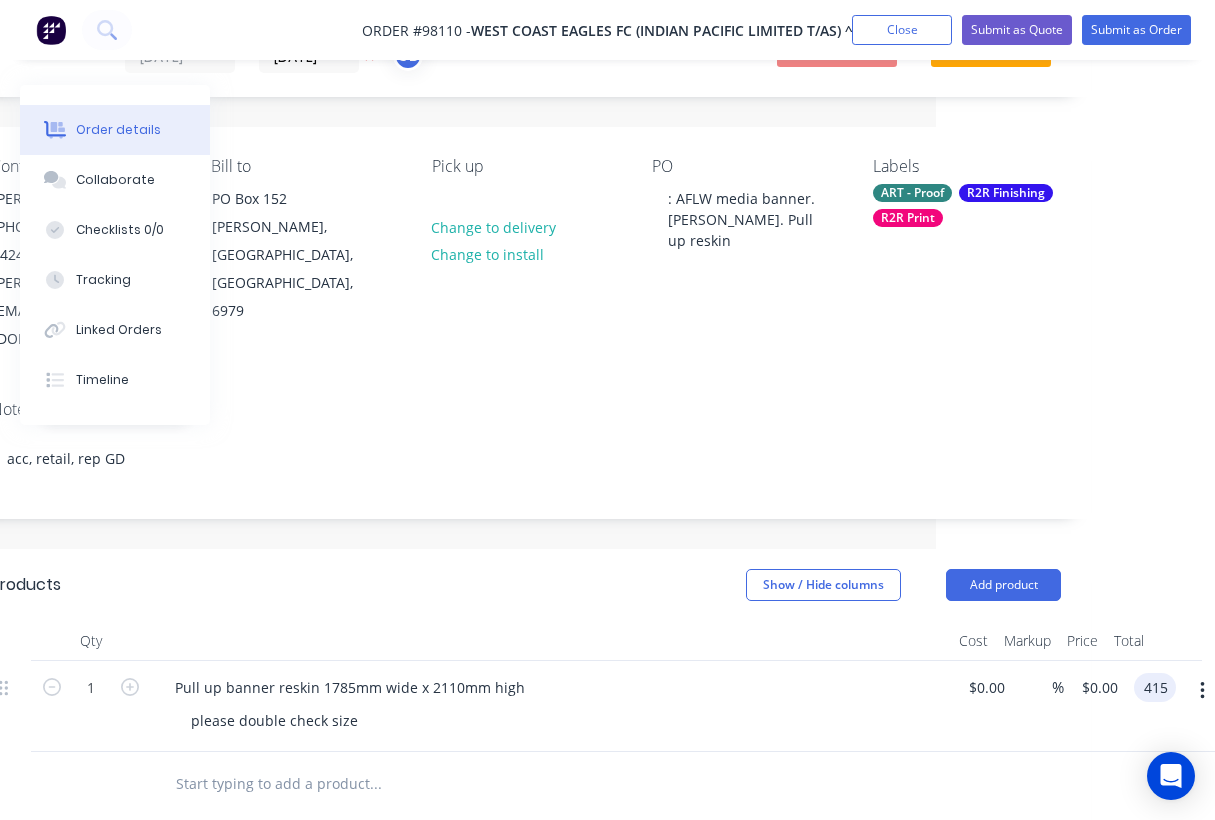 type on "$415.00" 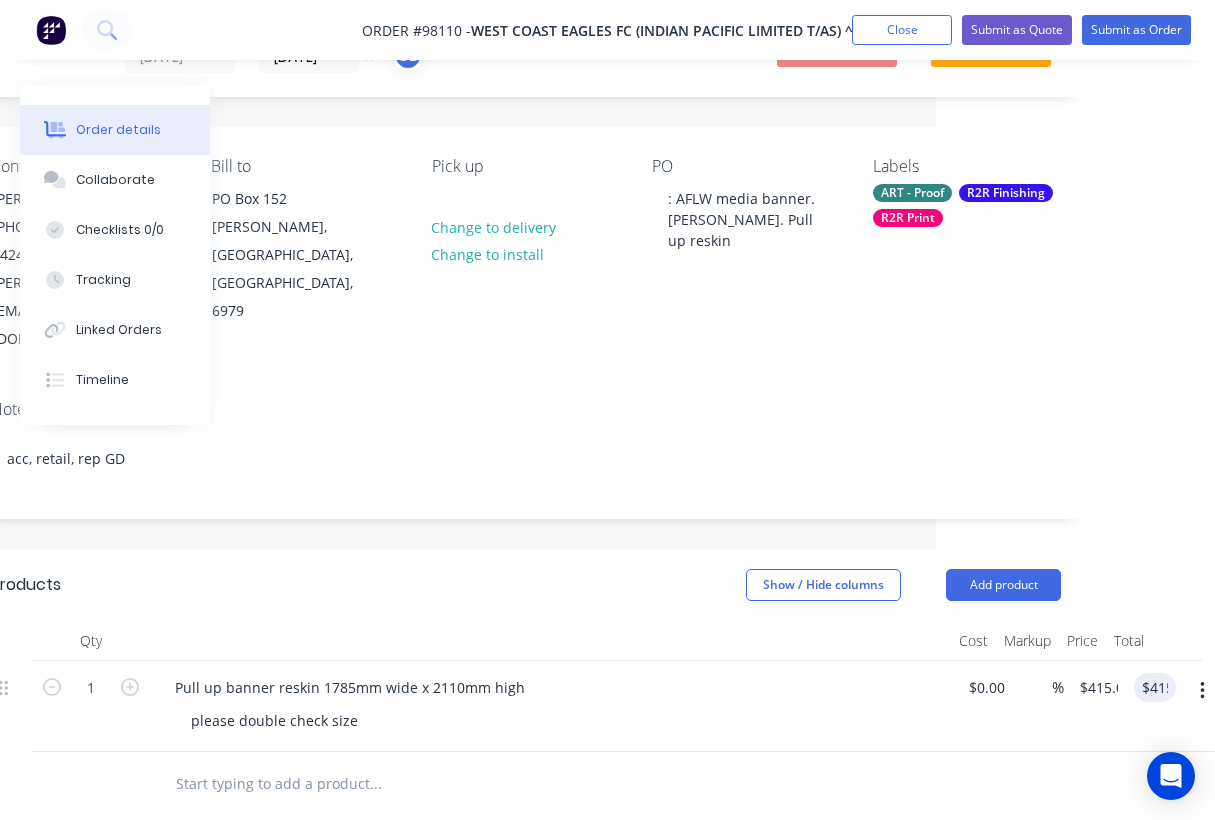 click at bounding box center [511, 784] 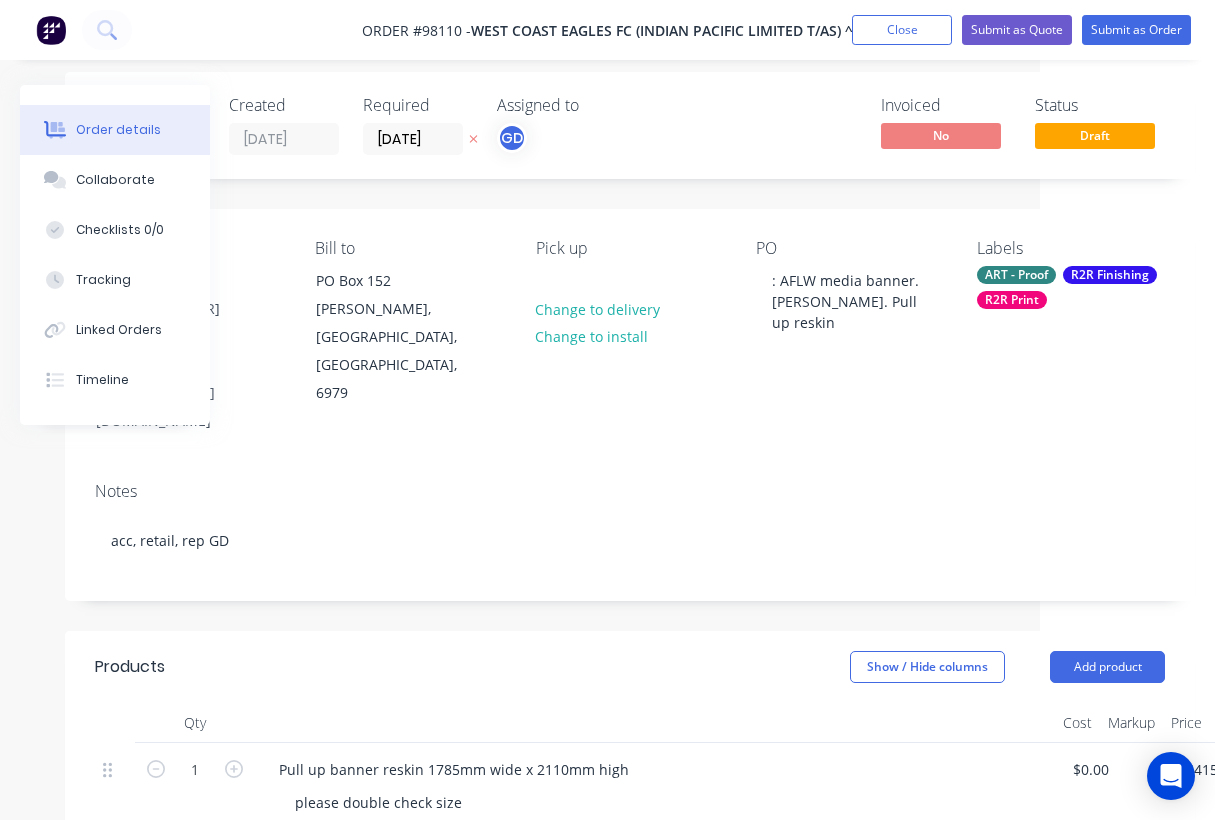 scroll, scrollTop: 0, scrollLeft: 175, axis: horizontal 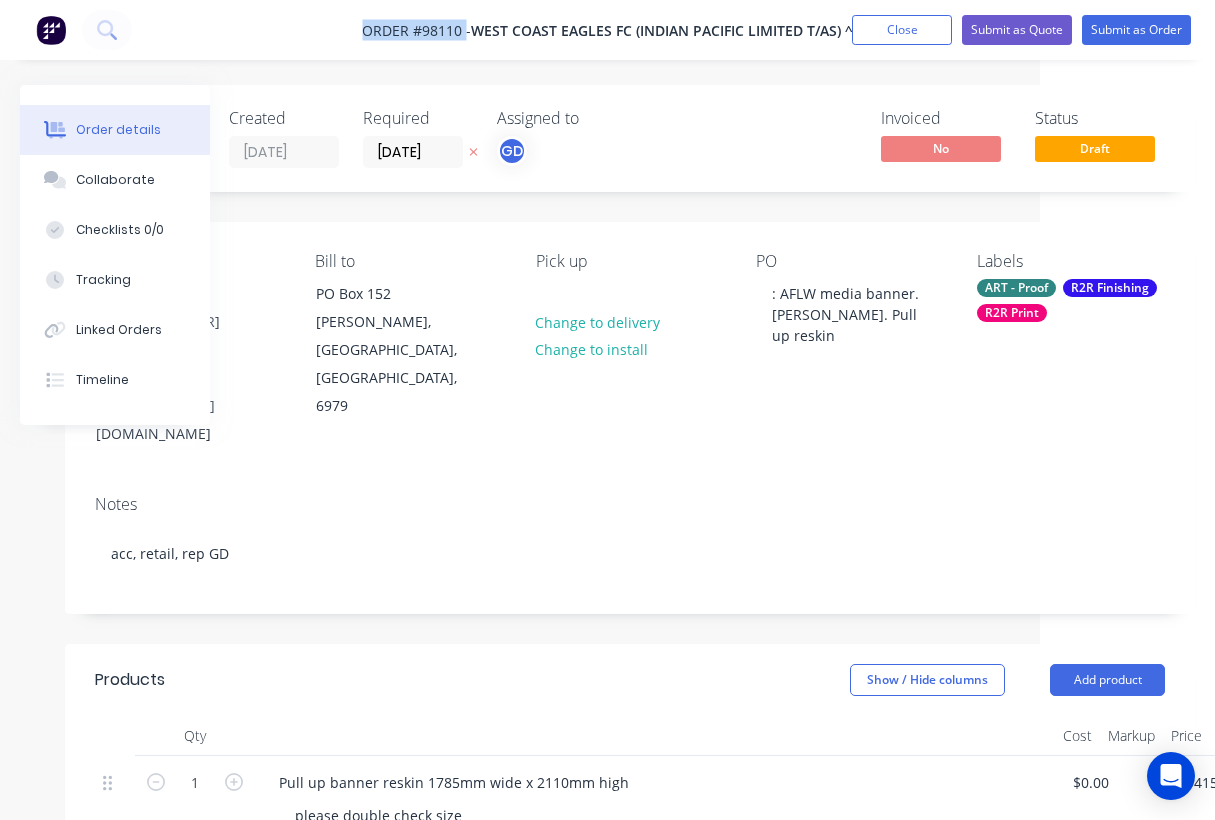 drag, startPoint x: 357, startPoint y: 29, endPoint x: 466, endPoint y: 36, distance: 109.22454 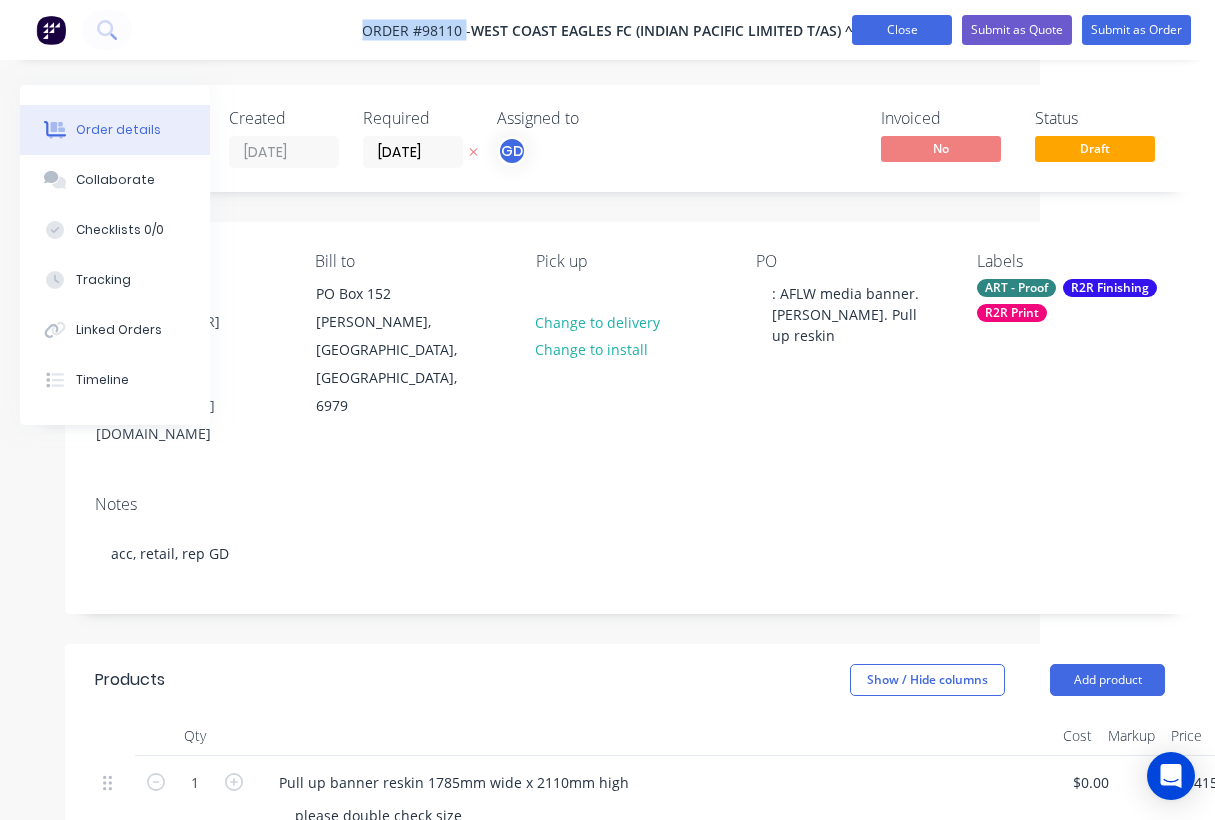 click on "Close" at bounding box center [902, 30] 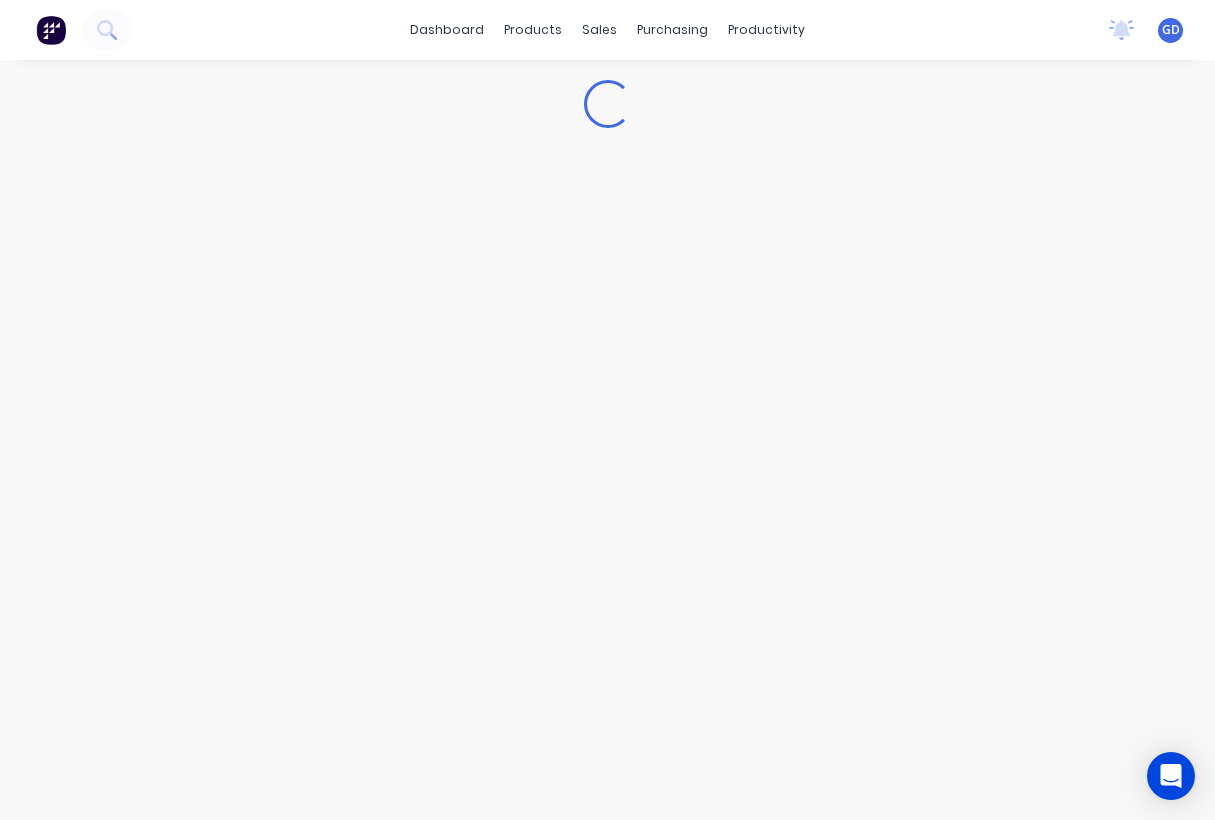 scroll, scrollTop: 0, scrollLeft: 0, axis: both 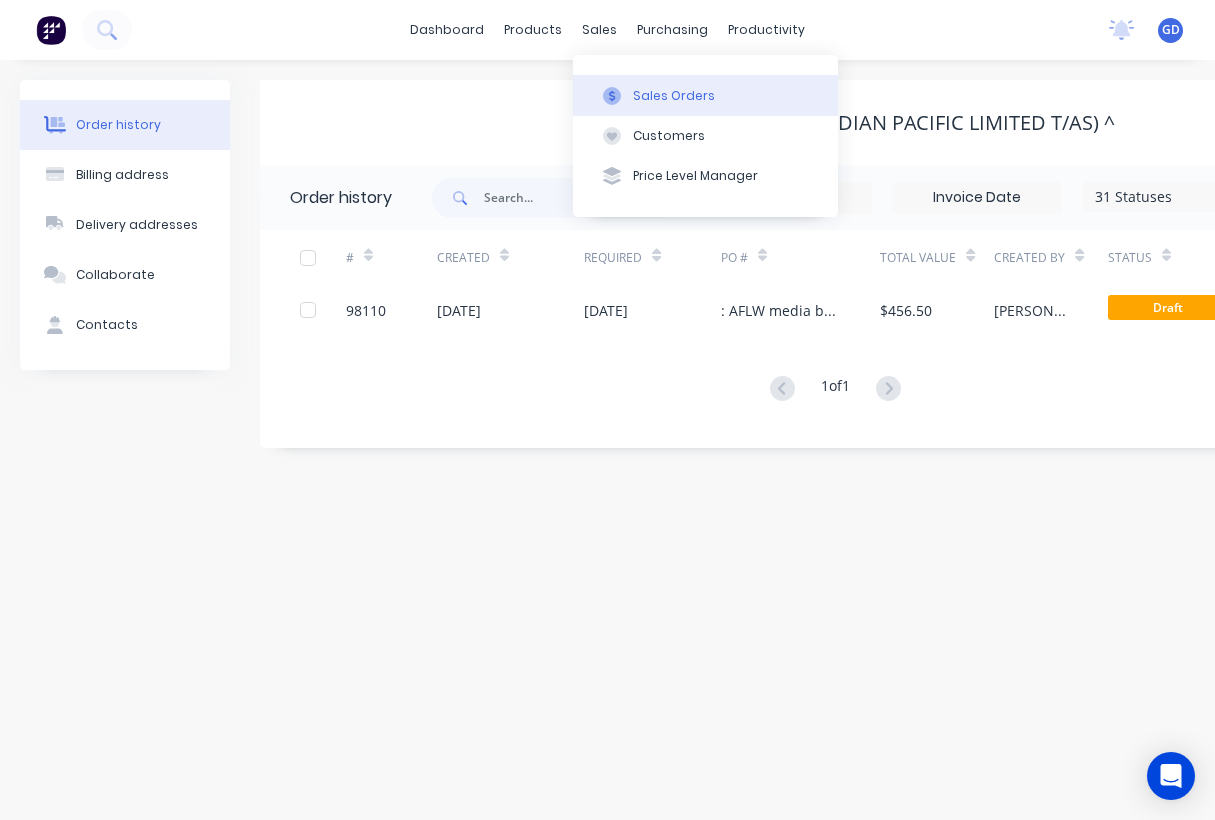 click on "Sales Orders" at bounding box center [674, 96] 